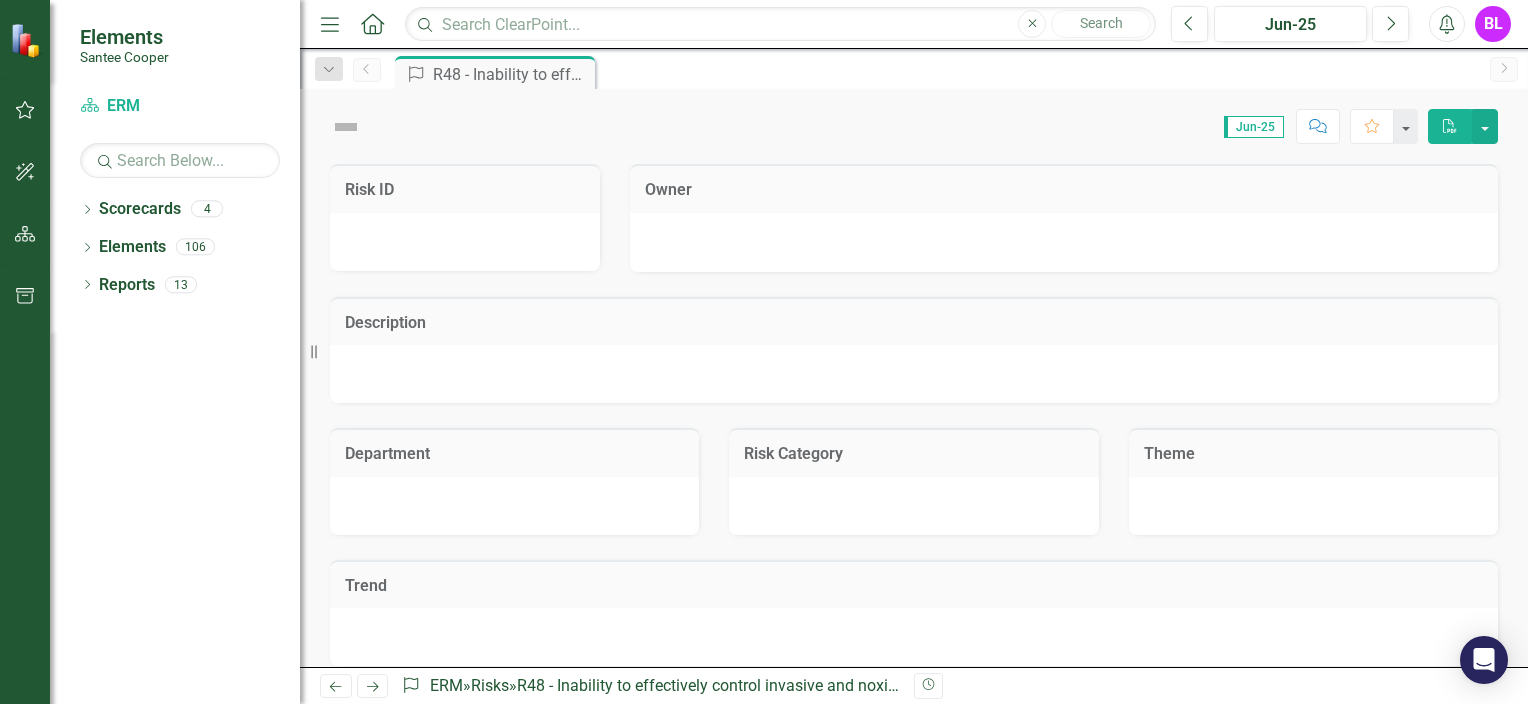scroll, scrollTop: 0, scrollLeft: 0, axis: both 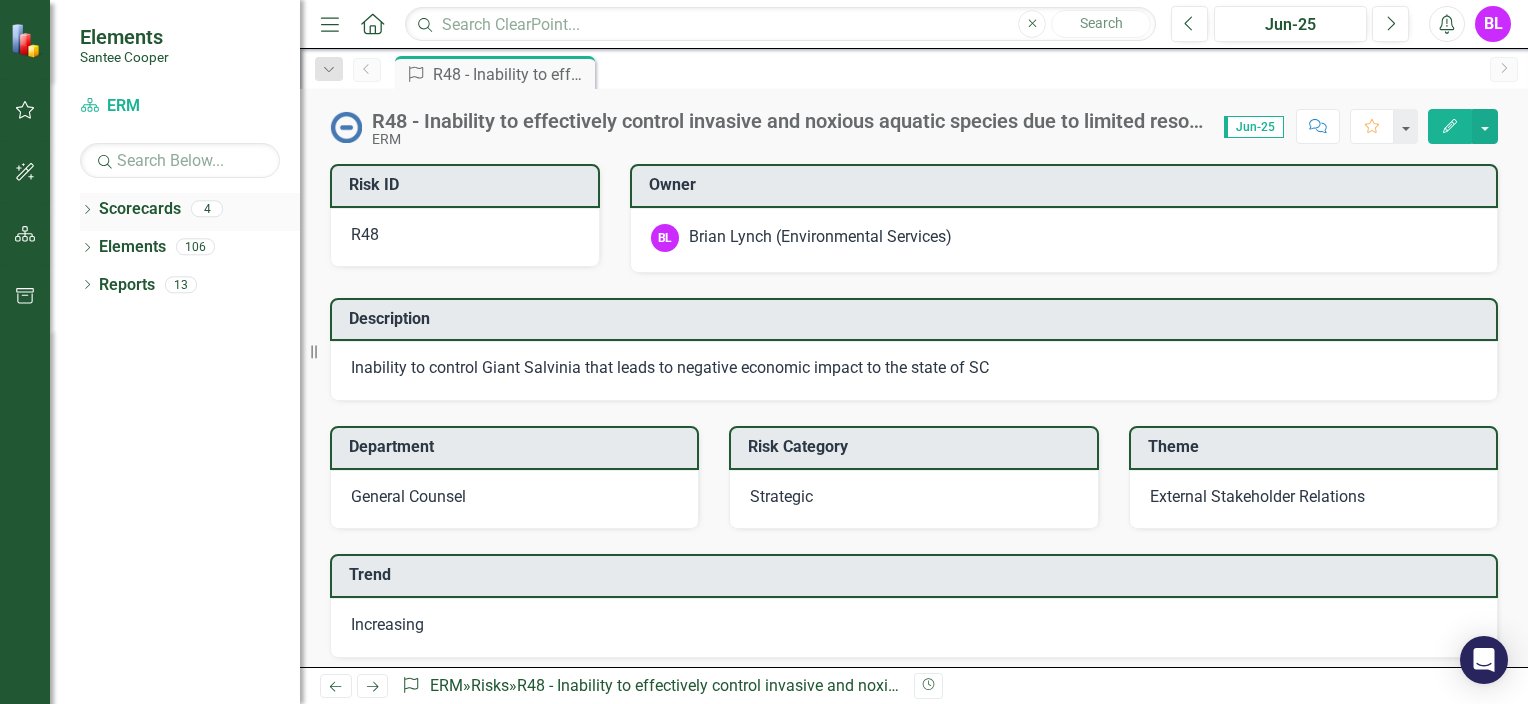 click on "Scorecards" at bounding box center (140, 209) 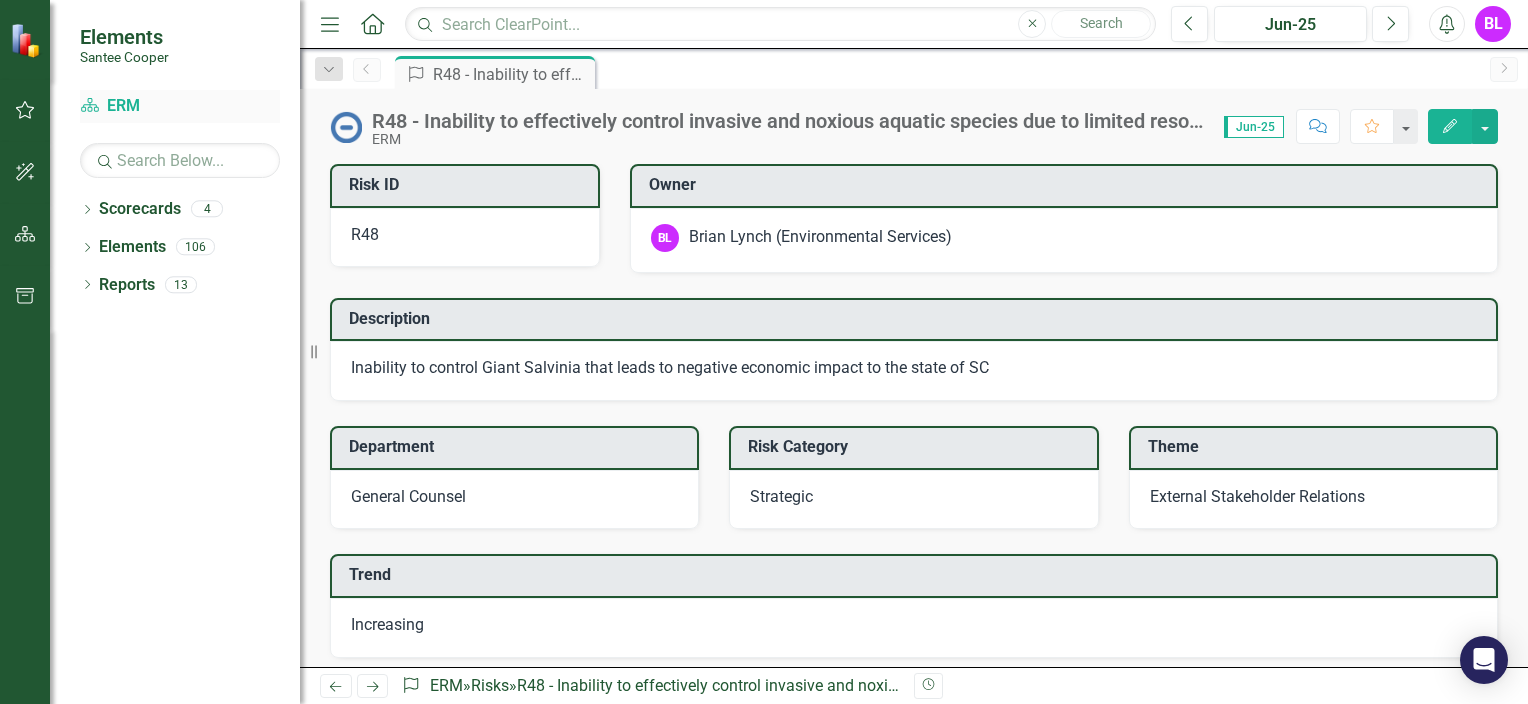 click on "Scorecard ERM" at bounding box center (180, 106) 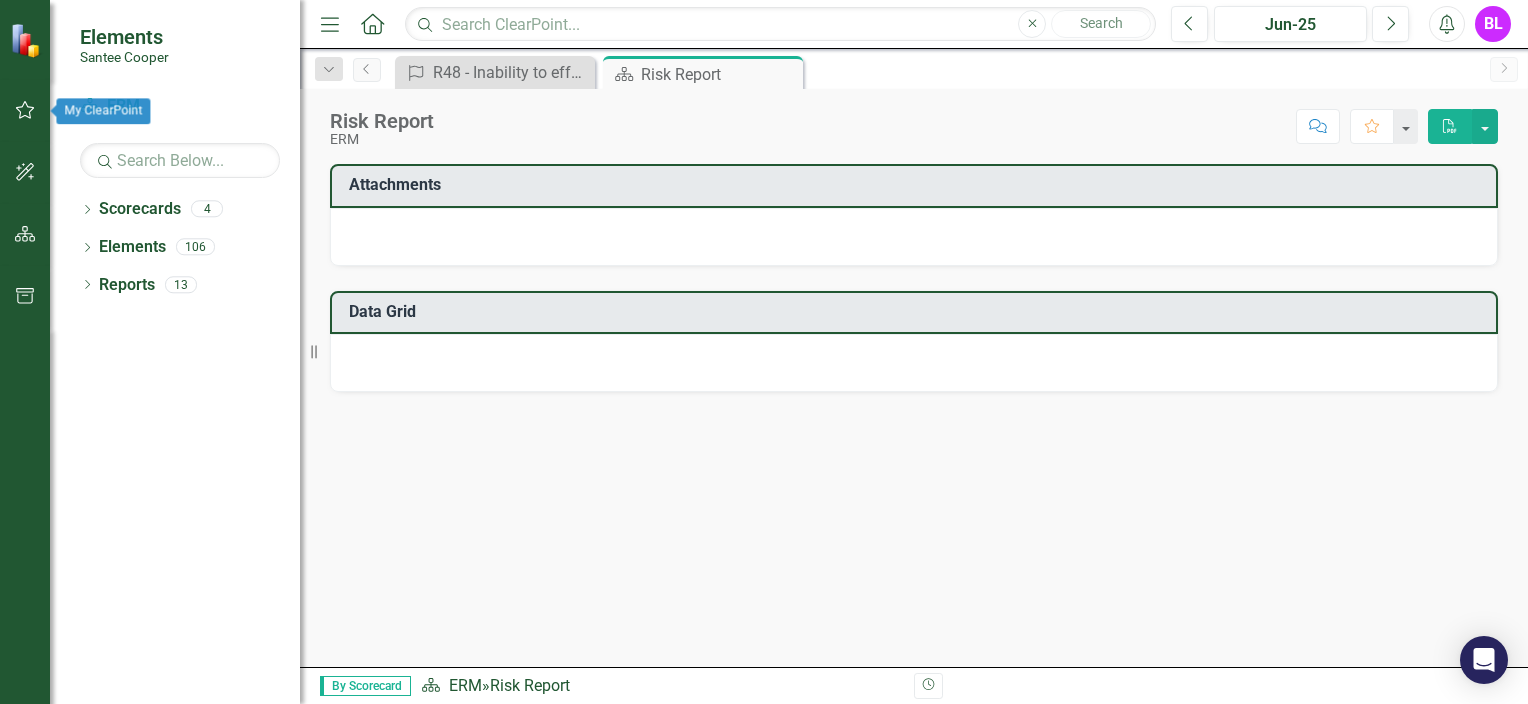 click 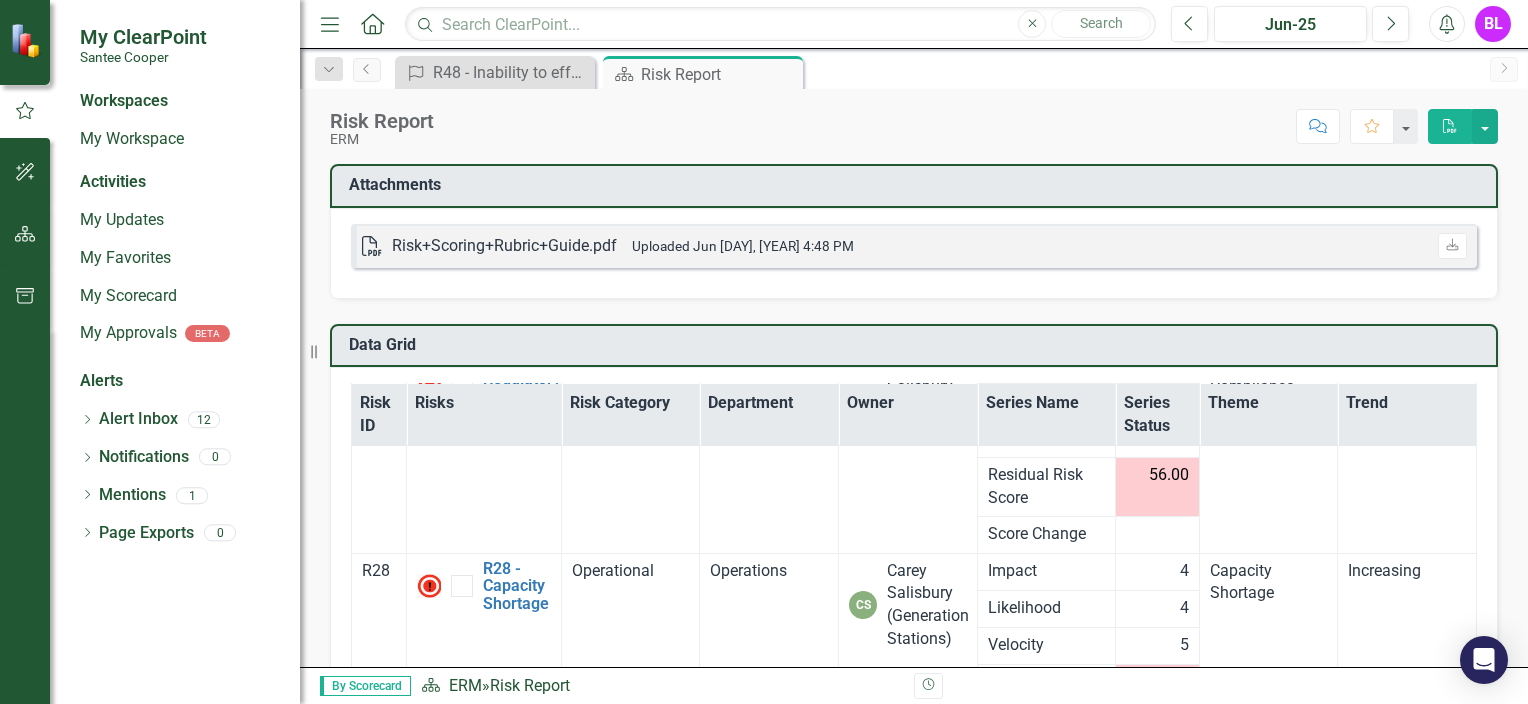 scroll, scrollTop: 0, scrollLeft: 0, axis: both 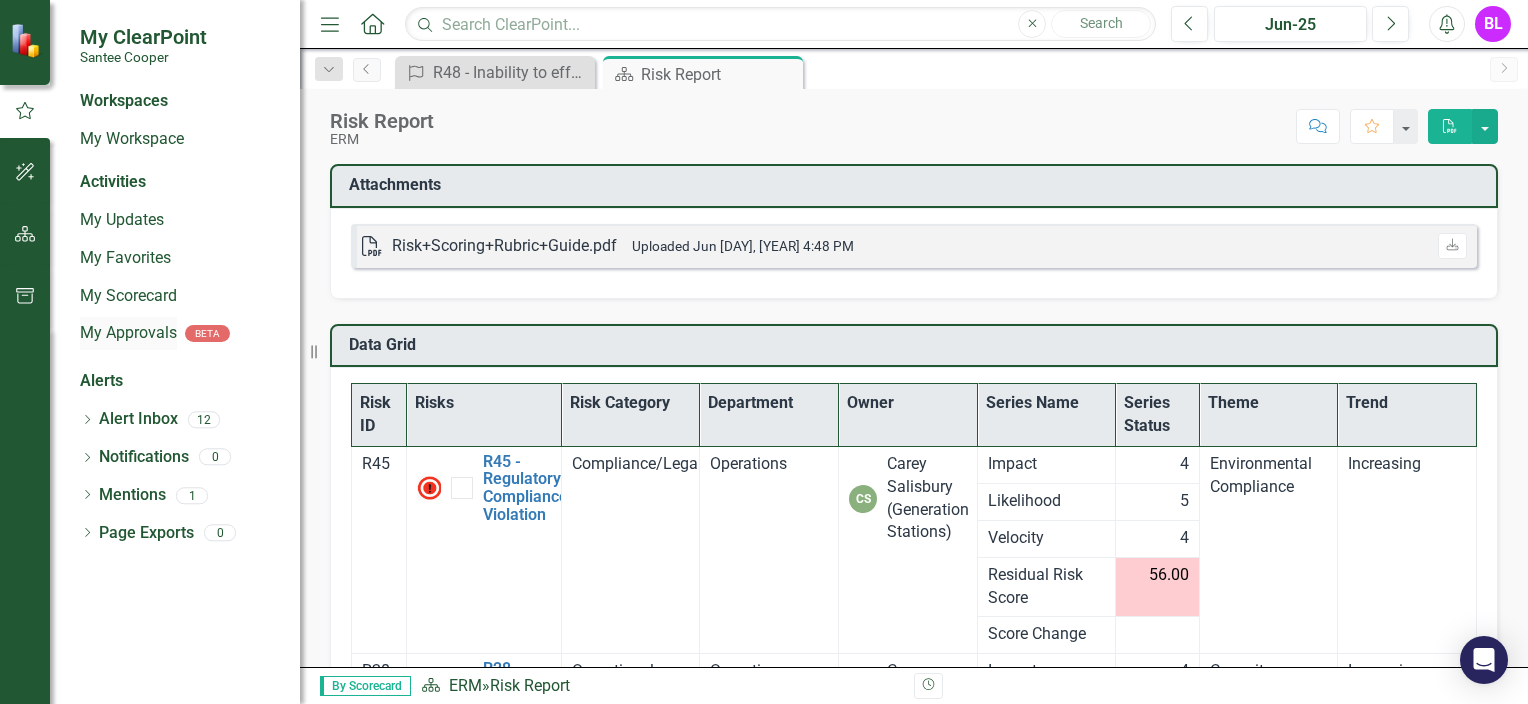 click on "My Approvals" at bounding box center (128, 333) 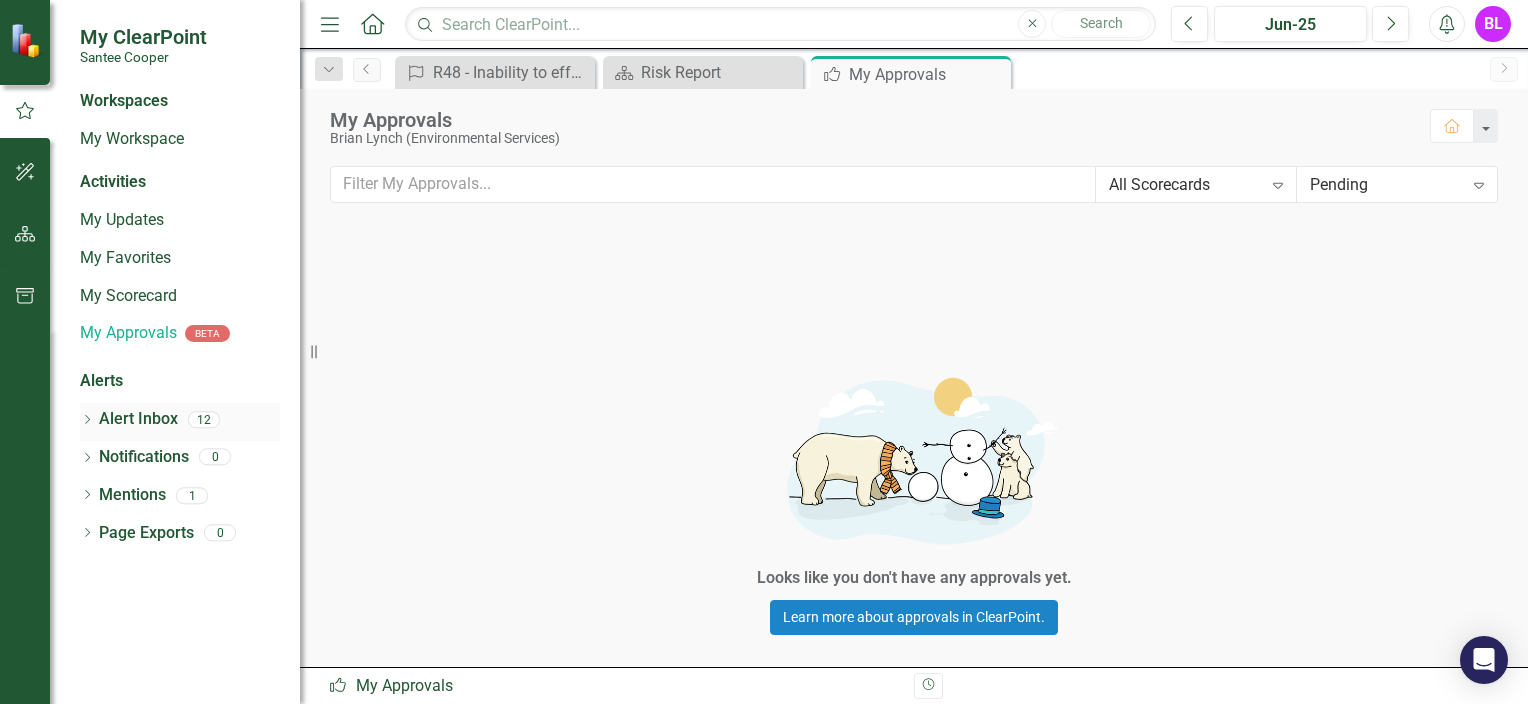 click on "Alert Inbox" at bounding box center (138, 419) 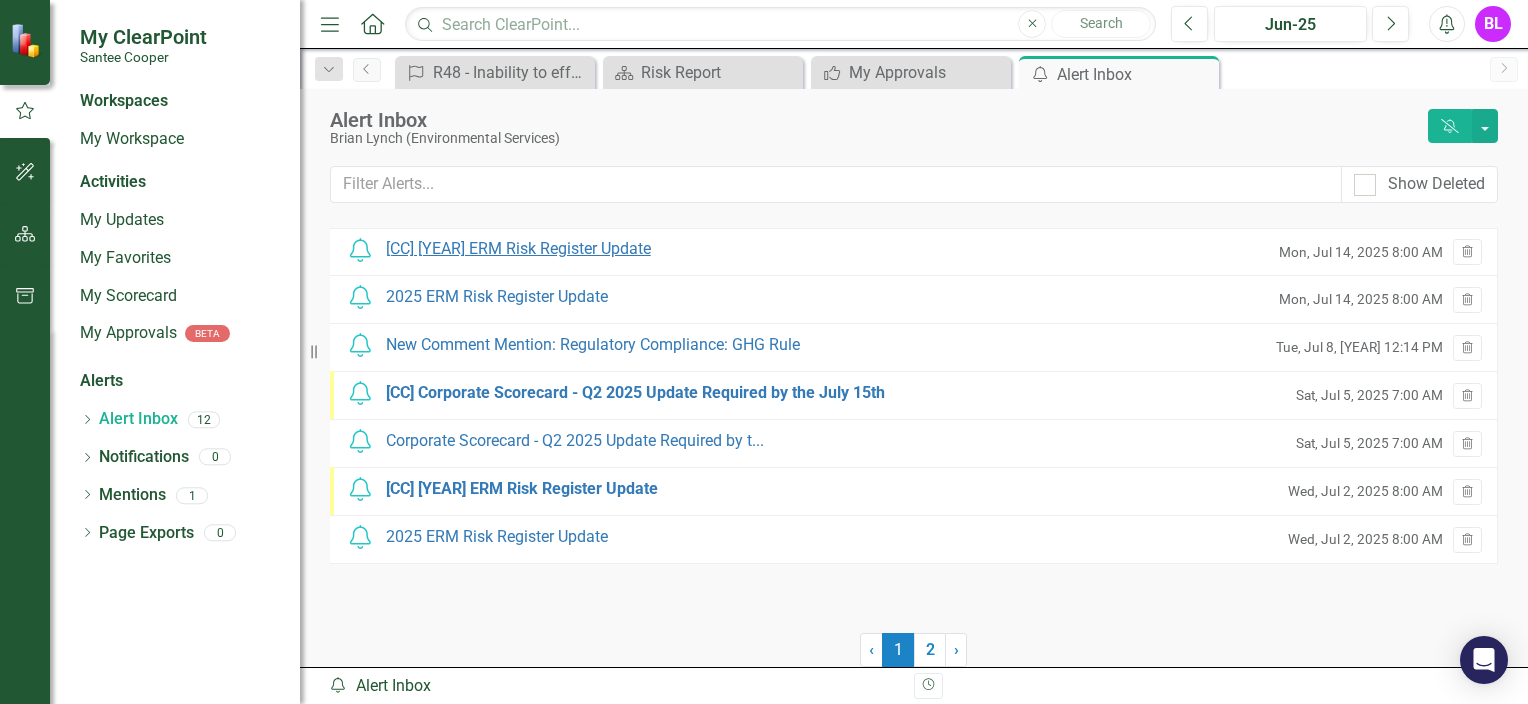 click on "[CC] [YEAR] ERM Risk Register Update" at bounding box center (518, 249) 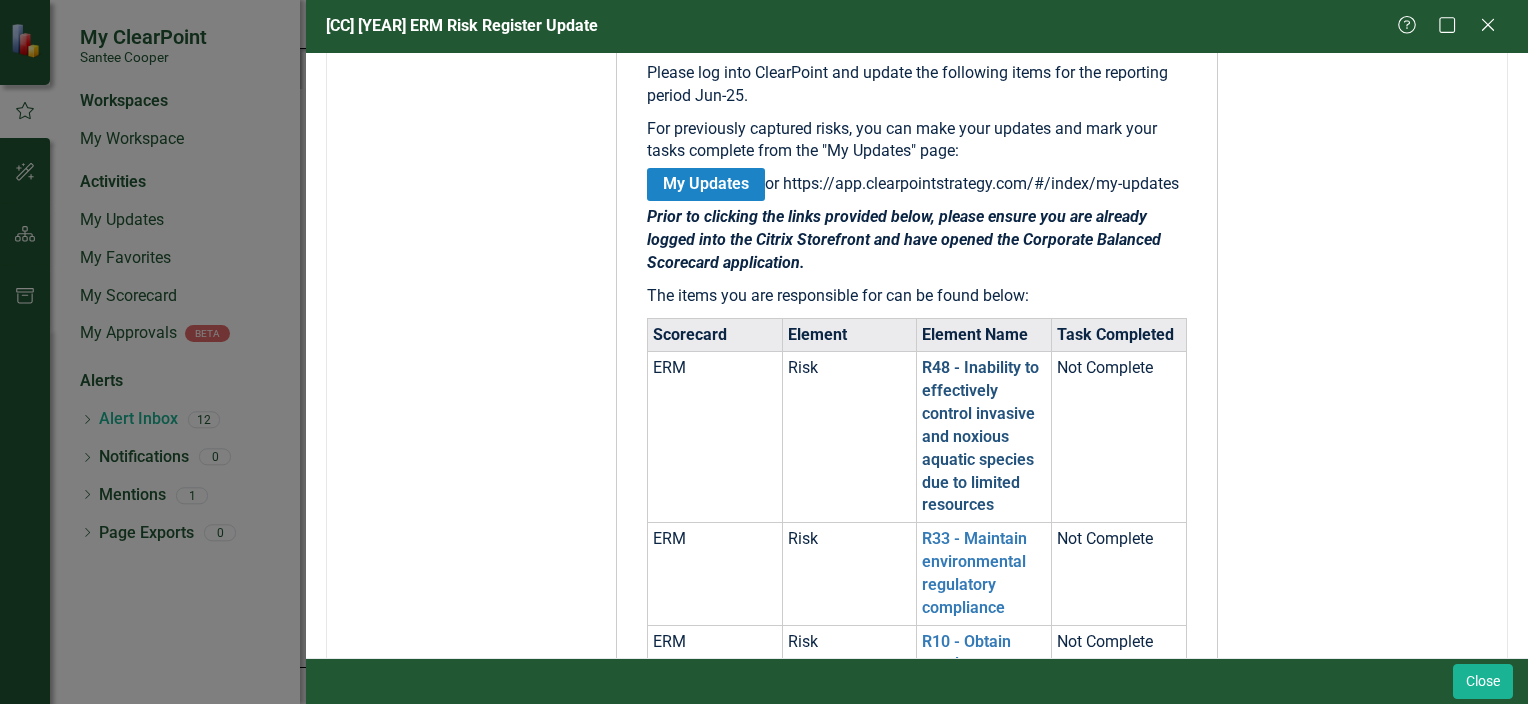 scroll, scrollTop: 400, scrollLeft: 0, axis: vertical 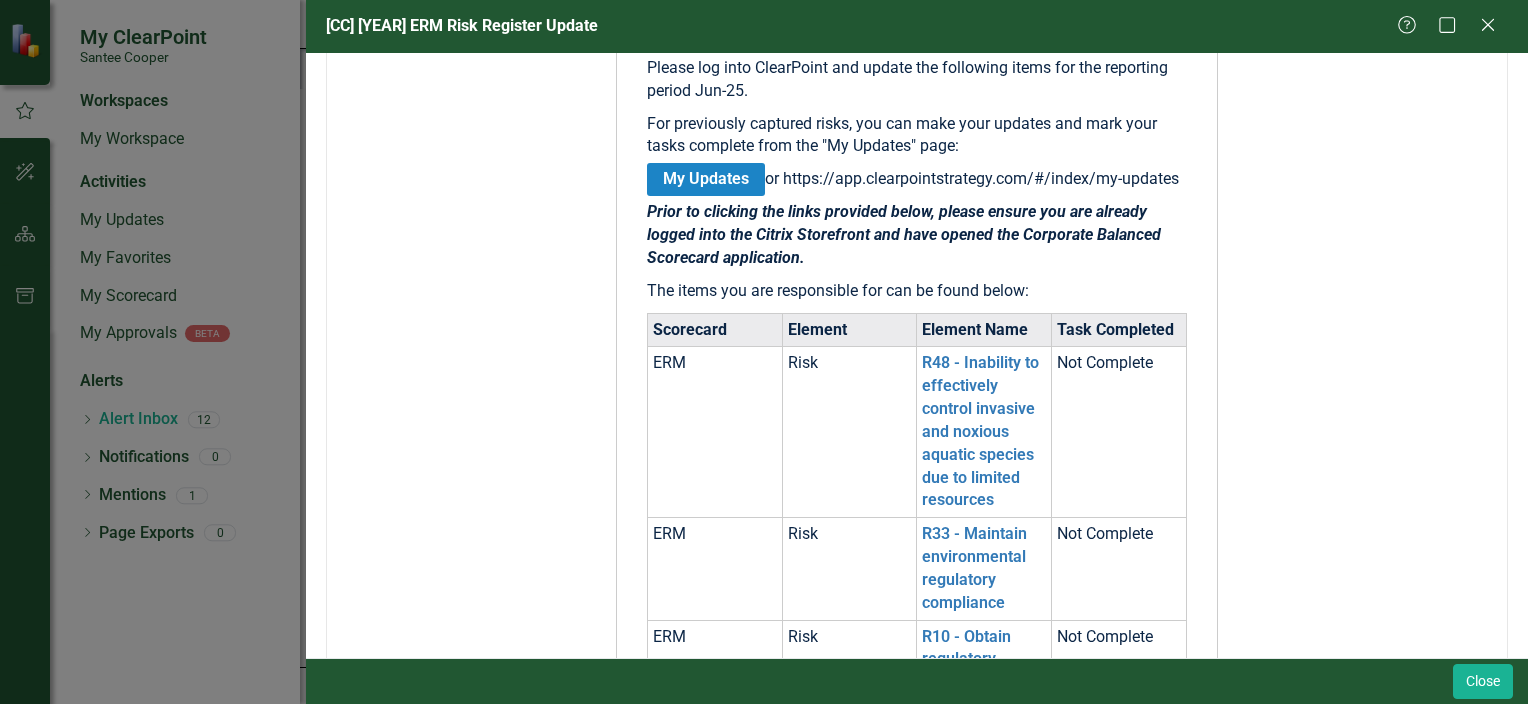 click on "My Updates" at bounding box center [706, 179] 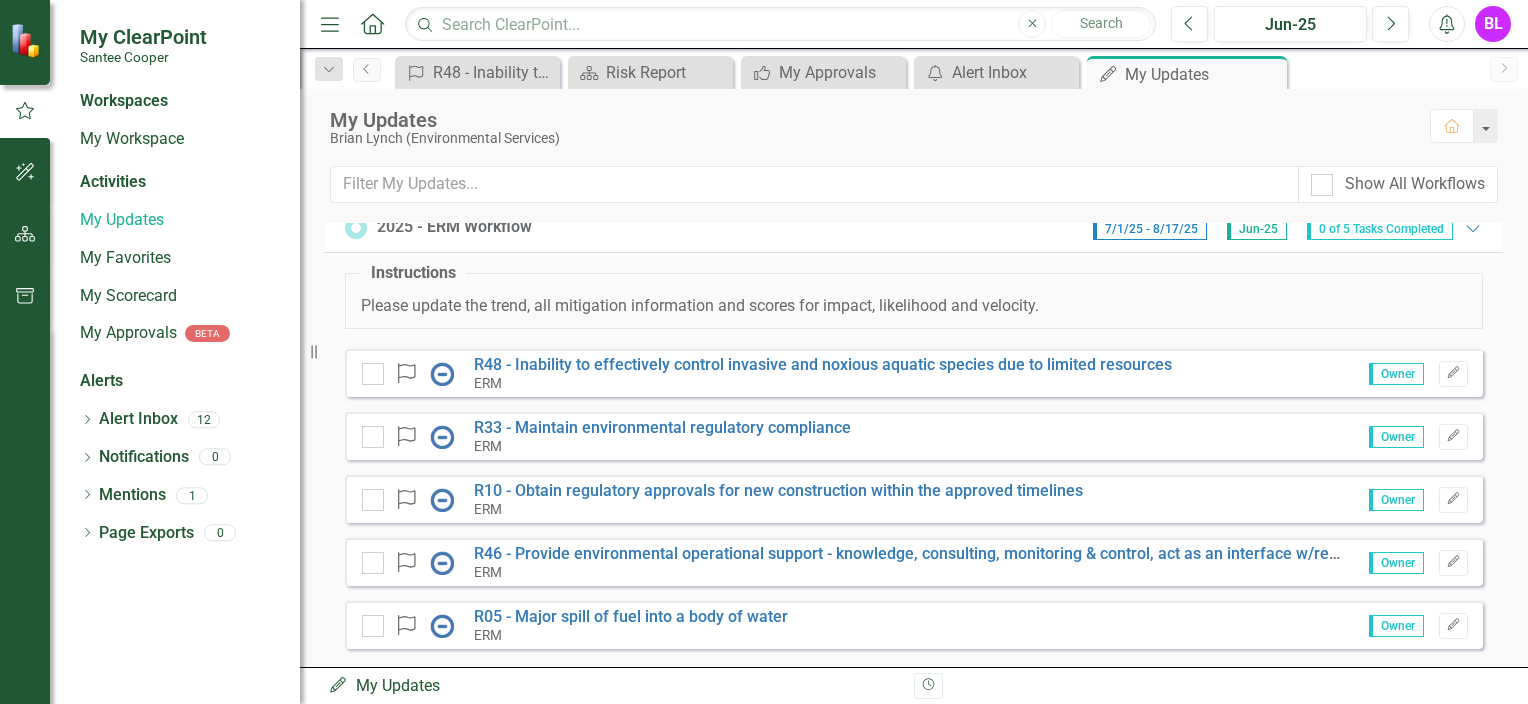 scroll, scrollTop: 0, scrollLeft: 0, axis: both 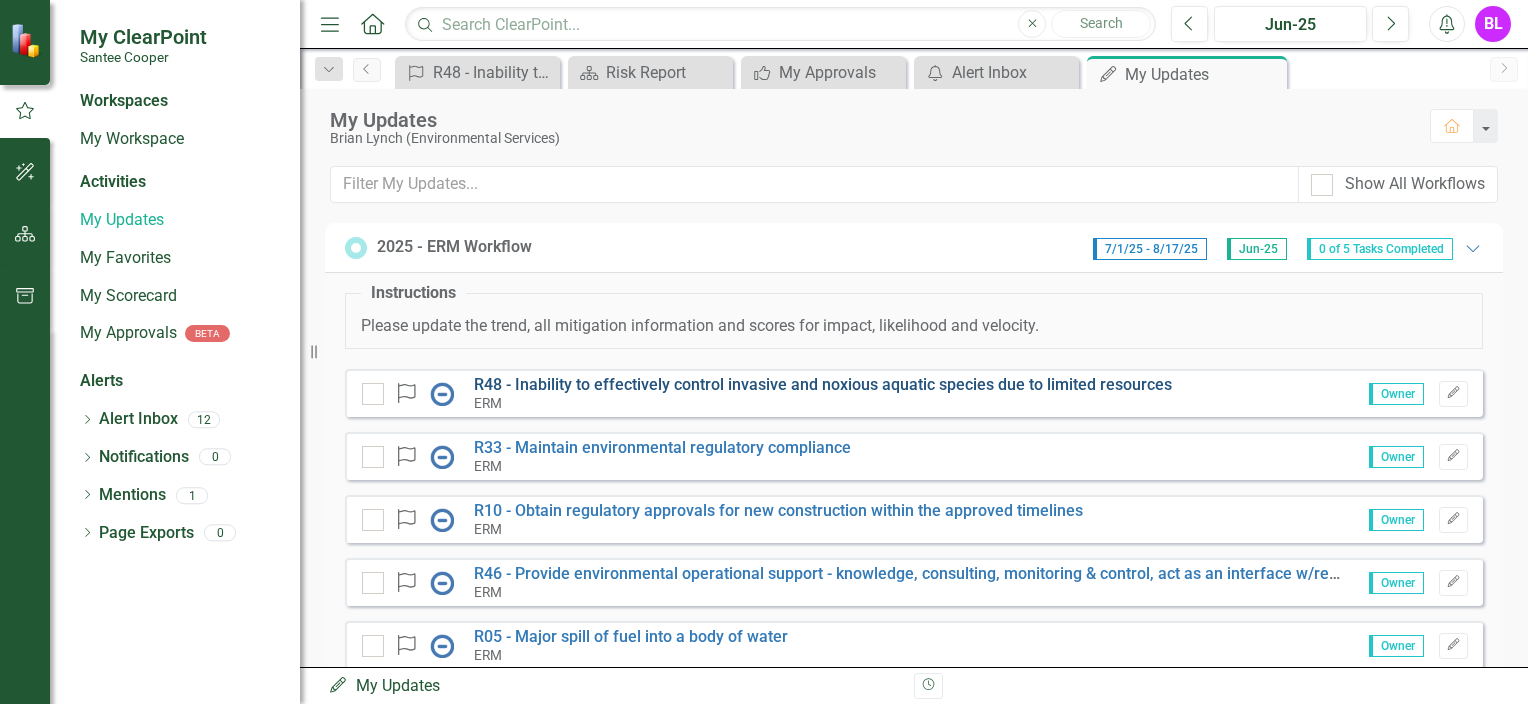 click on "R48 - Inability to effectively control invasive and noxious aquatic species due to limited resources" at bounding box center [823, 384] 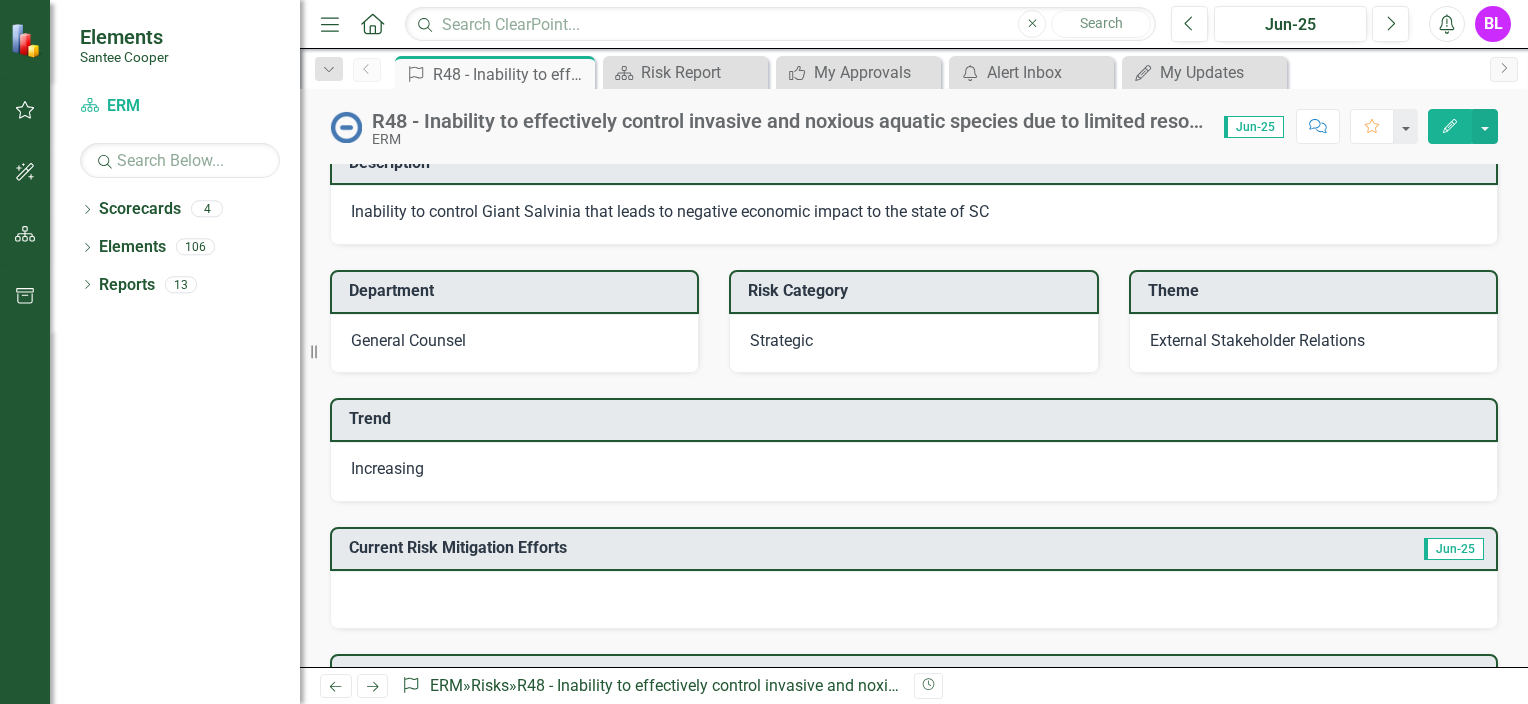 scroll, scrollTop: 200, scrollLeft: 0, axis: vertical 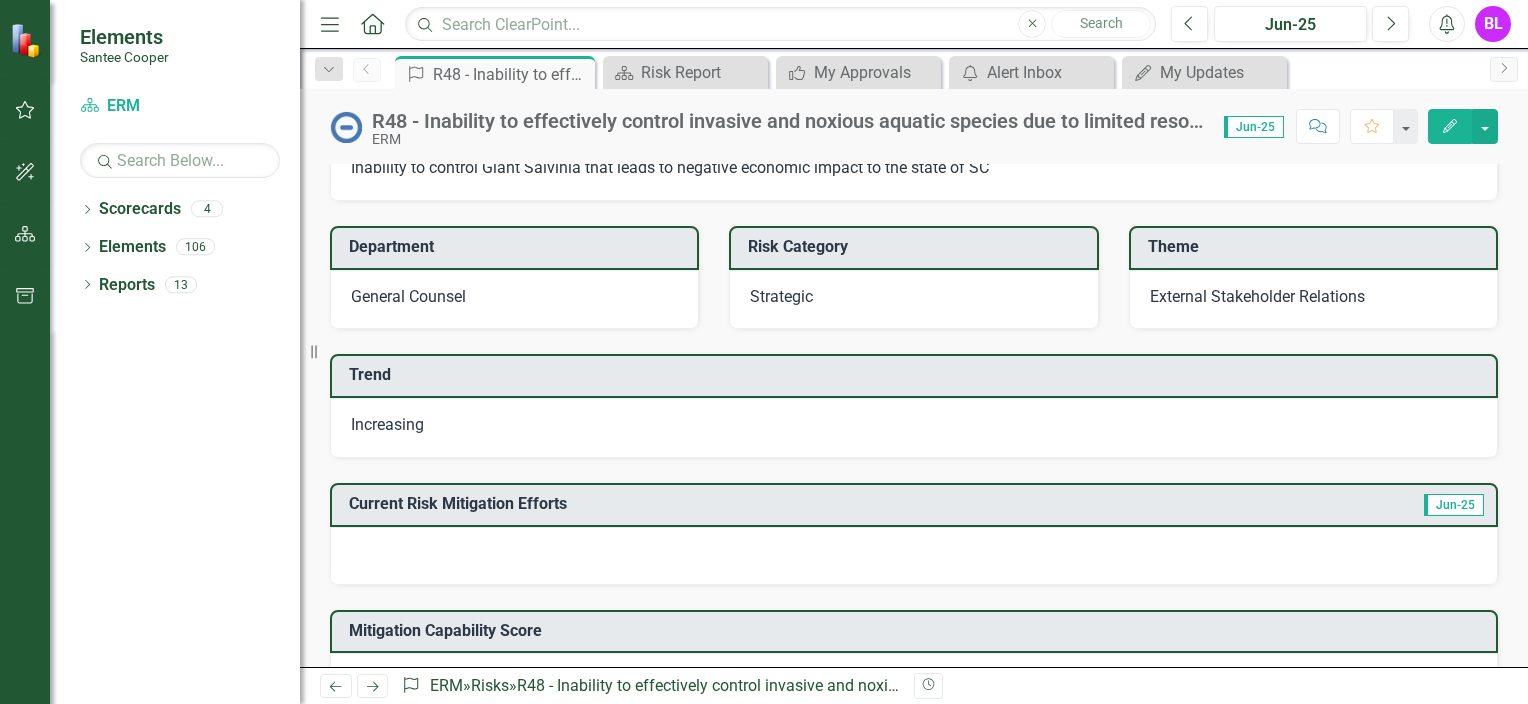 click on "Increasing" at bounding box center [914, 428] 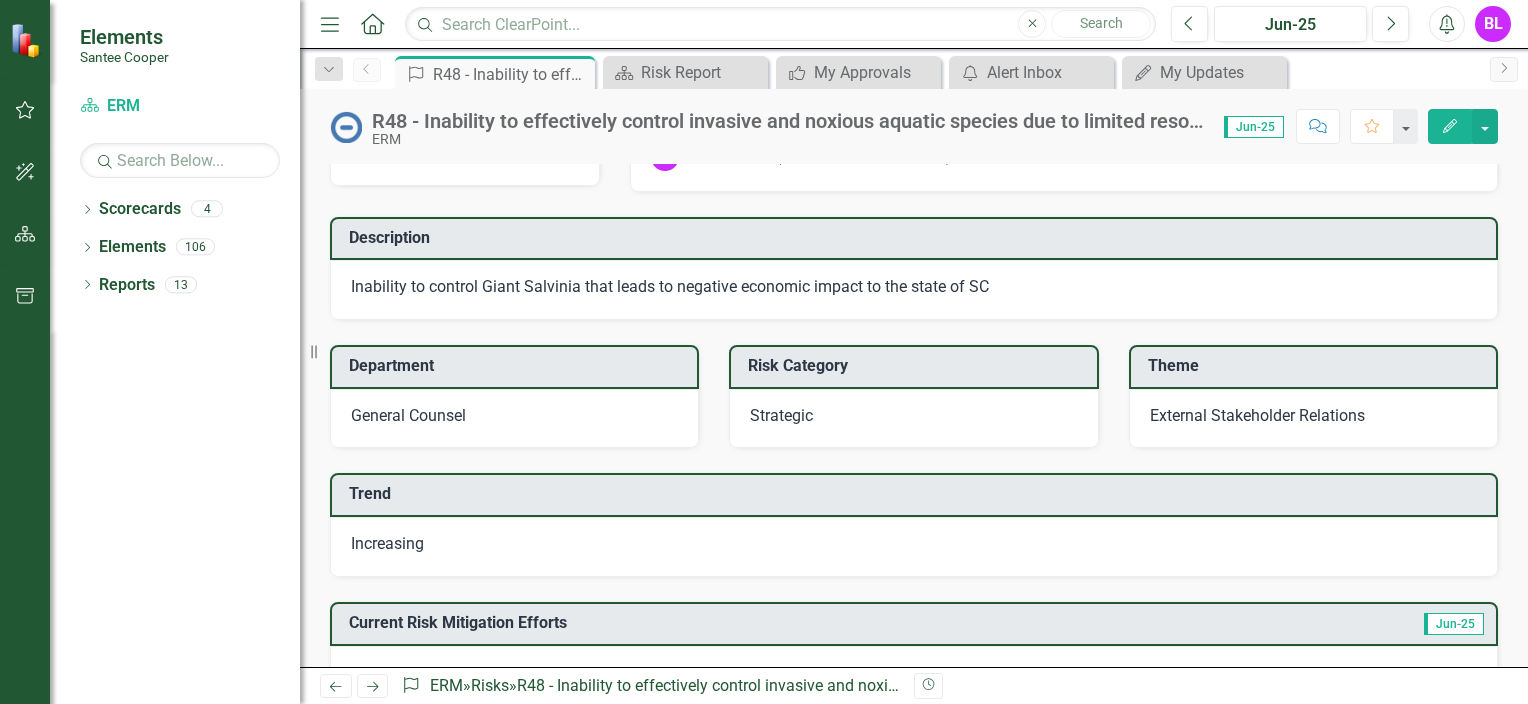 scroll, scrollTop: 0, scrollLeft: 0, axis: both 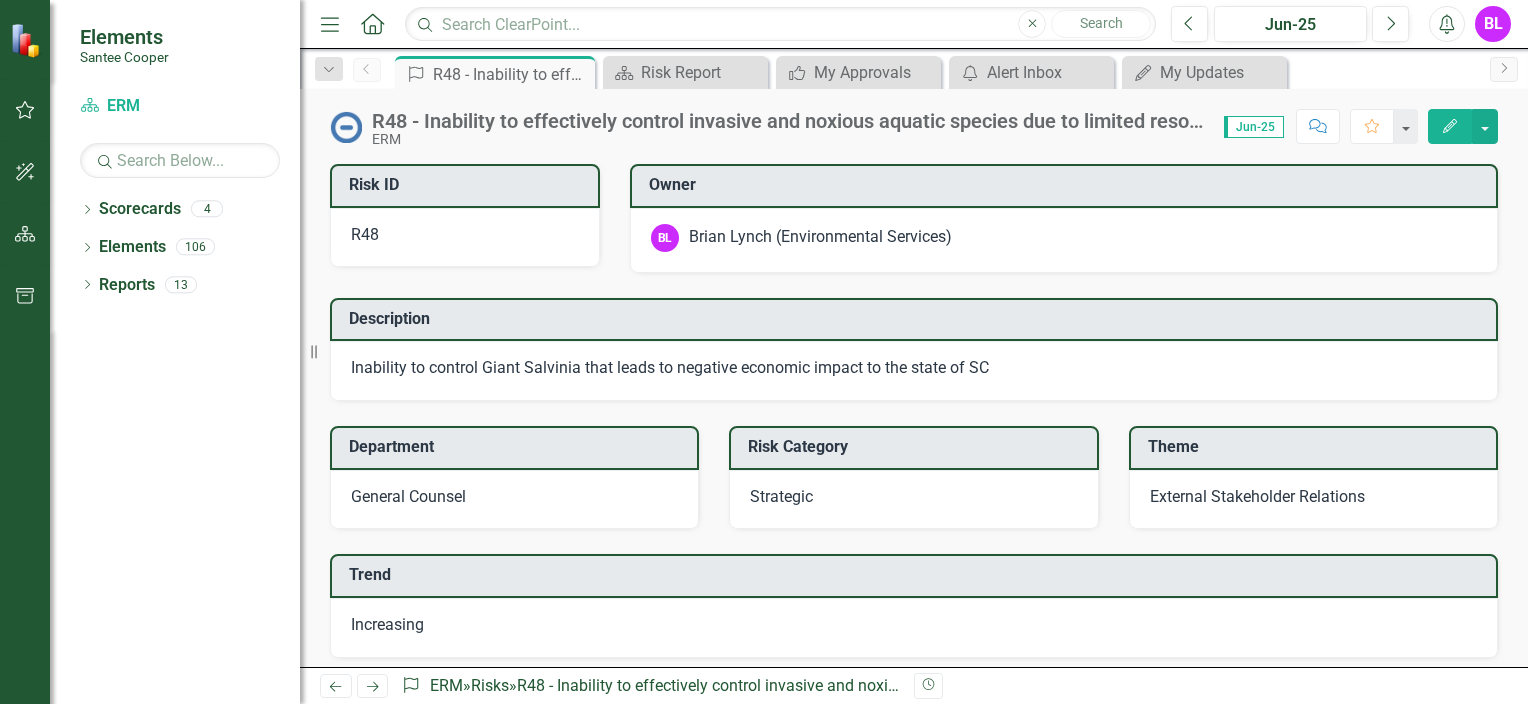 click on "Edit" 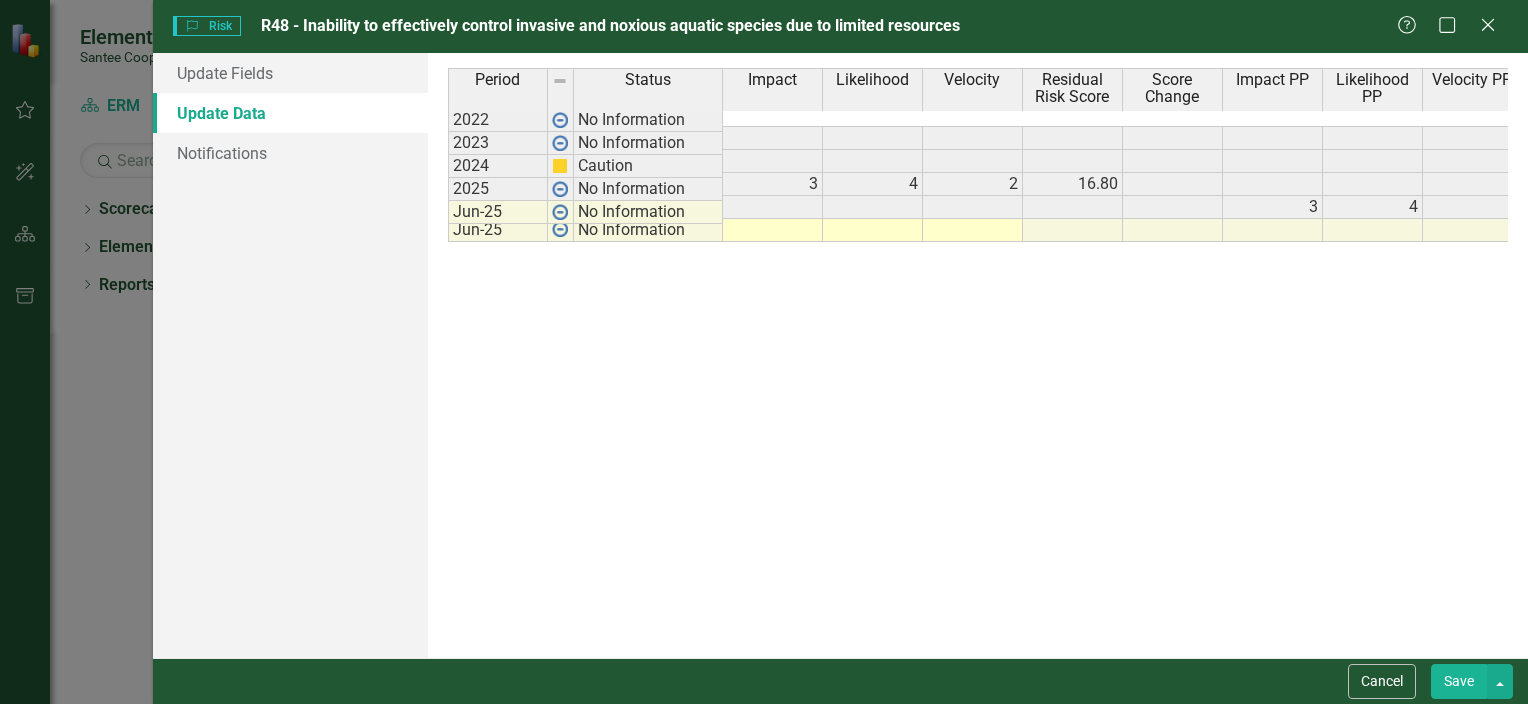 scroll, scrollTop: 0, scrollLeft: 0, axis: both 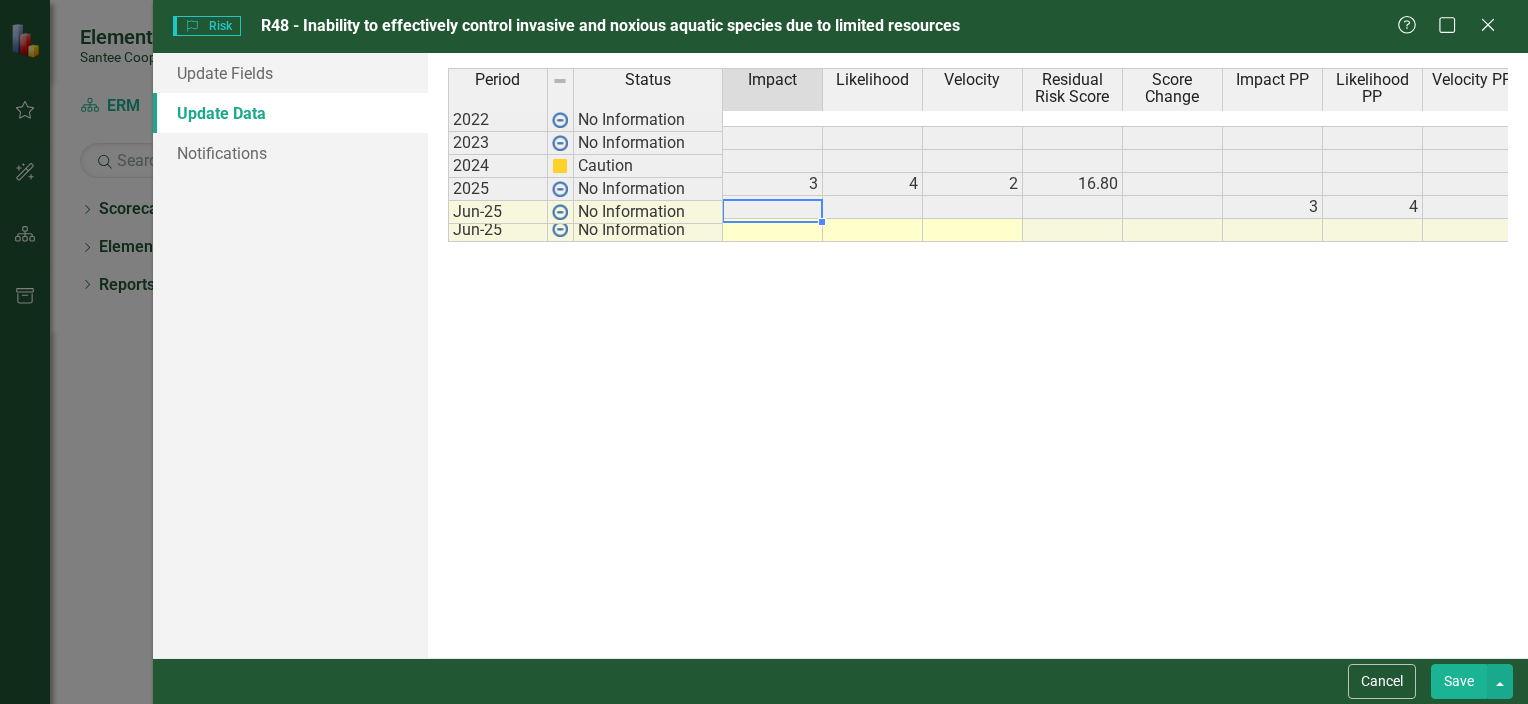 click at bounding box center [773, 230] 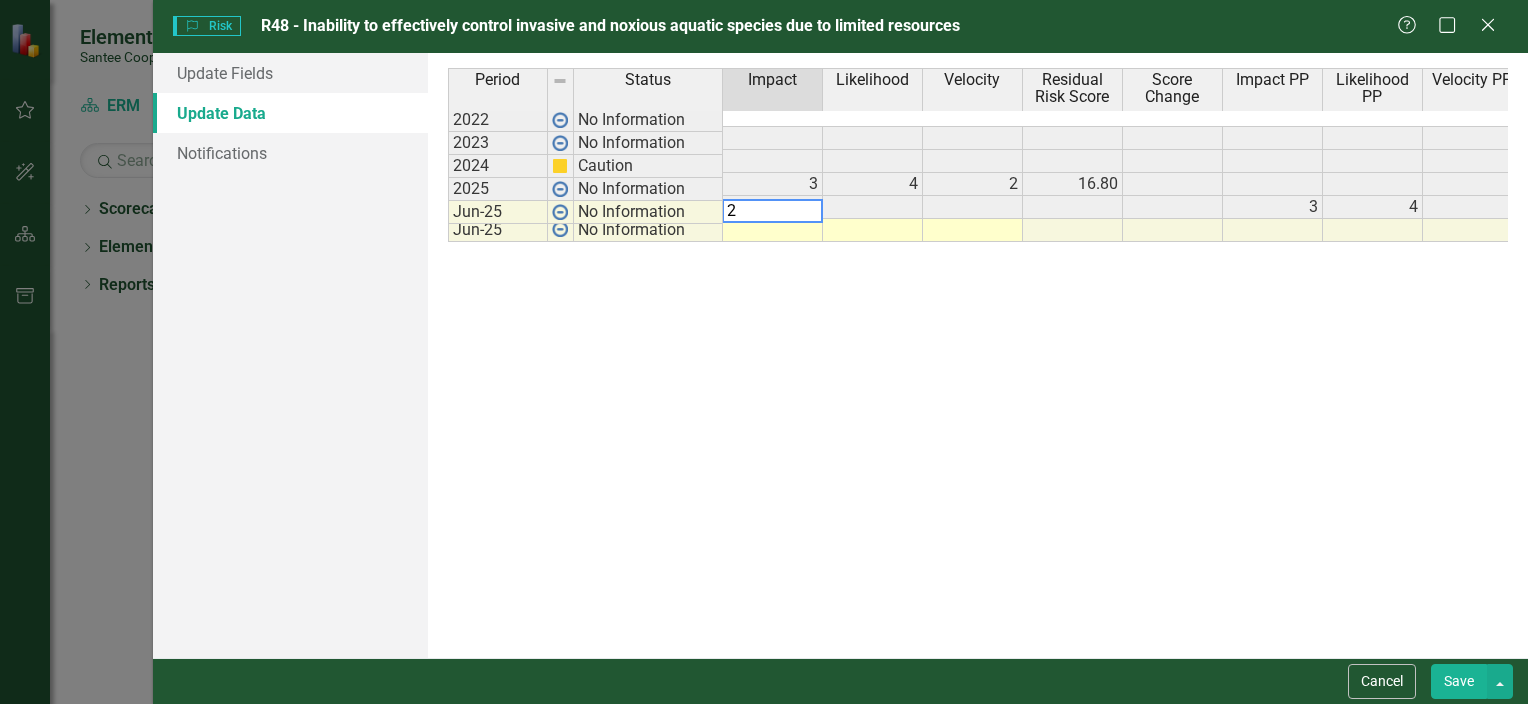 type on "2" 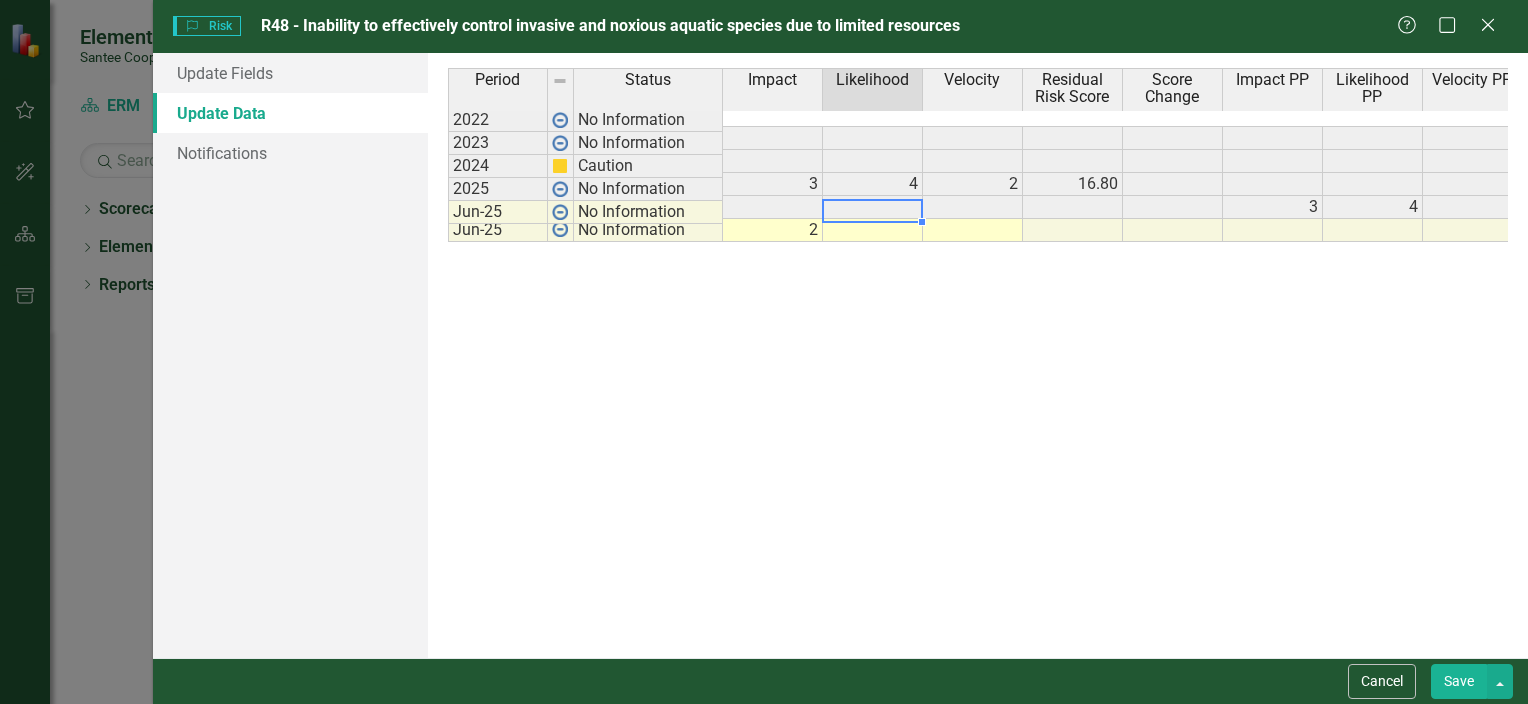 click at bounding box center (873, 230) 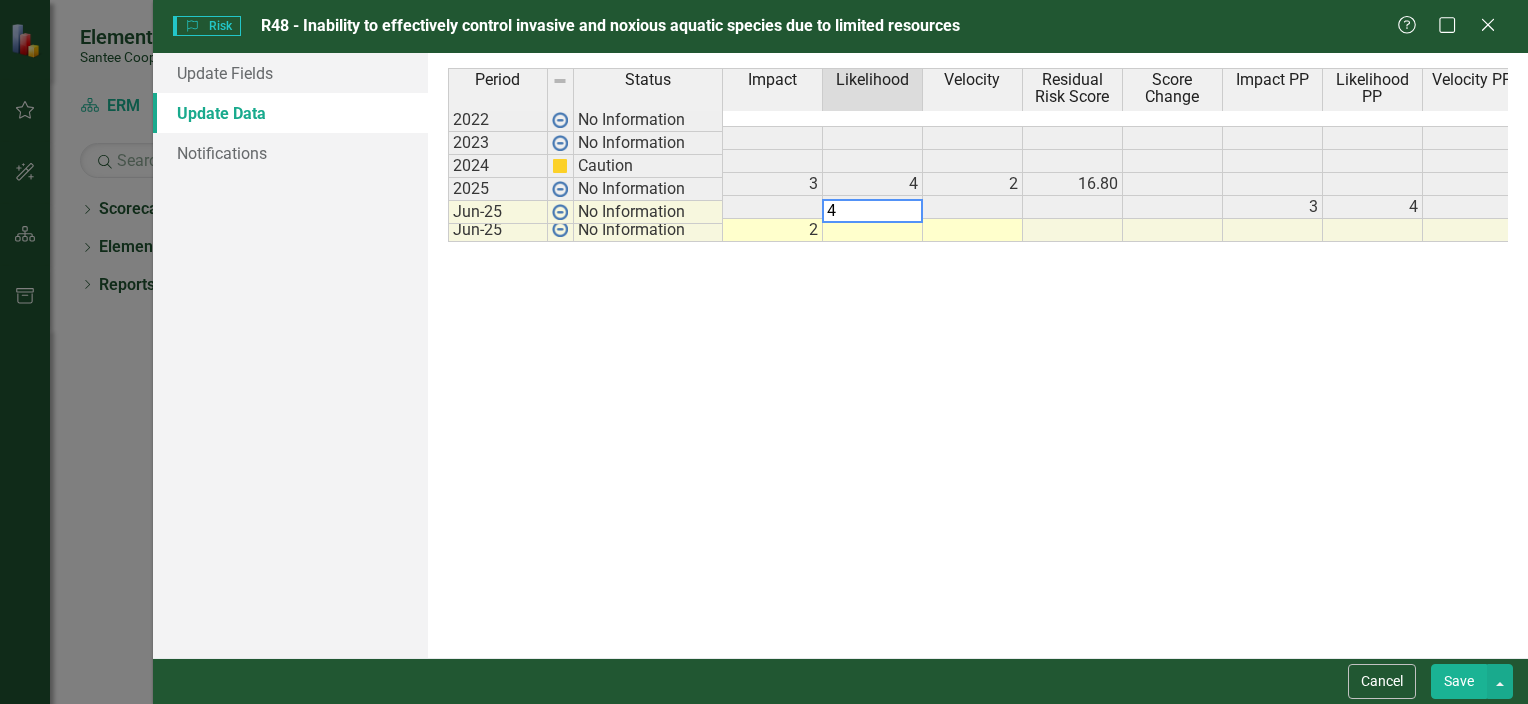 type on "4" 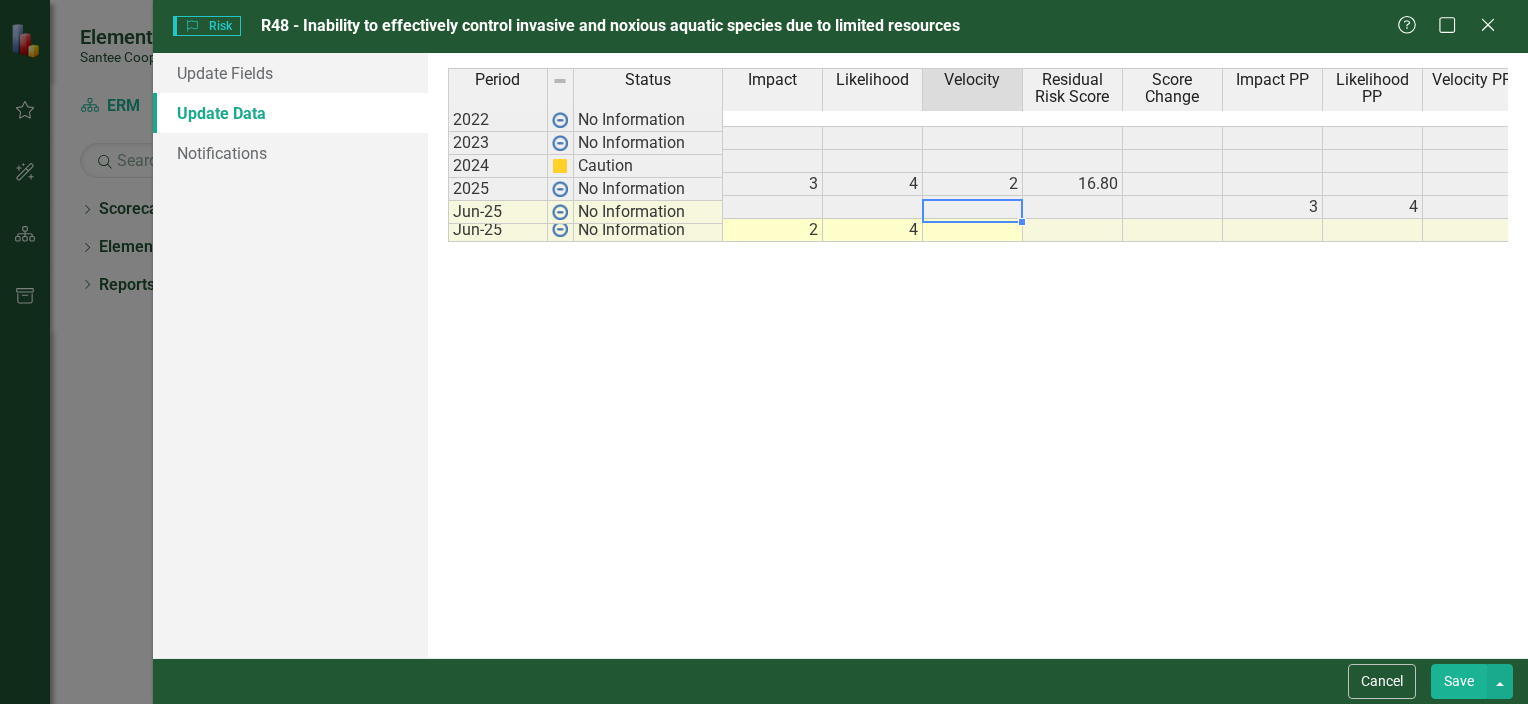 click at bounding box center (973, 230) 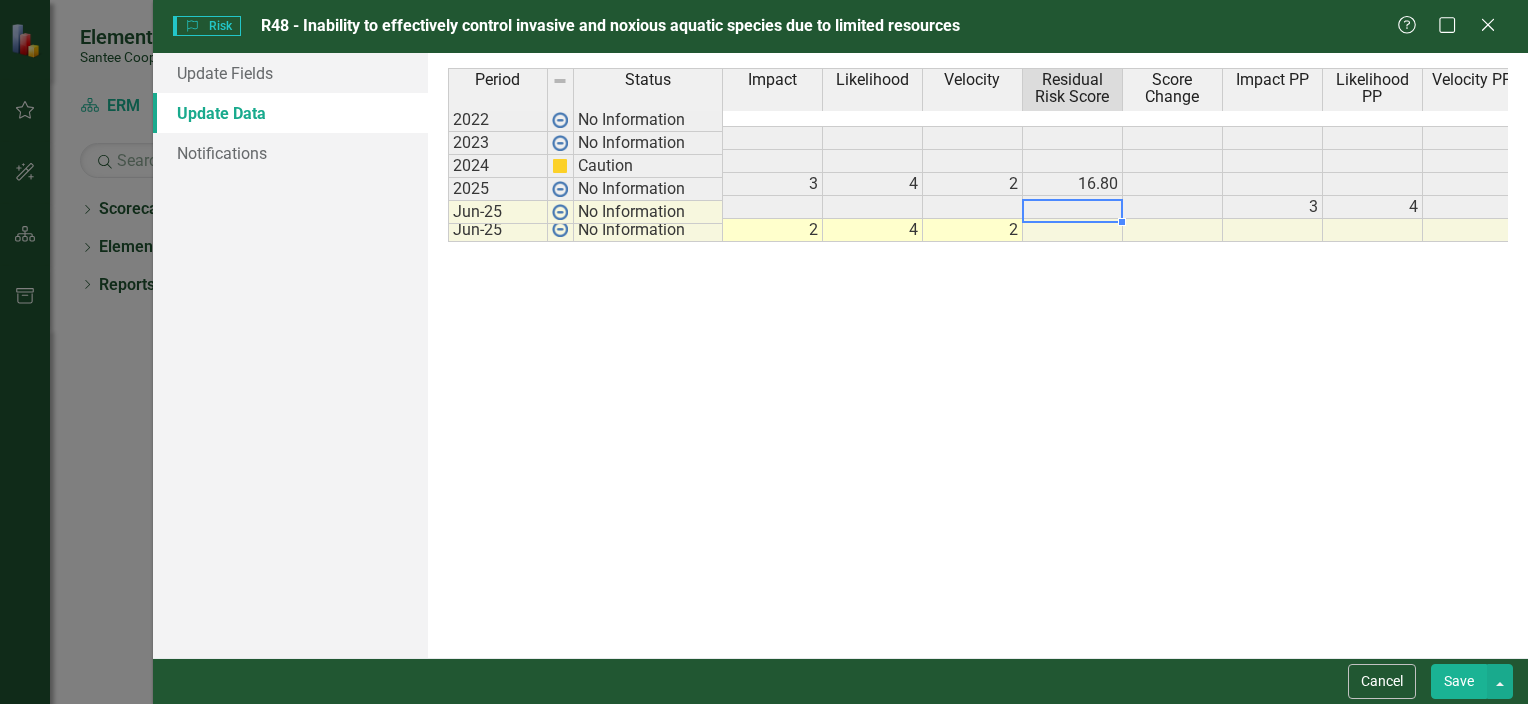 type on "2" 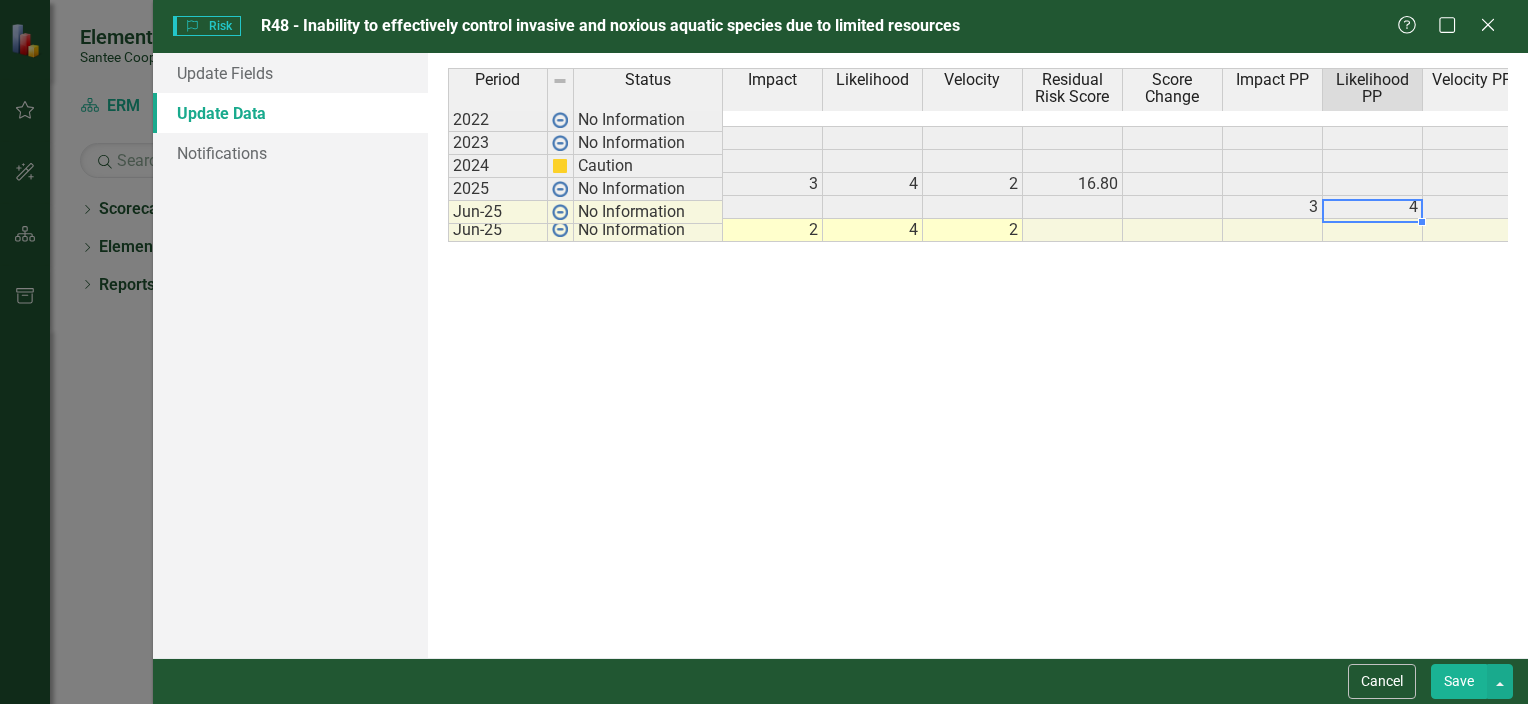 scroll, scrollTop: 0, scrollLeft: 15, axis: horizontal 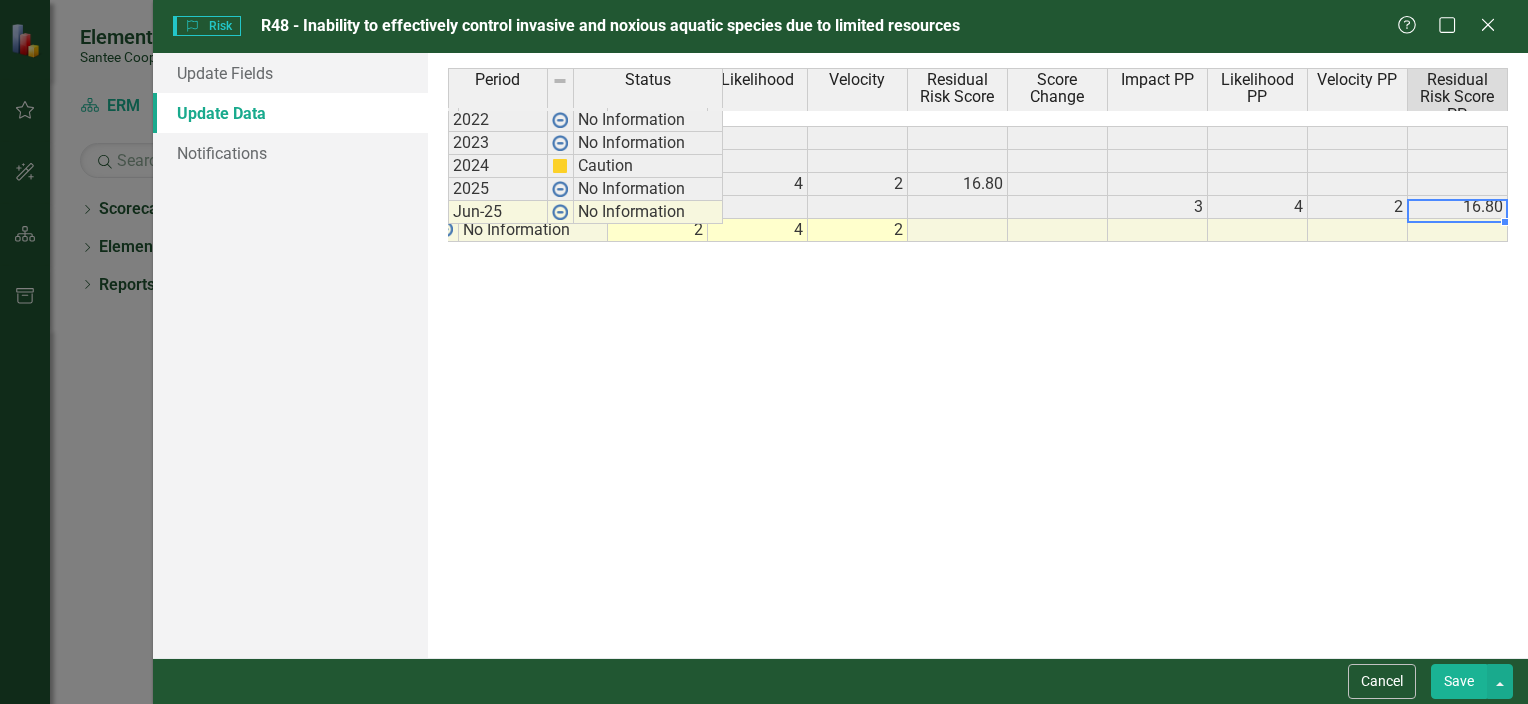 click on "Save" at bounding box center (1459, 681) 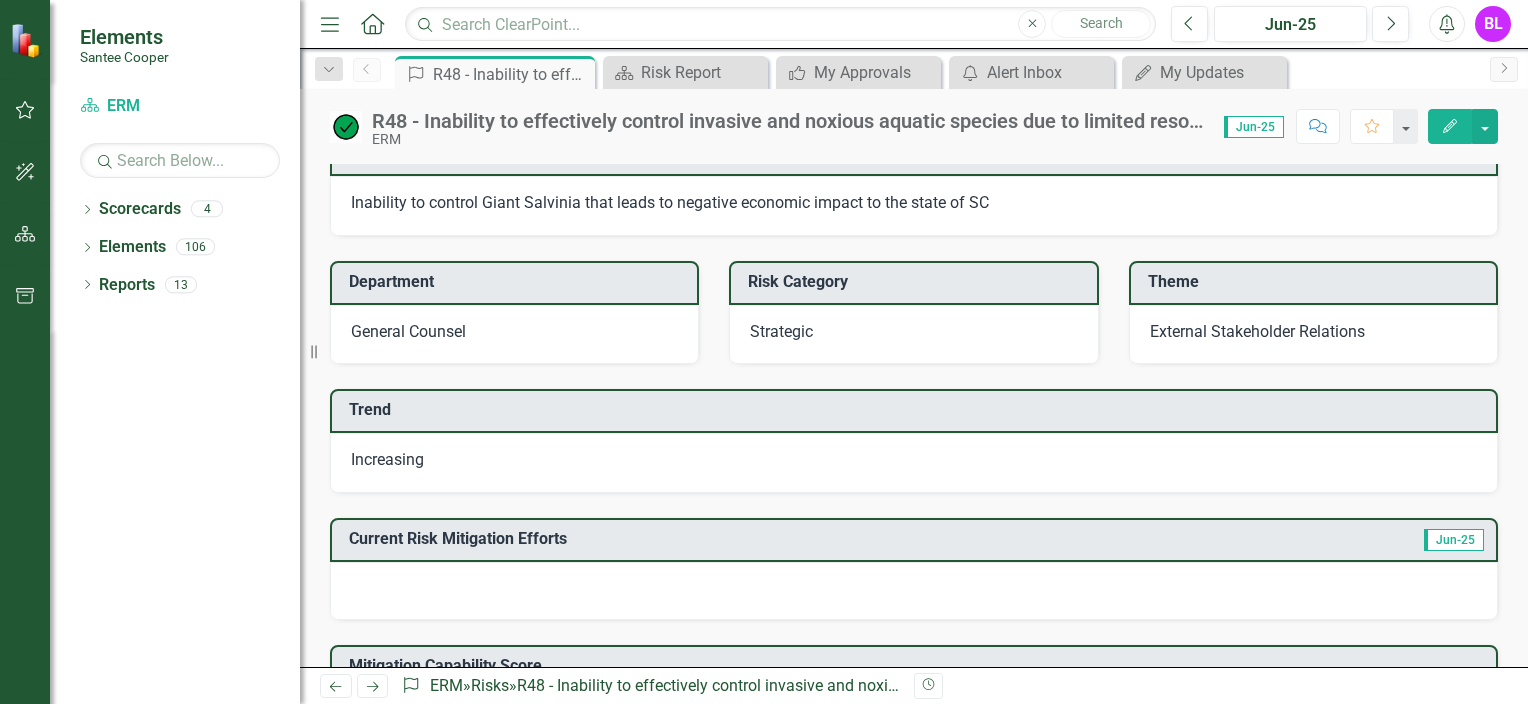 scroll, scrollTop: 300, scrollLeft: 0, axis: vertical 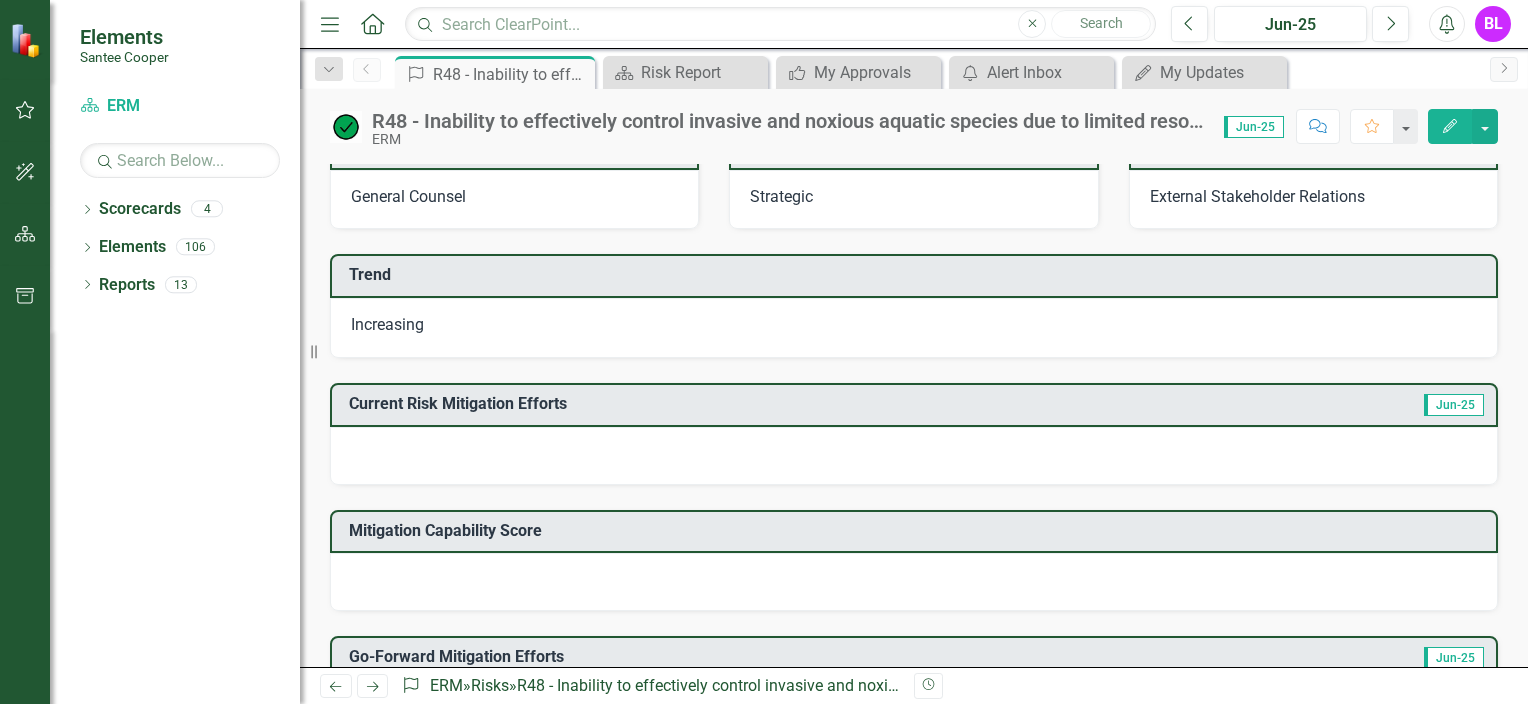click on "Increasing" at bounding box center (914, 328) 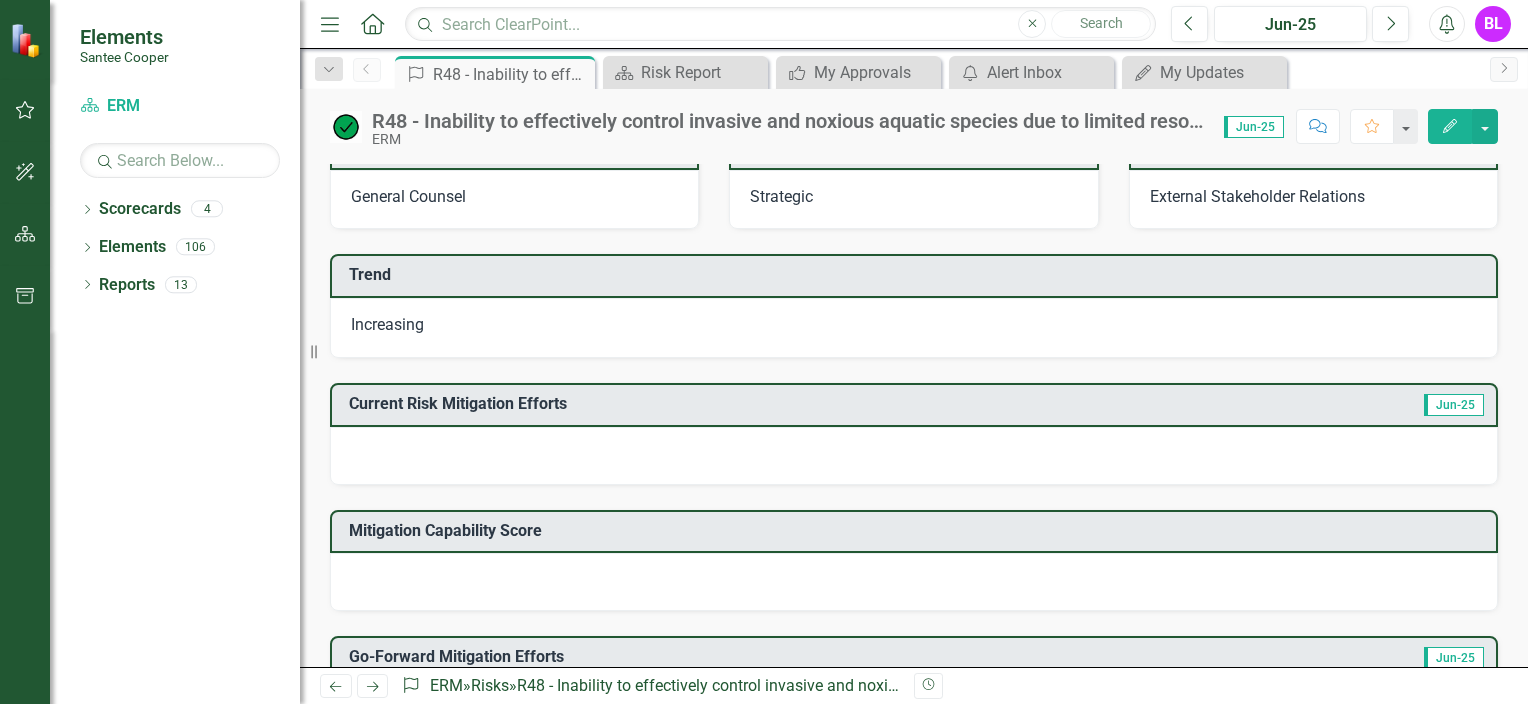 click on "Edit" 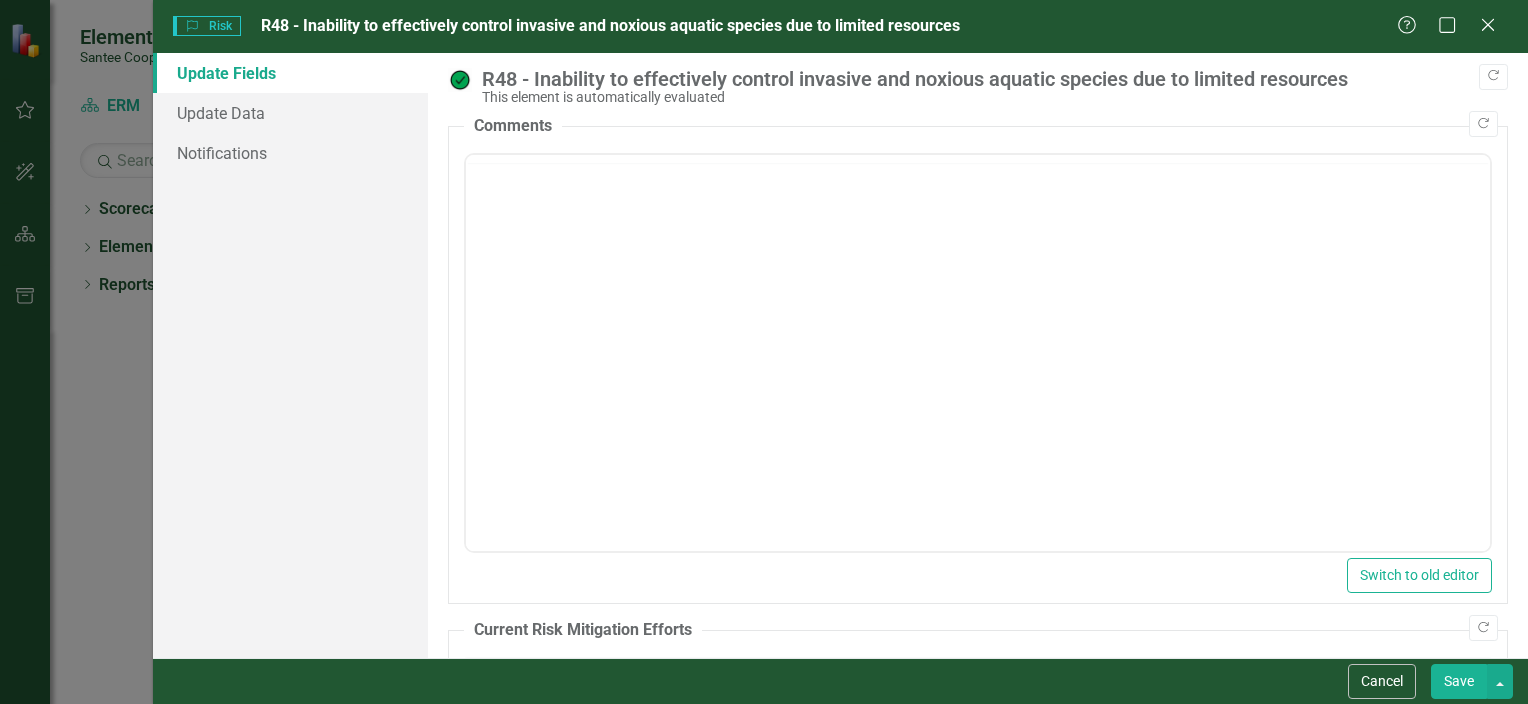 scroll, scrollTop: 0, scrollLeft: 0, axis: both 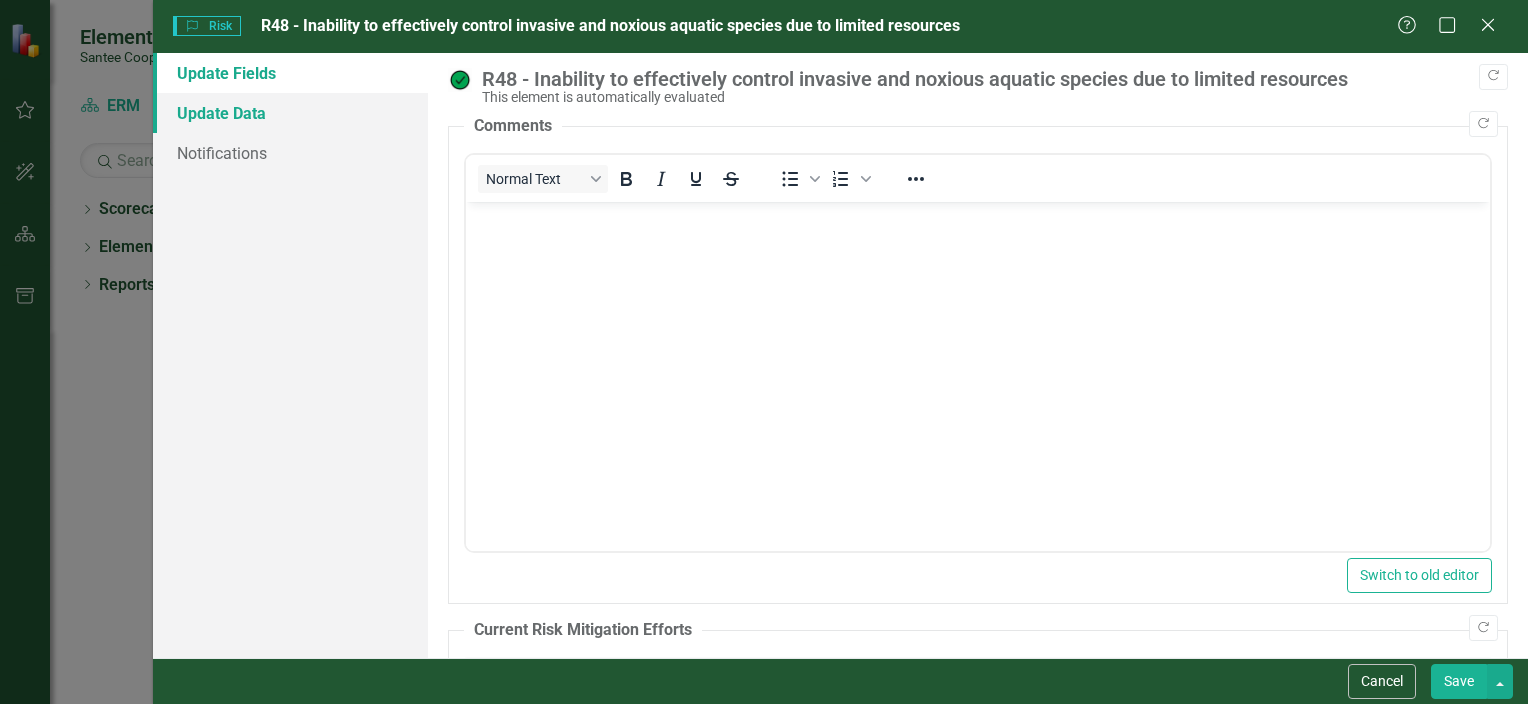 click on "Update  Data" at bounding box center (290, 113) 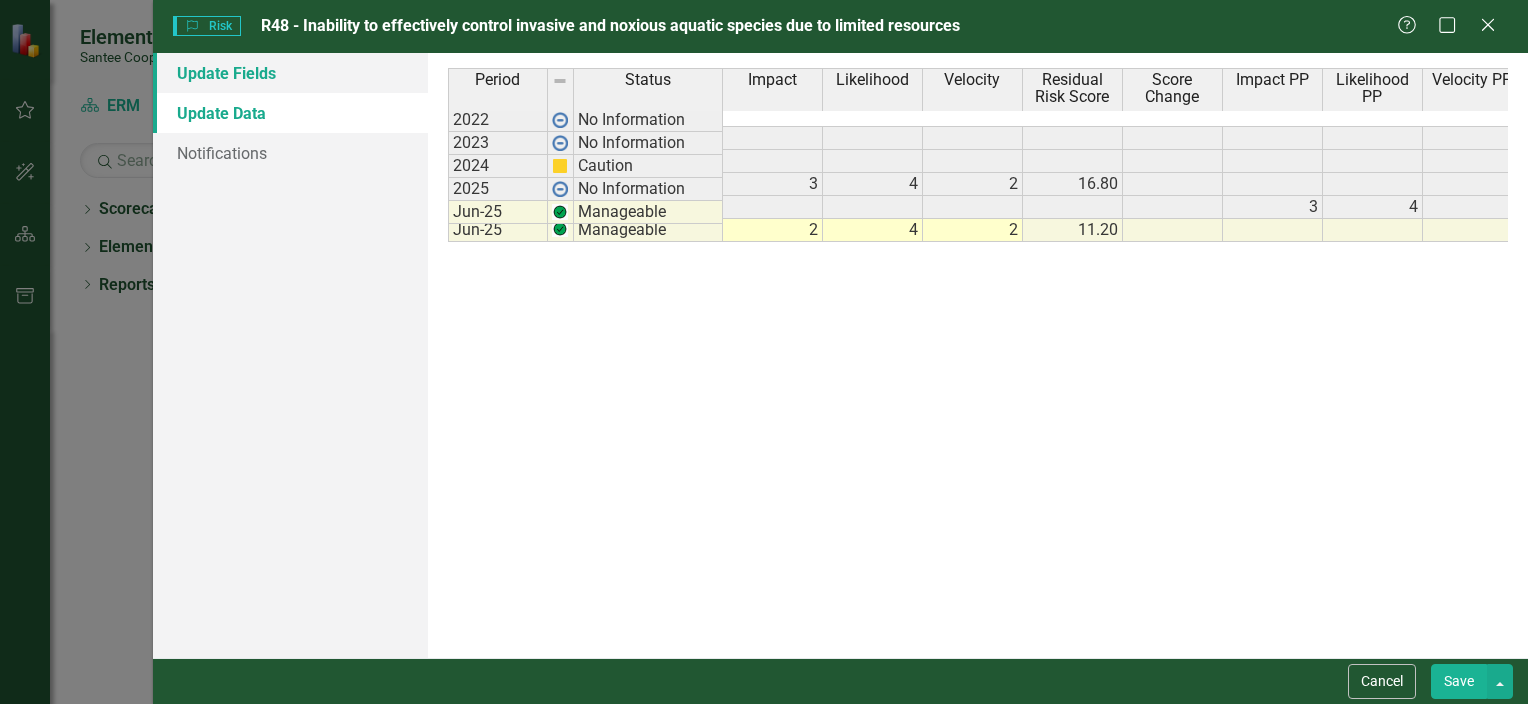 click on "Update Fields" at bounding box center [290, 73] 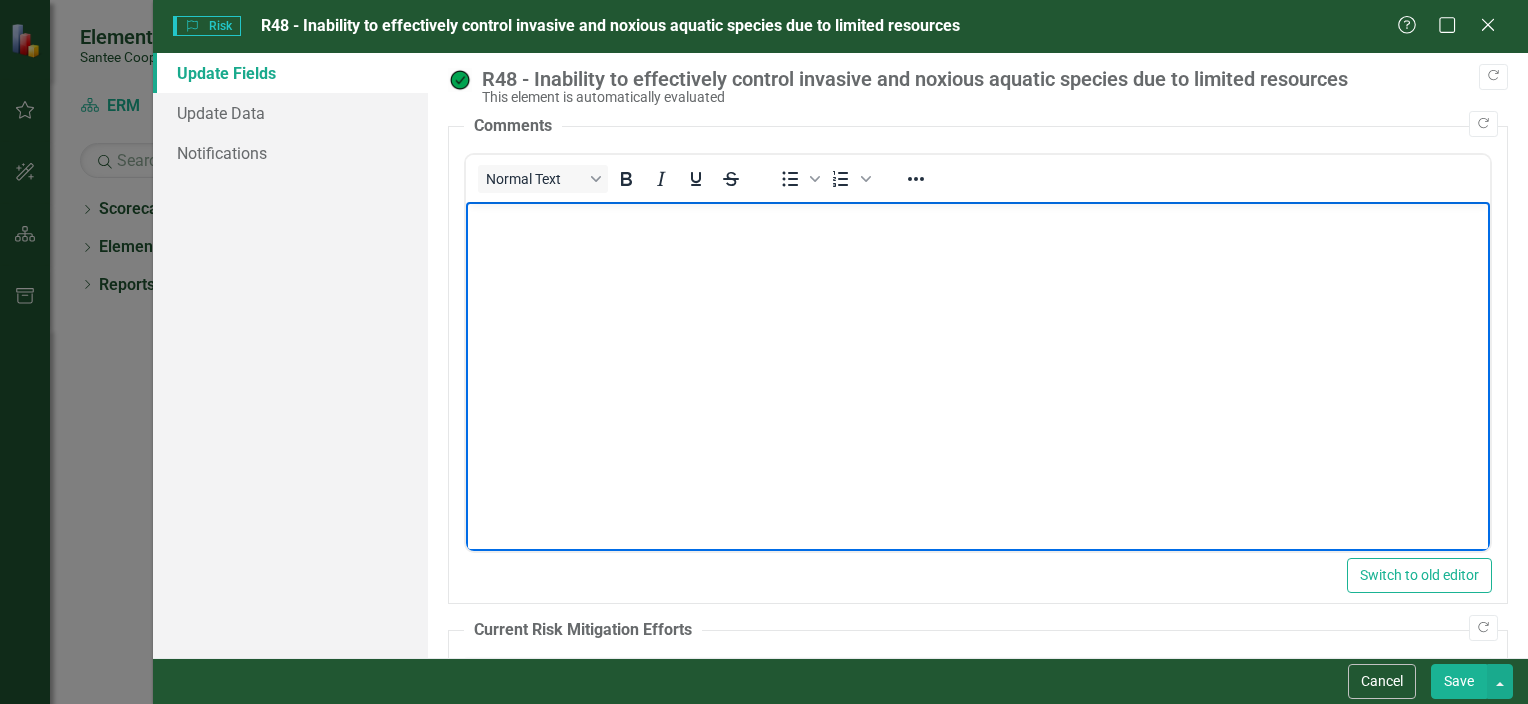 click at bounding box center (977, 352) 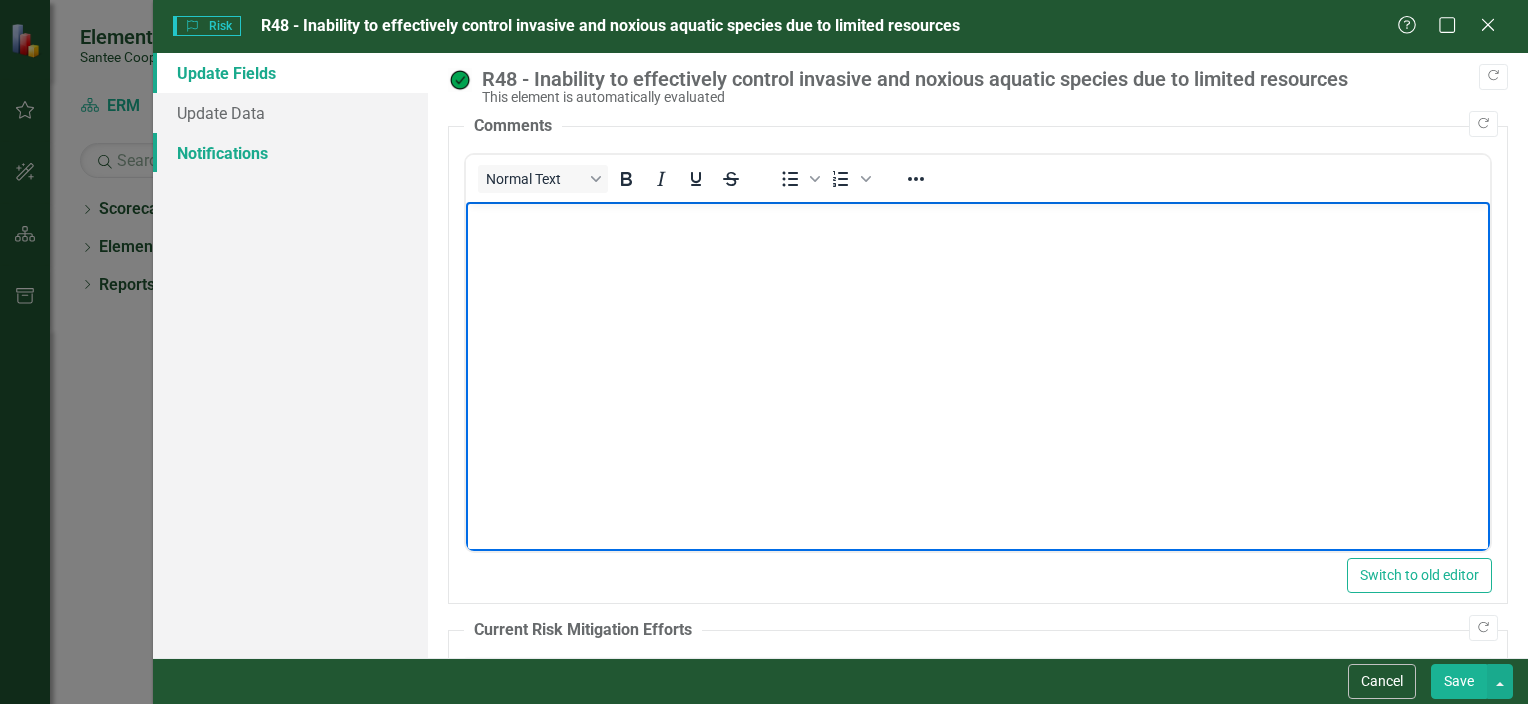 click on "Notifications" at bounding box center [290, 153] 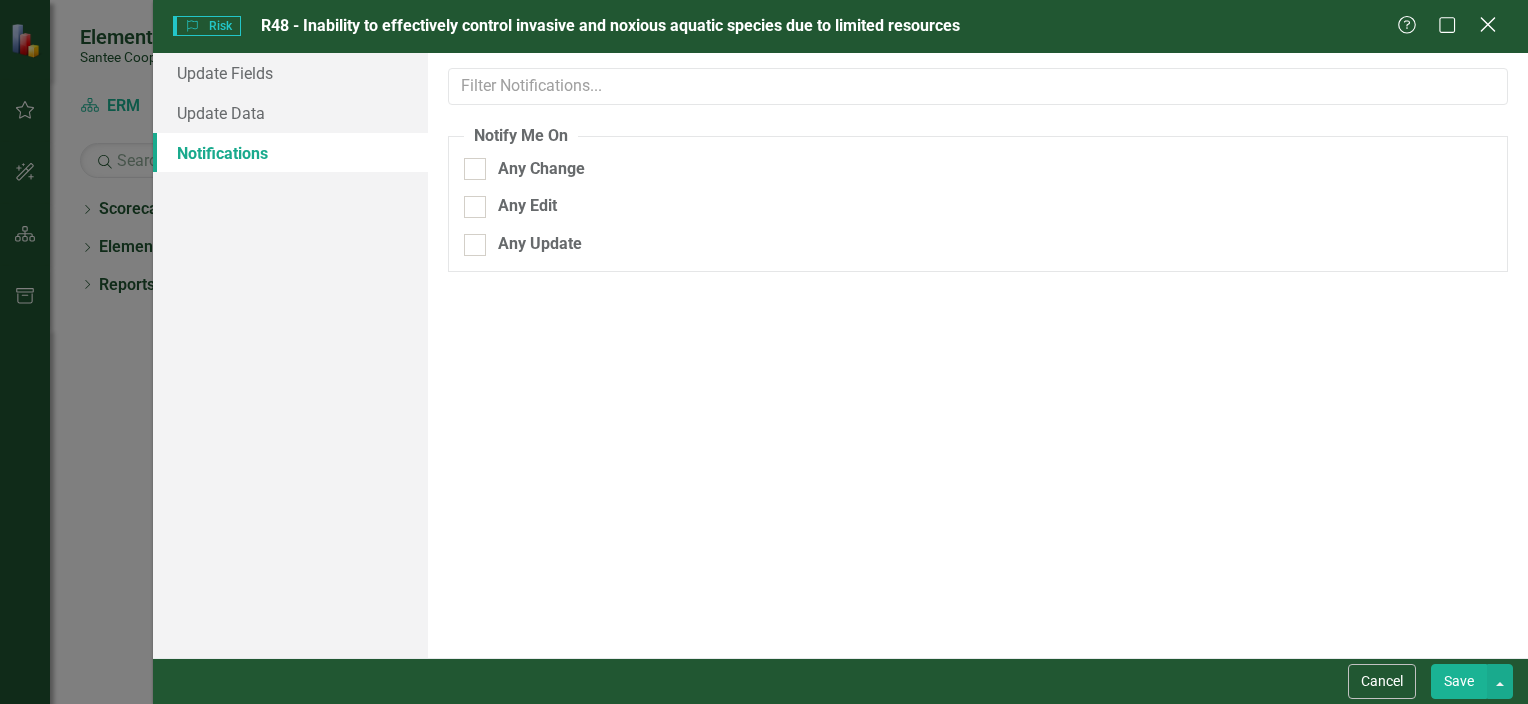 click on "Close" 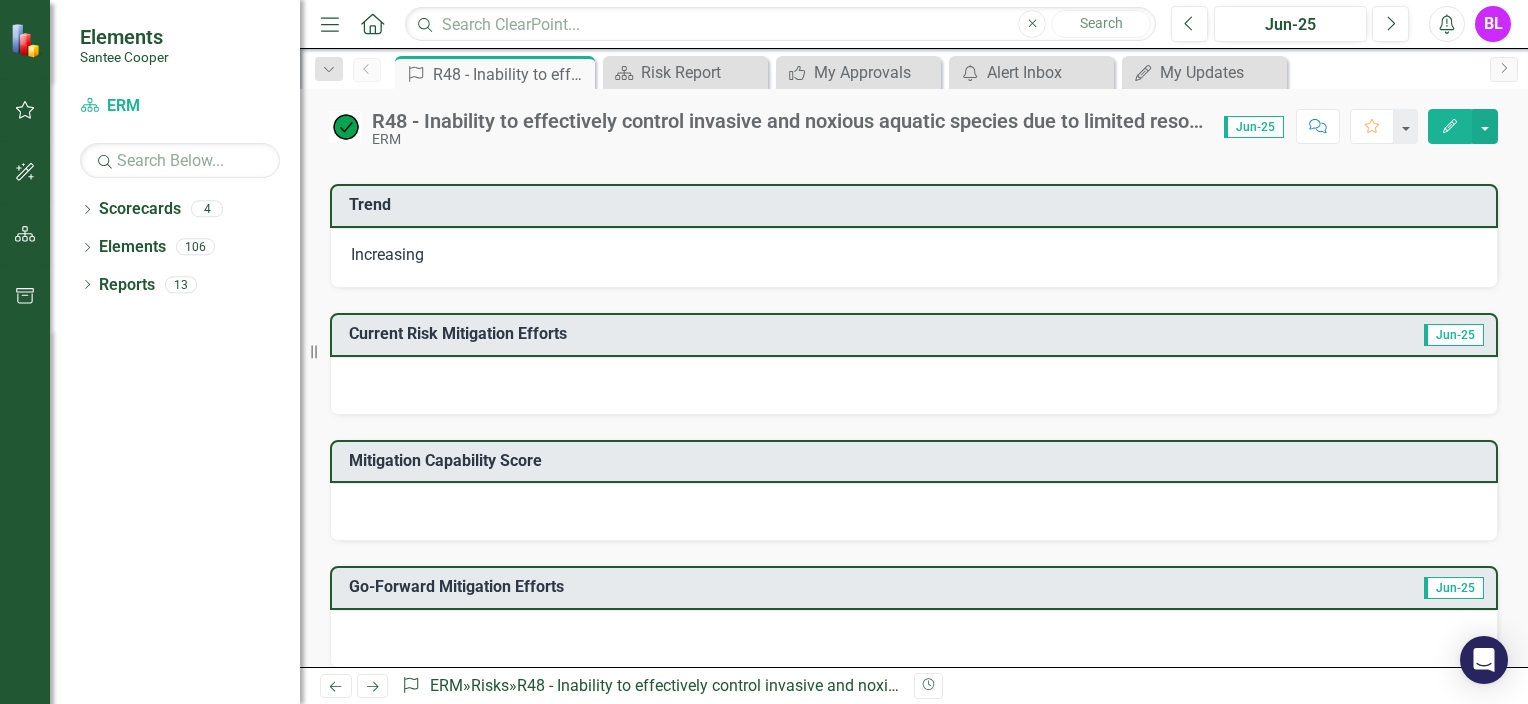 scroll, scrollTop: 400, scrollLeft: 0, axis: vertical 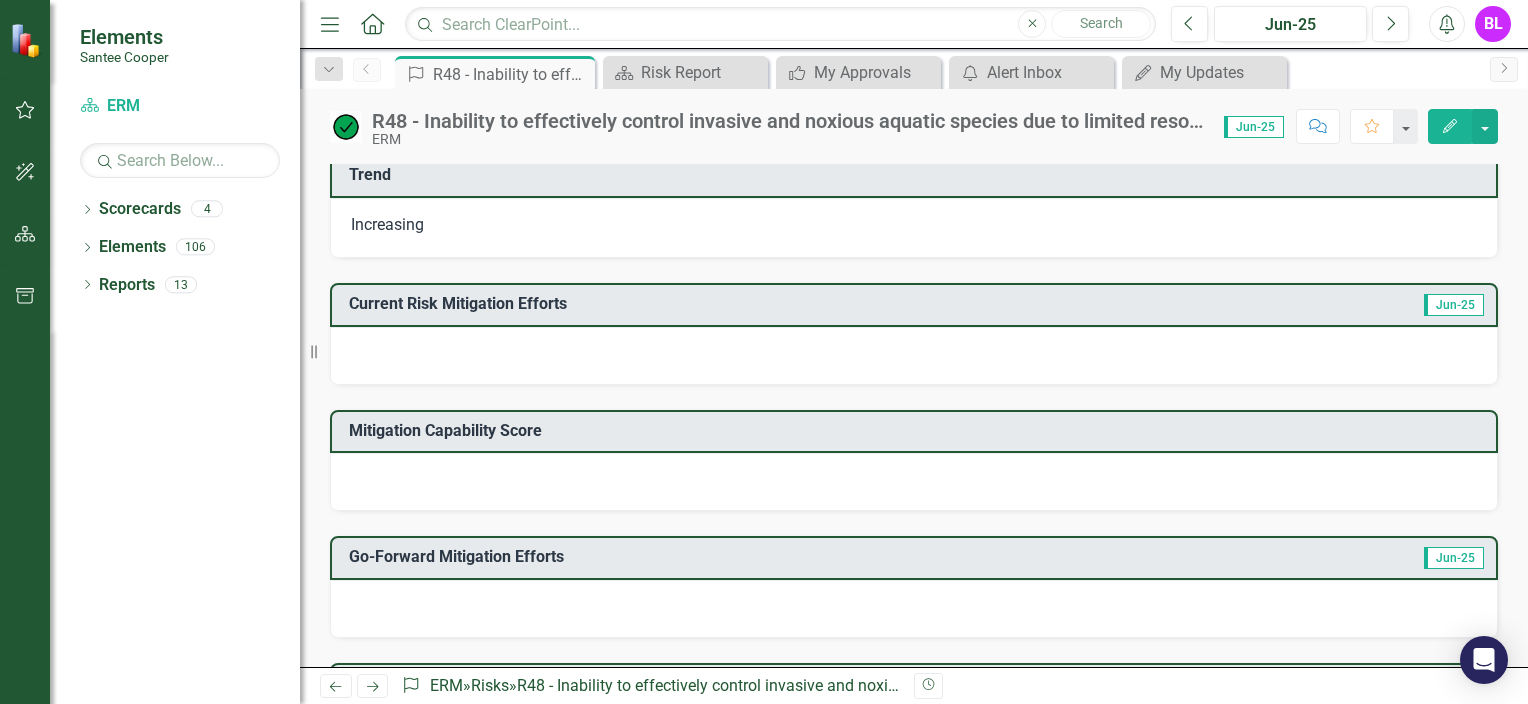 click on "Increasing" at bounding box center [387, 224] 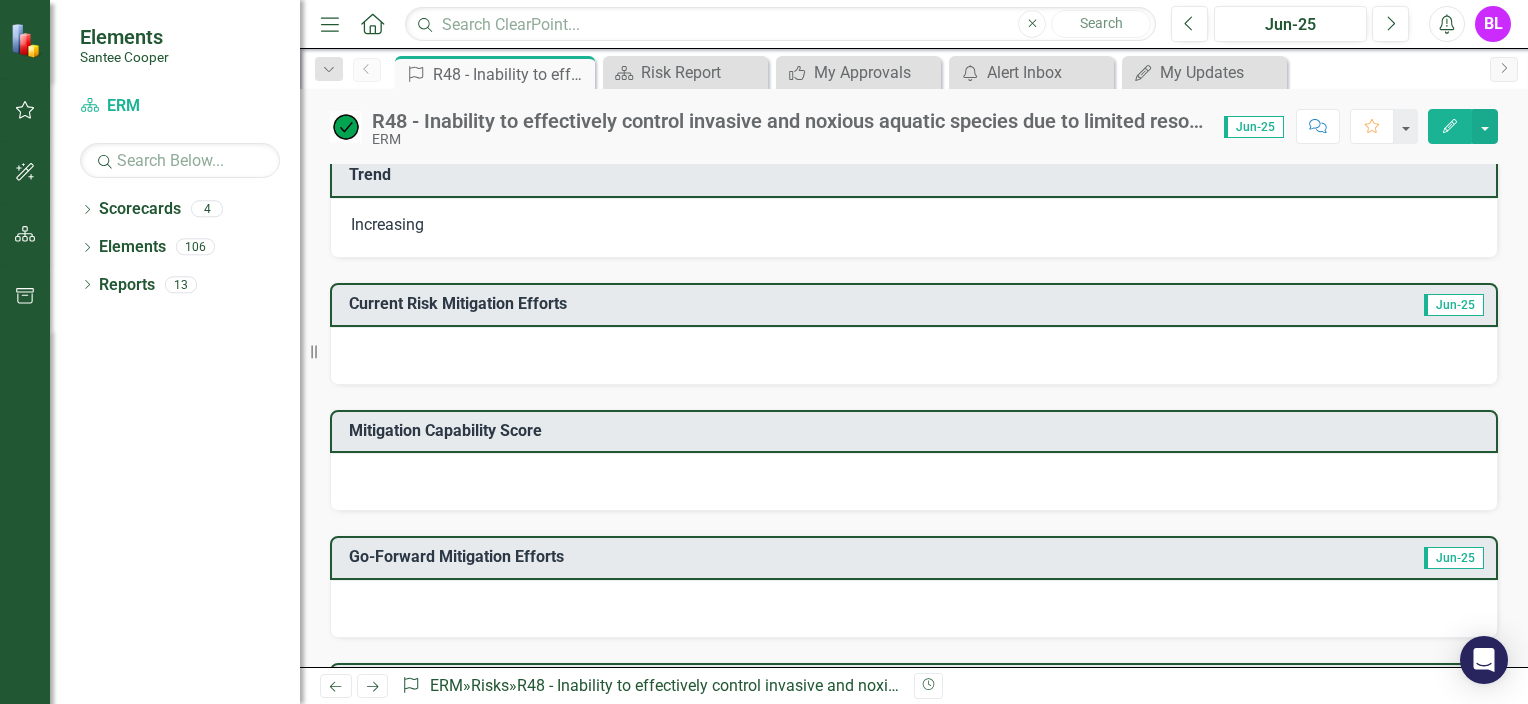click on "Increasing" at bounding box center [387, 224] 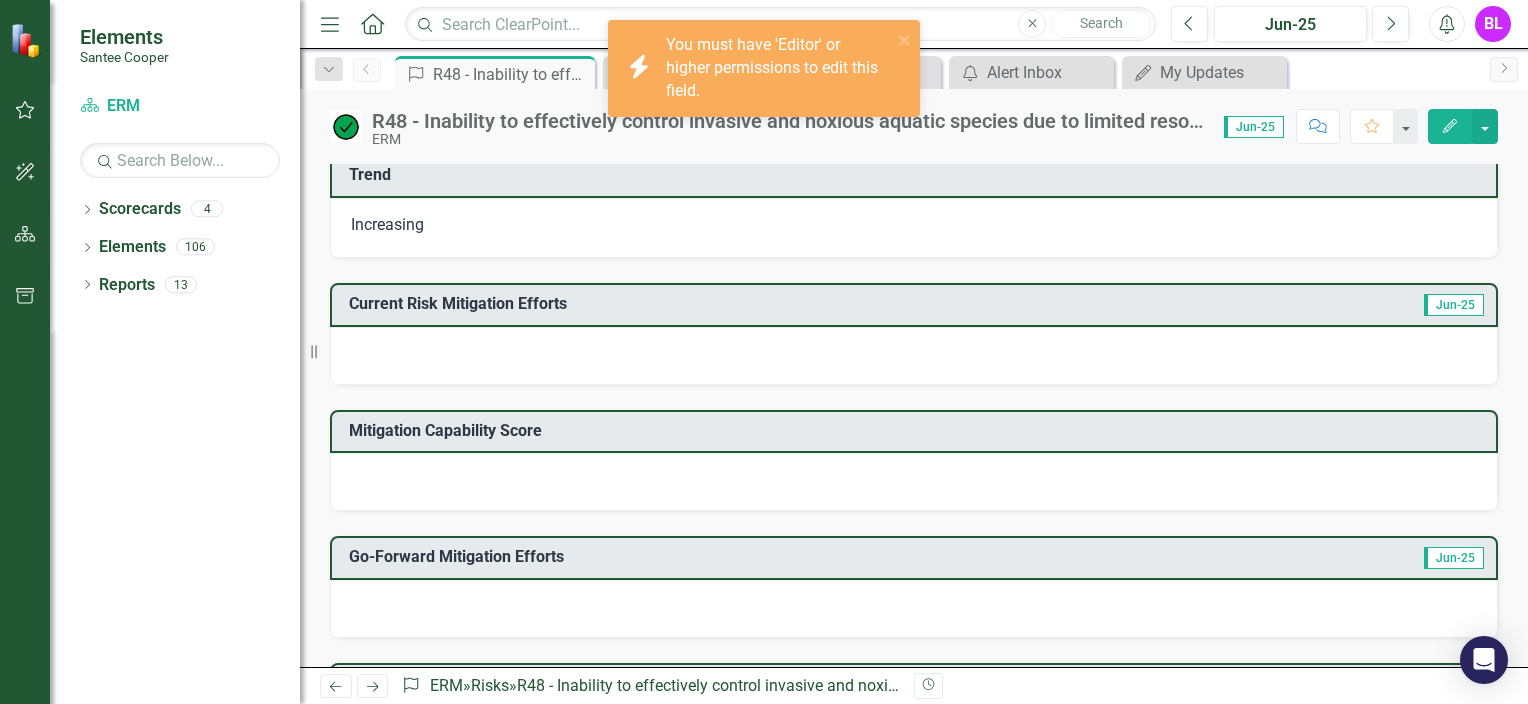 click on "Increasing" at bounding box center [387, 224] 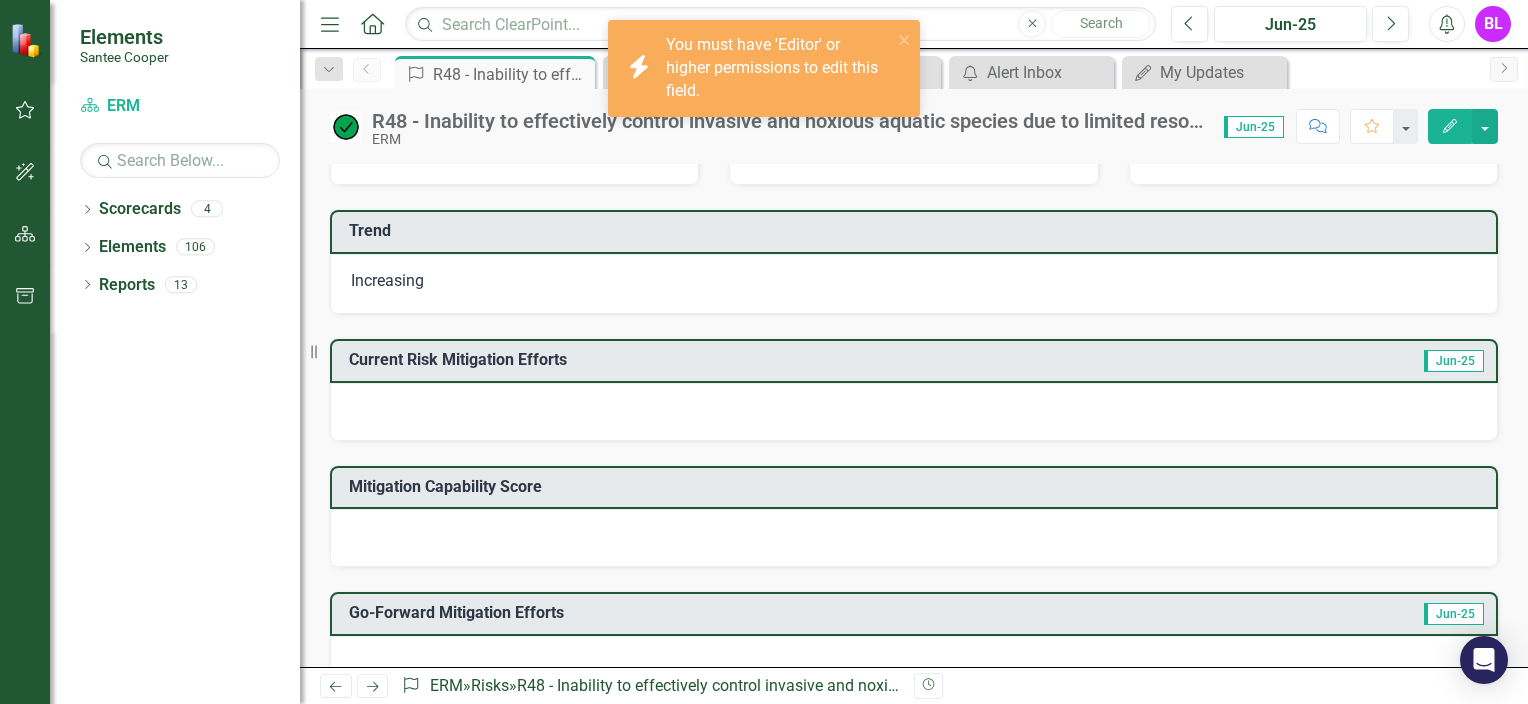 scroll, scrollTop: 300, scrollLeft: 0, axis: vertical 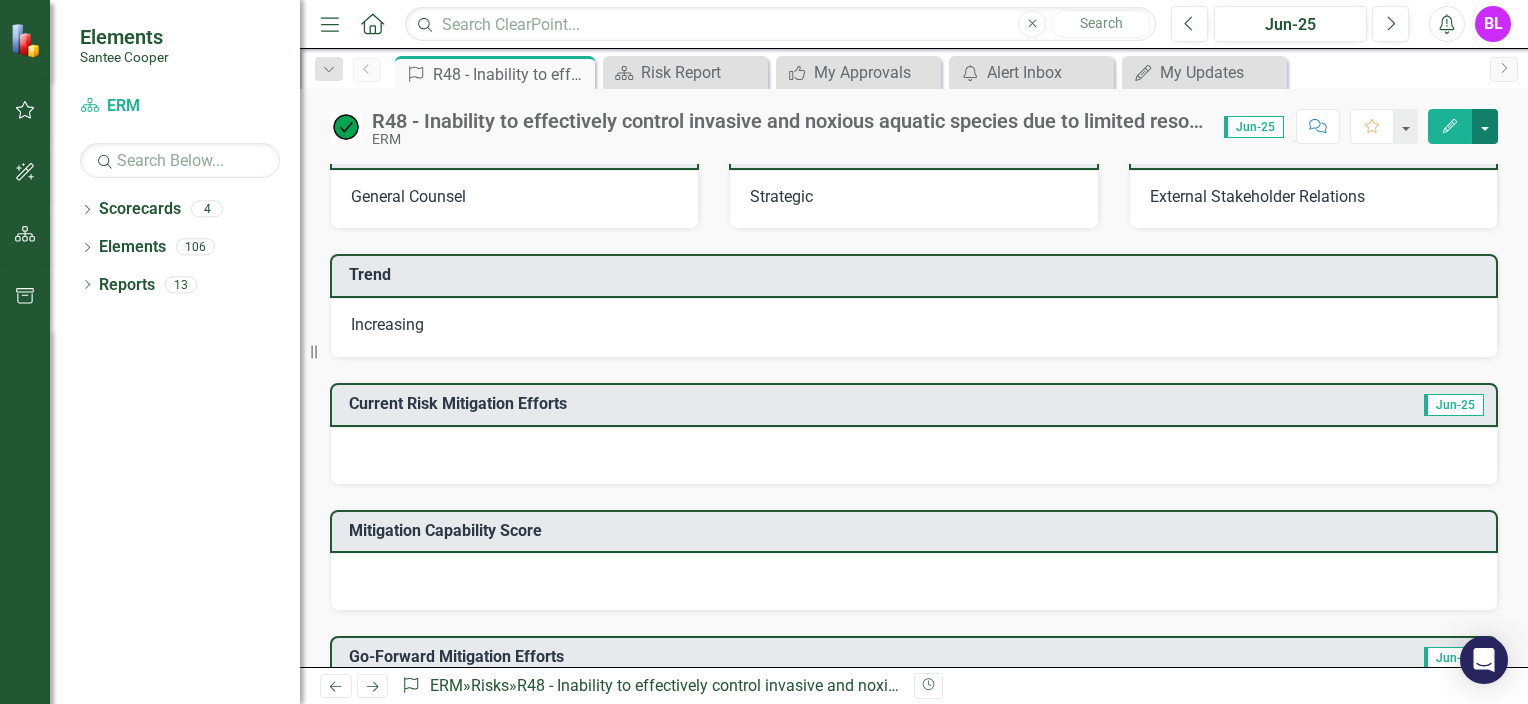 click at bounding box center (1485, 126) 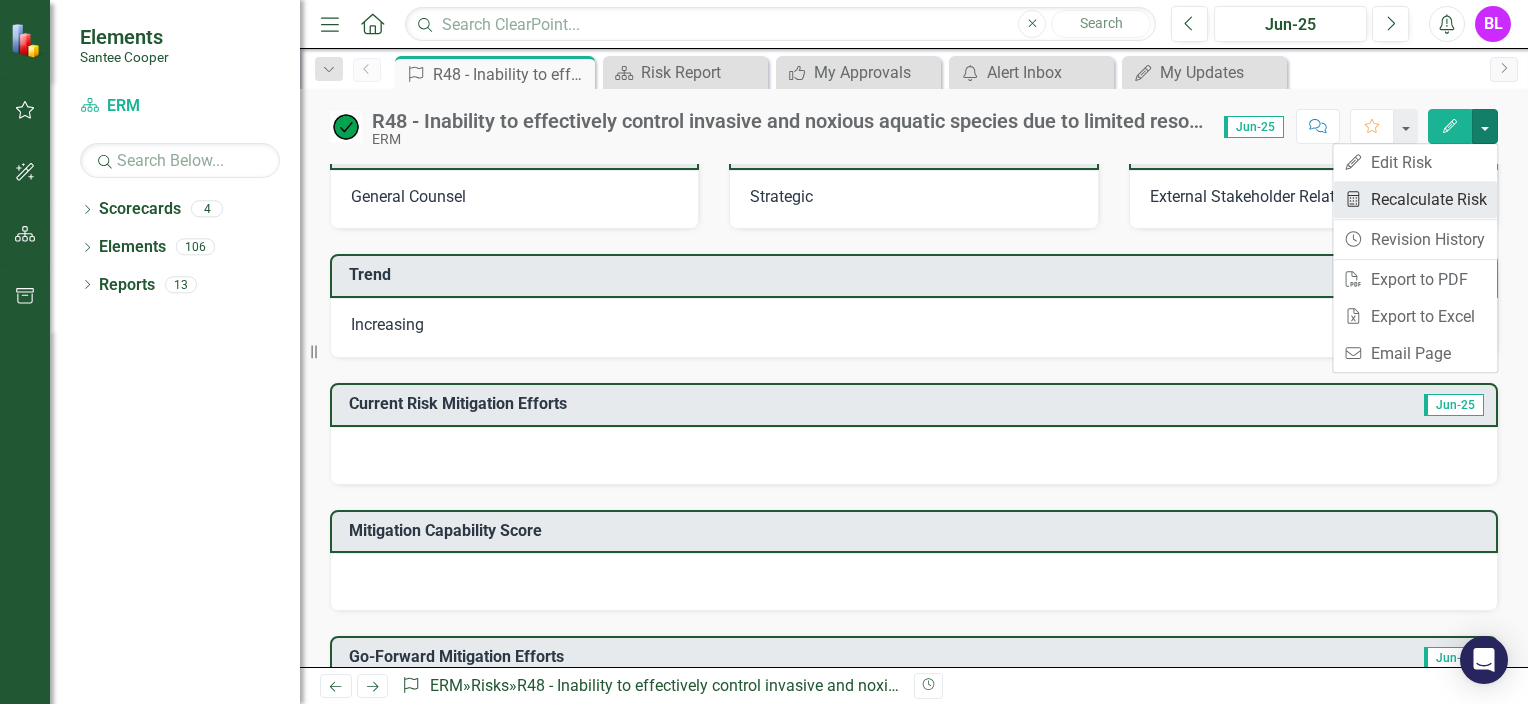 click on "Recalculate KPI" 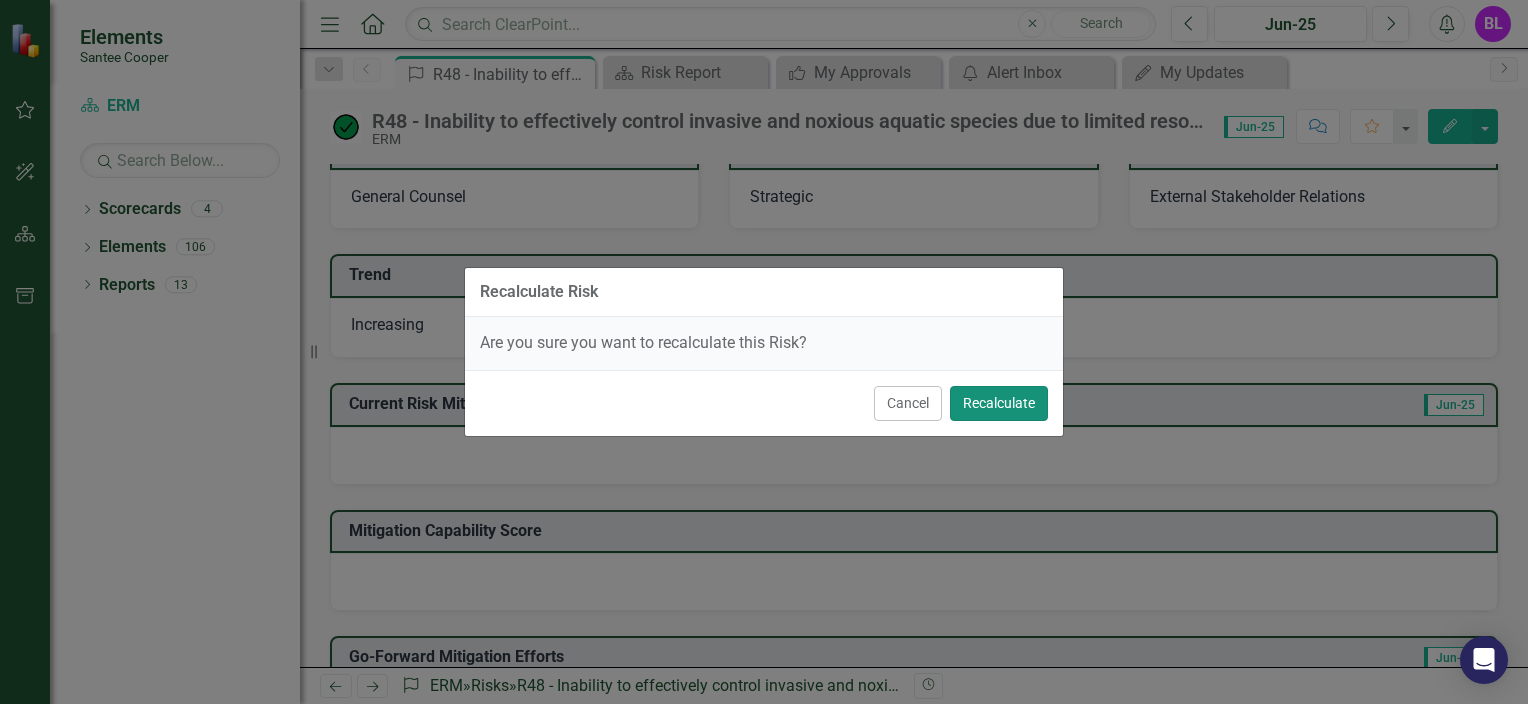 click on "Recalculate" at bounding box center [999, 403] 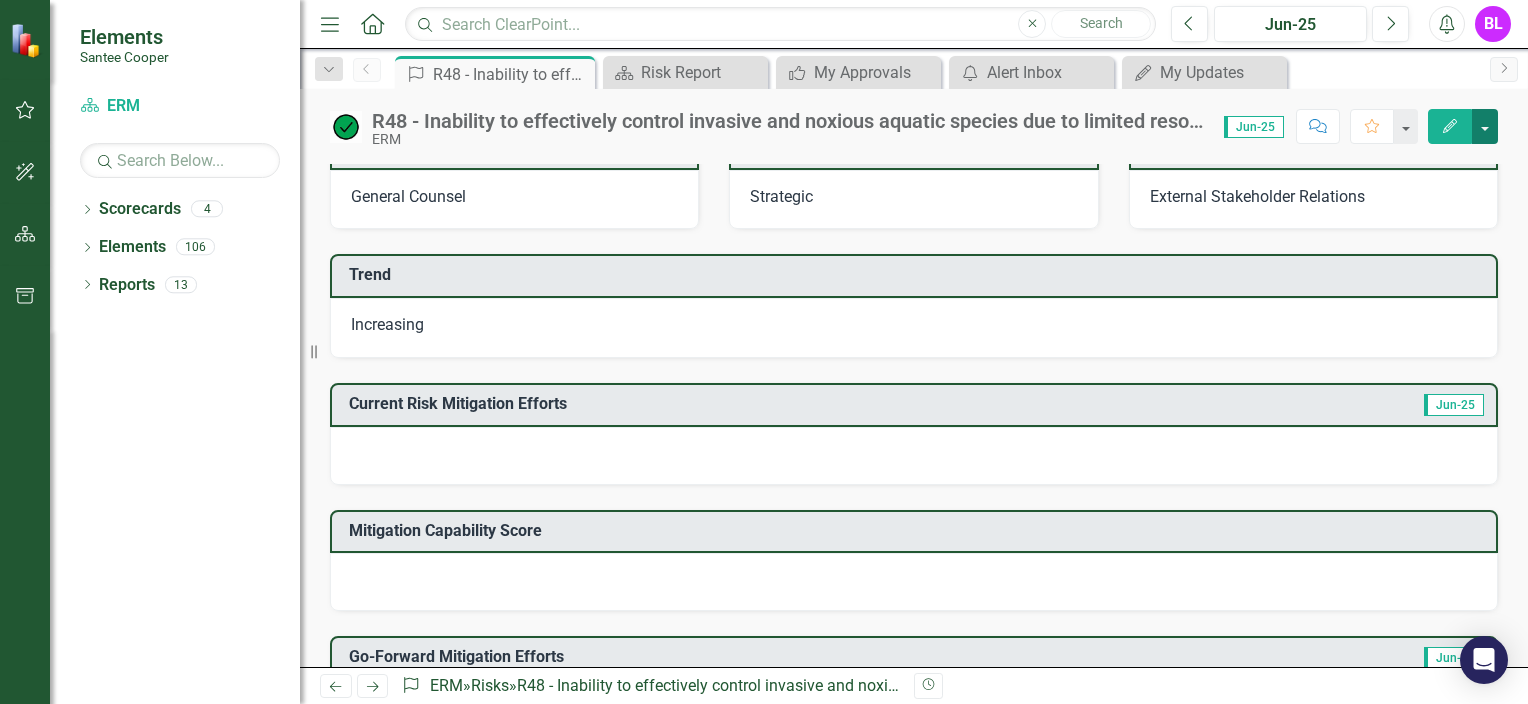 click at bounding box center [1485, 126] 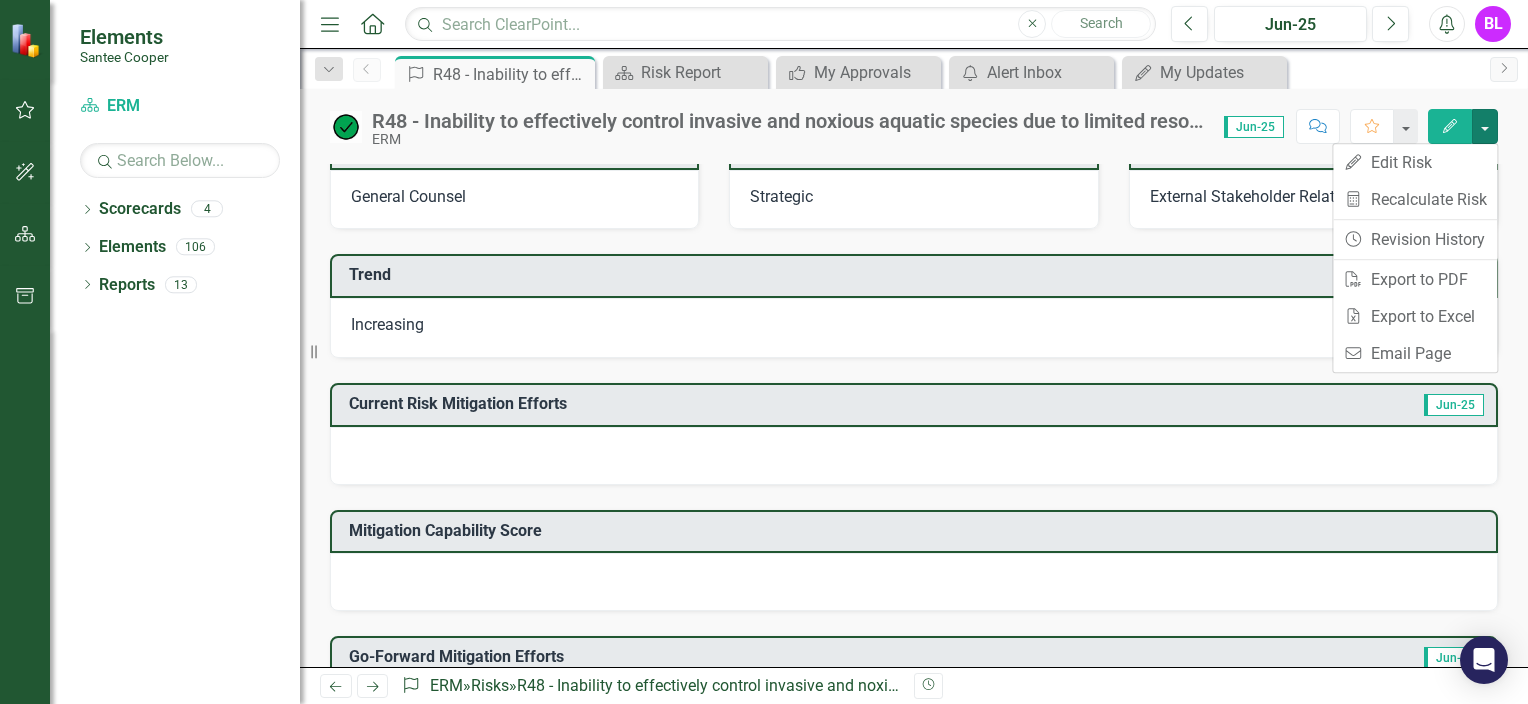 click on "Increasing" at bounding box center (914, 328) 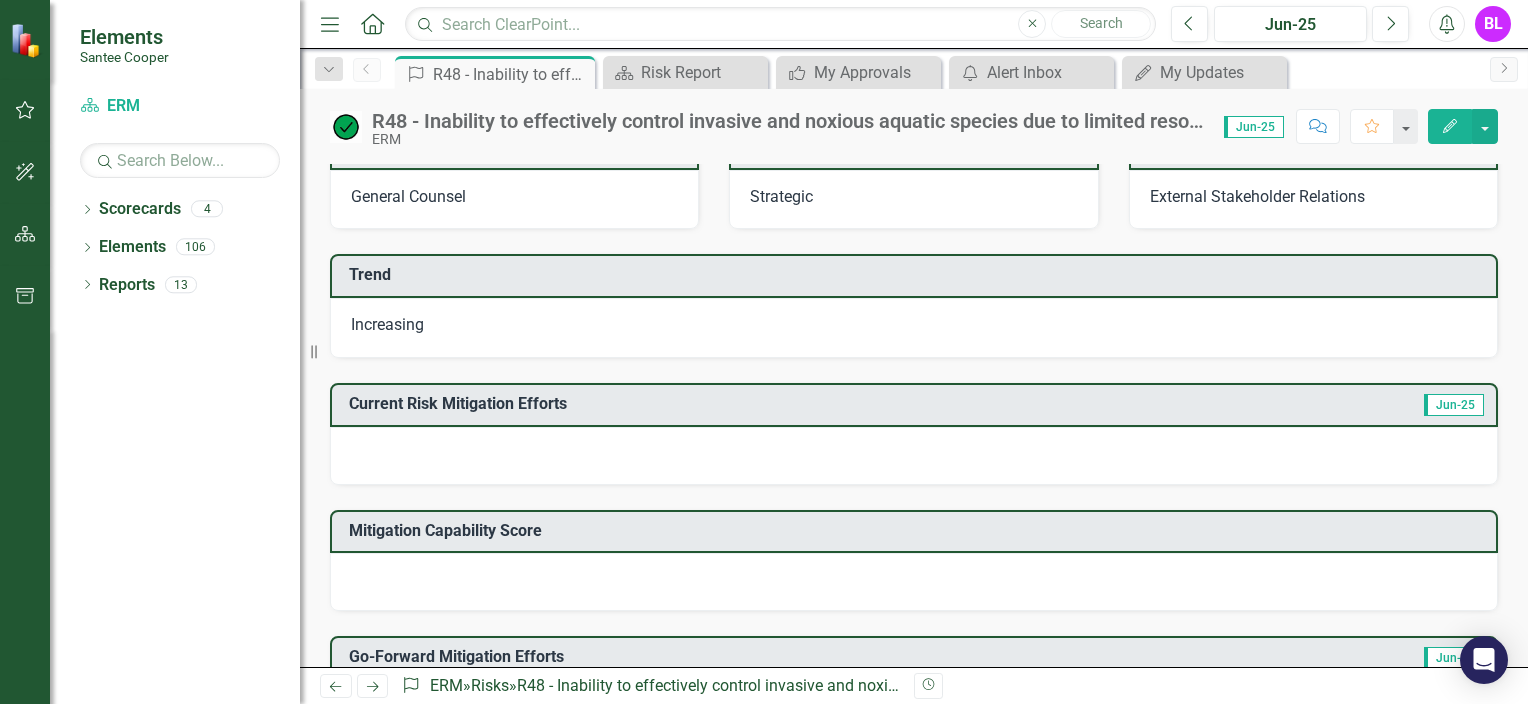 click on "Increasing" at bounding box center (387, 324) 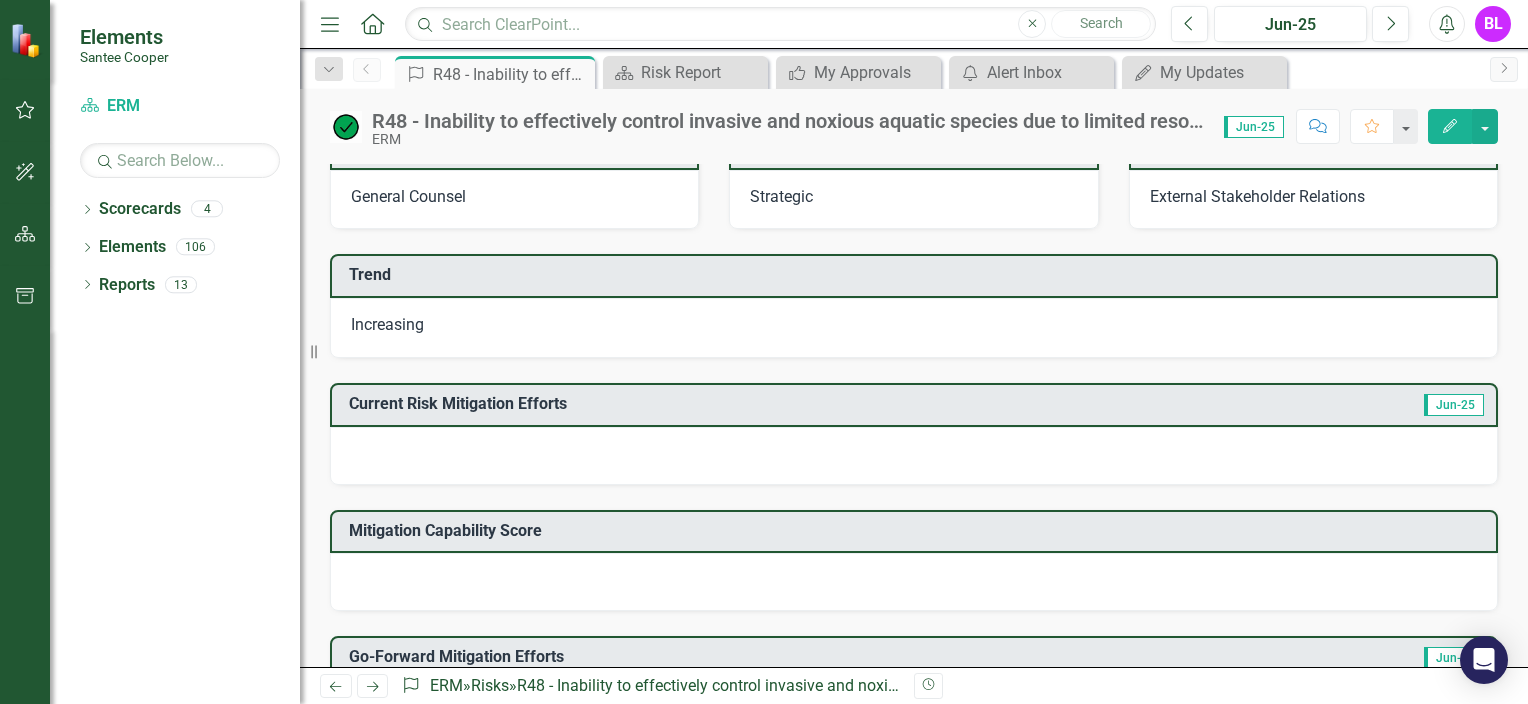 click on "Increasing" at bounding box center (387, 324) 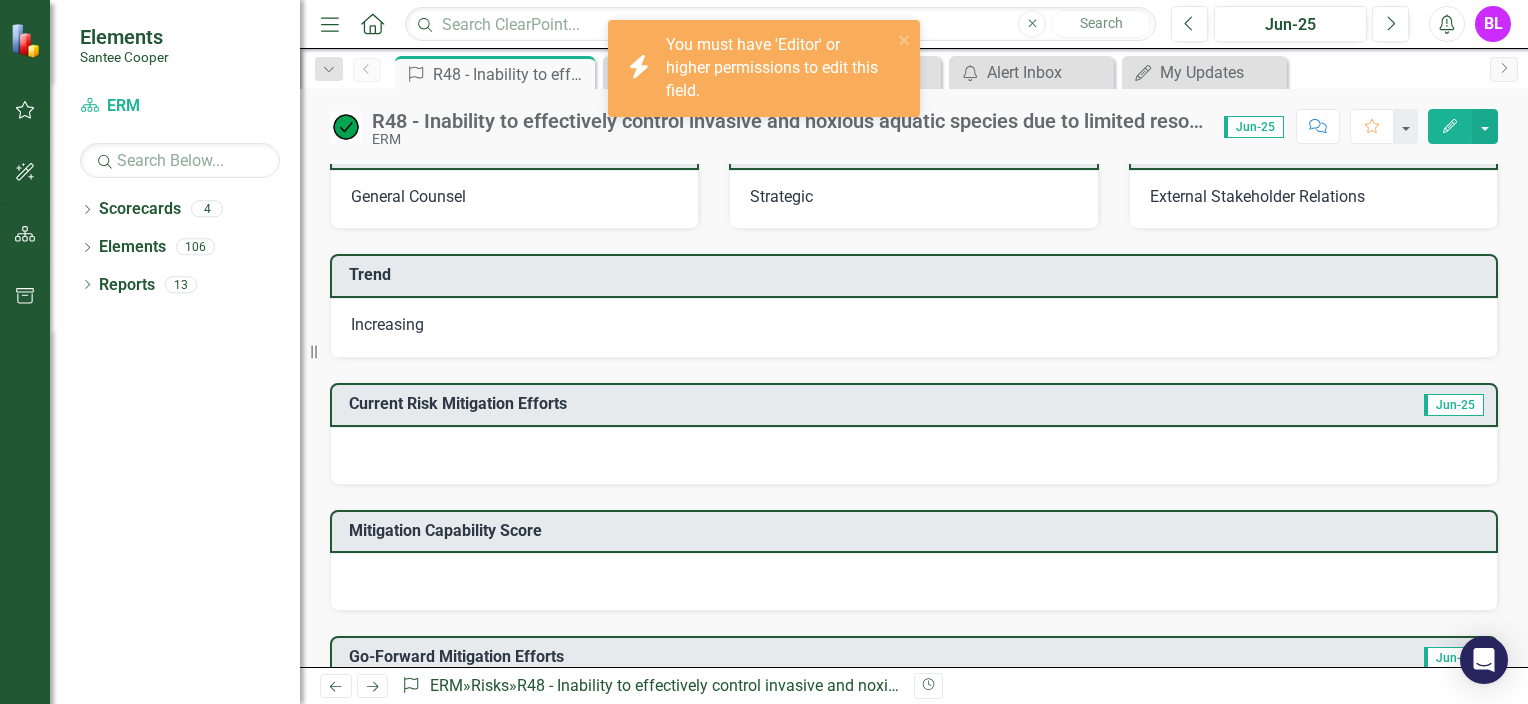 click at bounding box center [914, 456] 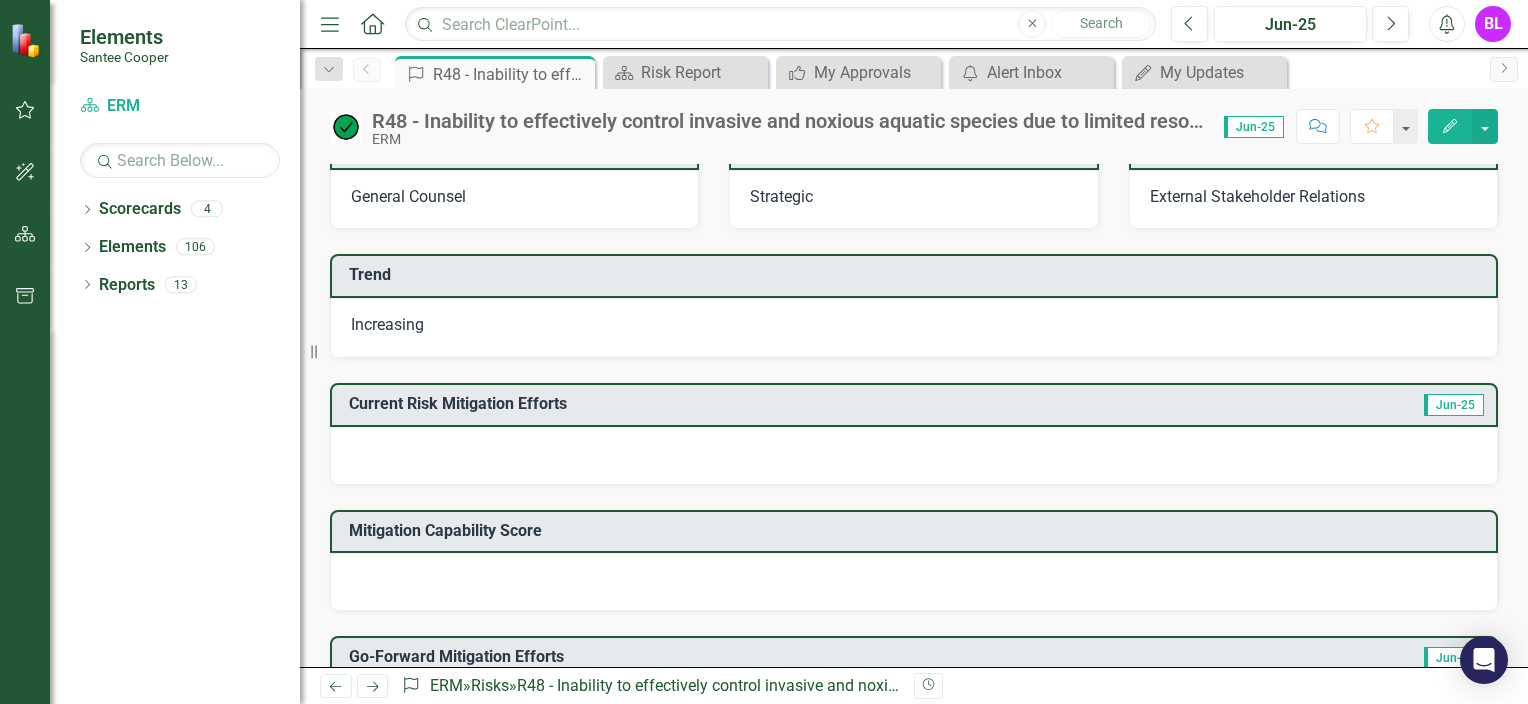 click 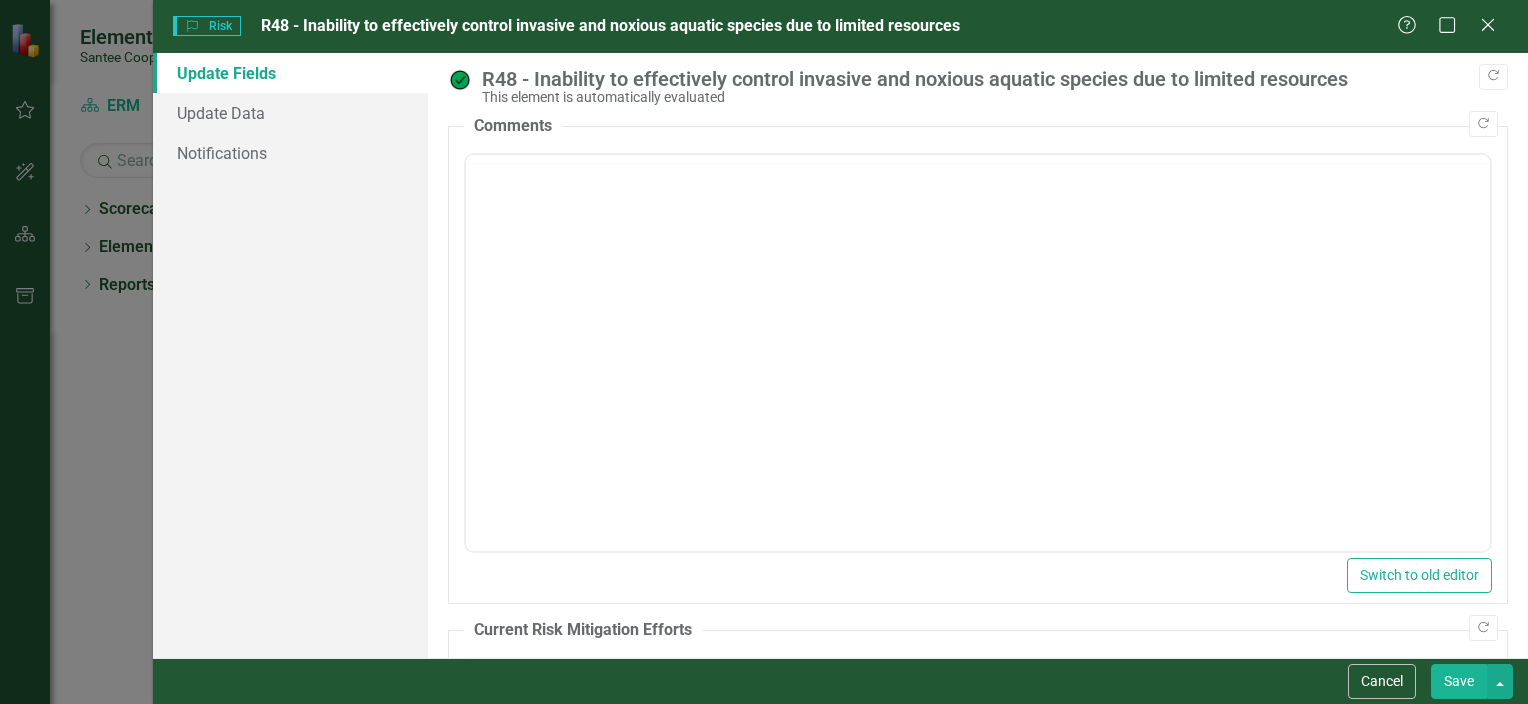 scroll, scrollTop: 0, scrollLeft: 0, axis: both 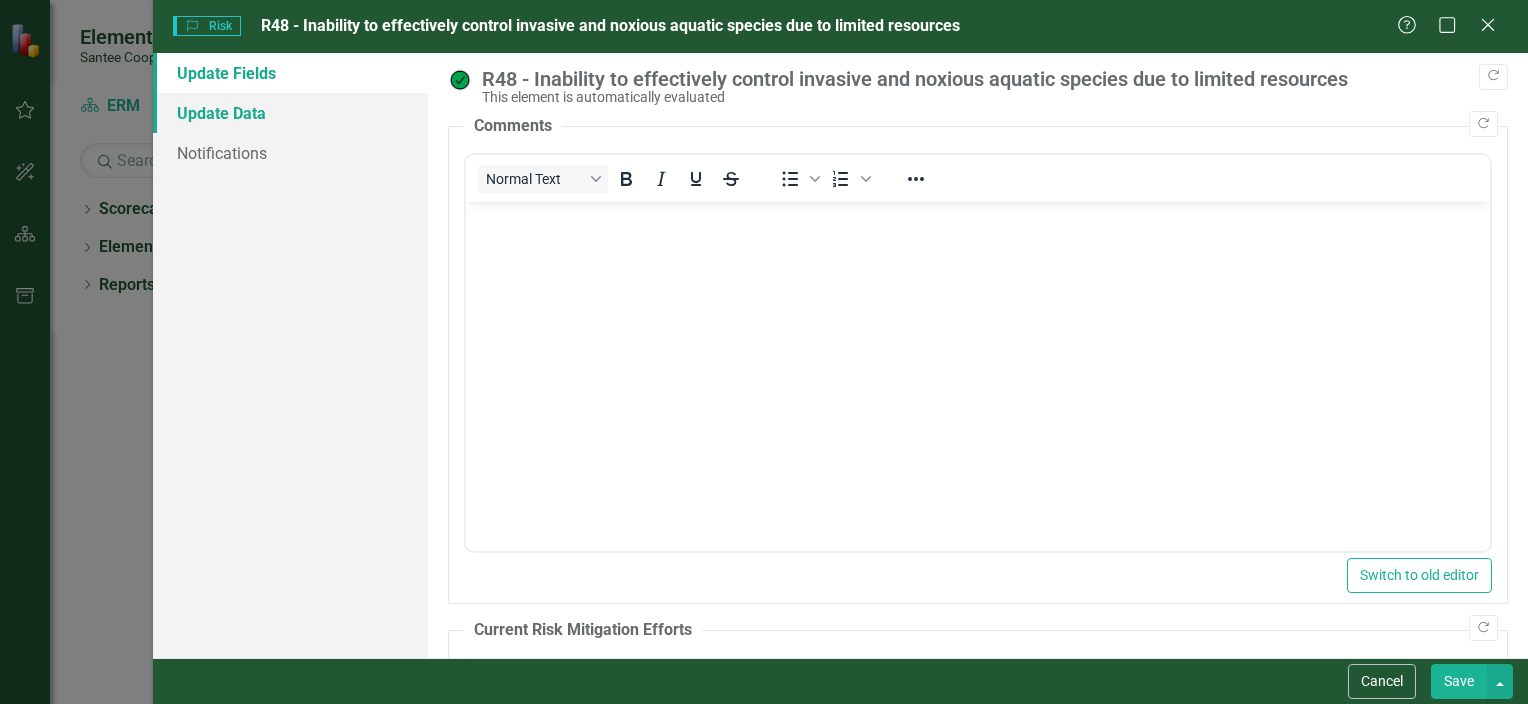 click on "Update  Data" at bounding box center (290, 113) 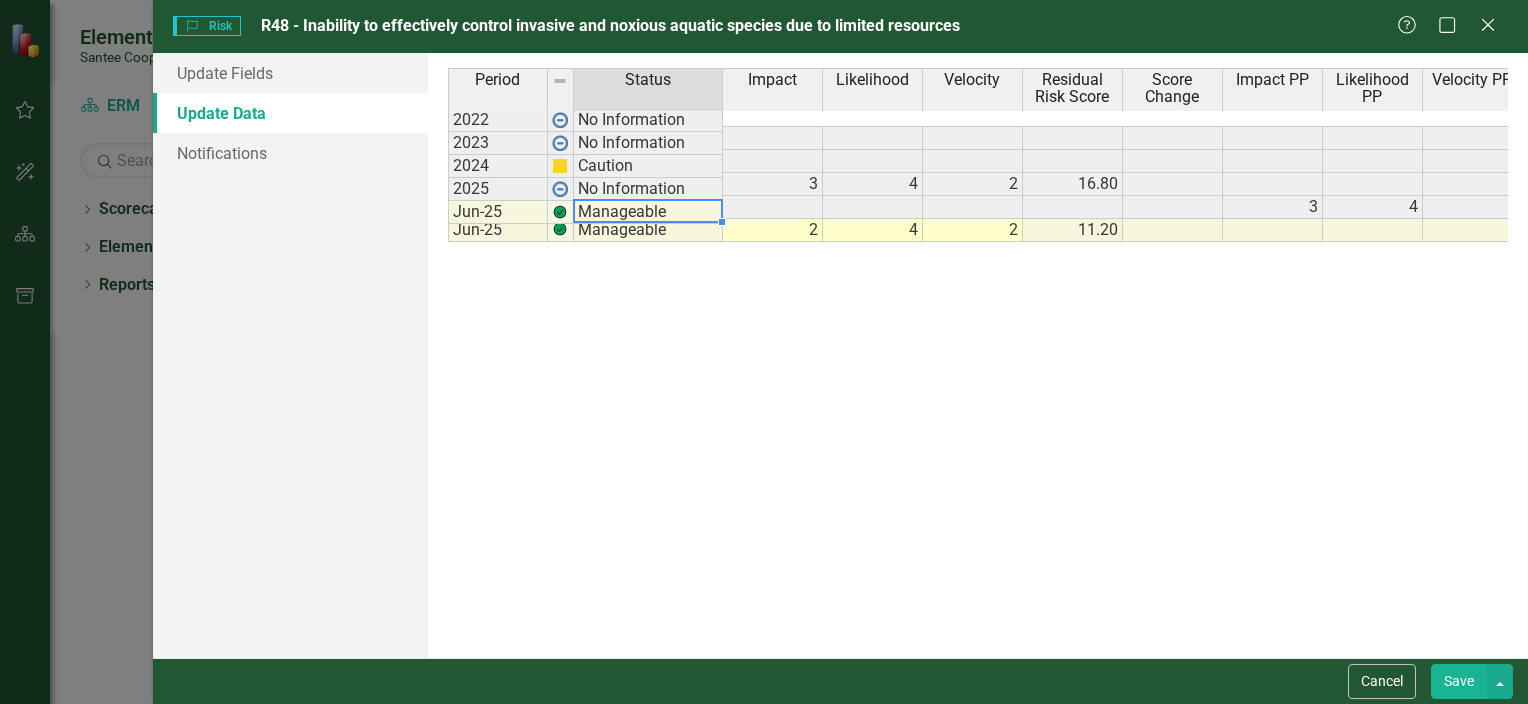 click on "Manageable" at bounding box center [648, 212] 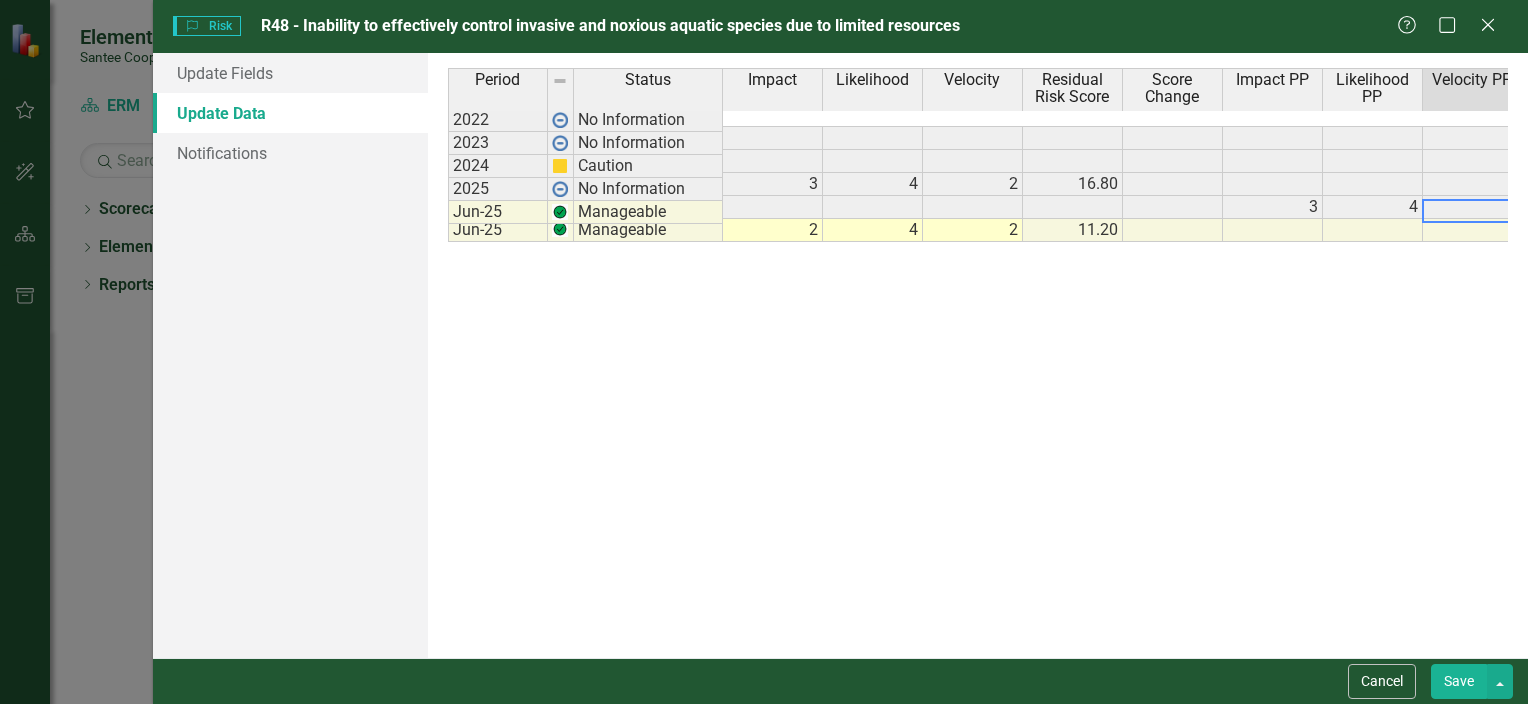scroll, scrollTop: 0, scrollLeft: 15, axis: horizontal 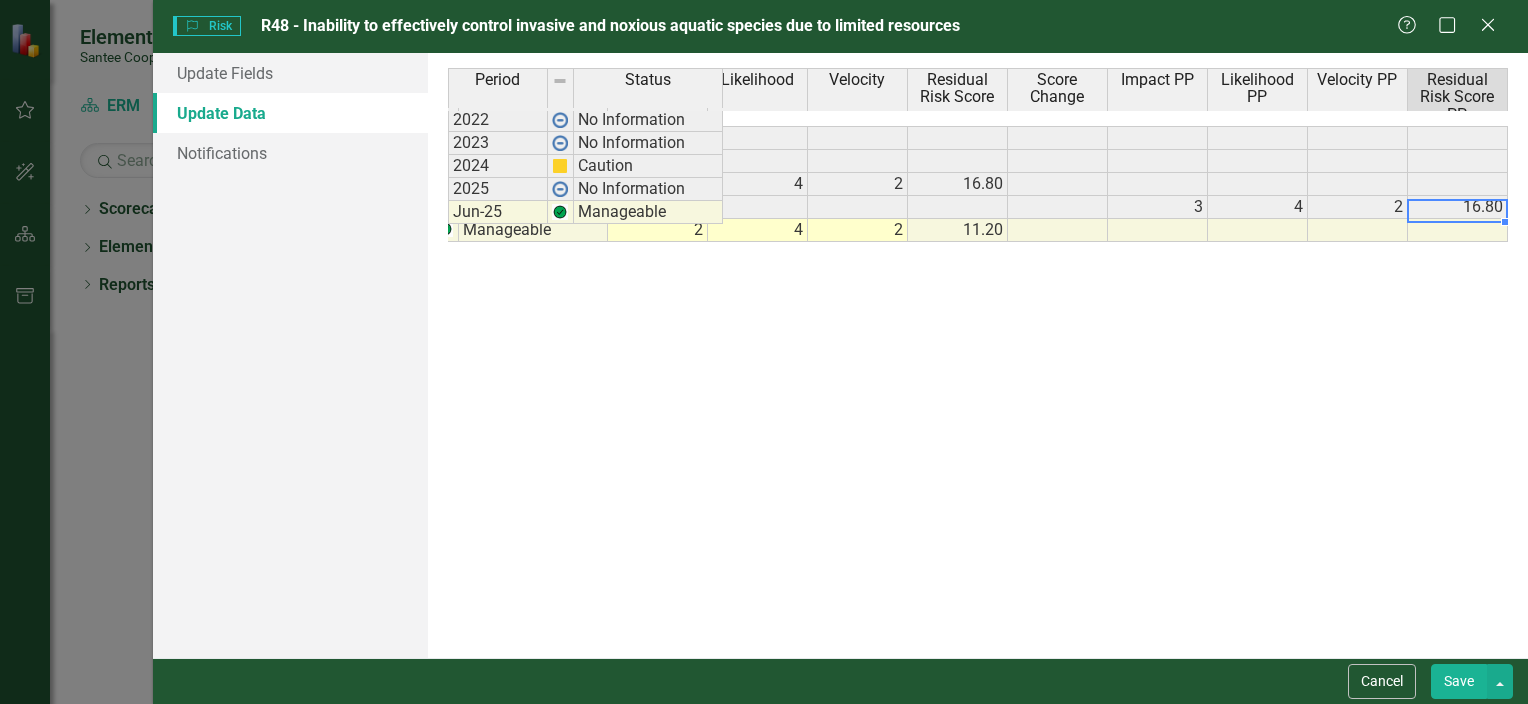 click at bounding box center [1158, 230] 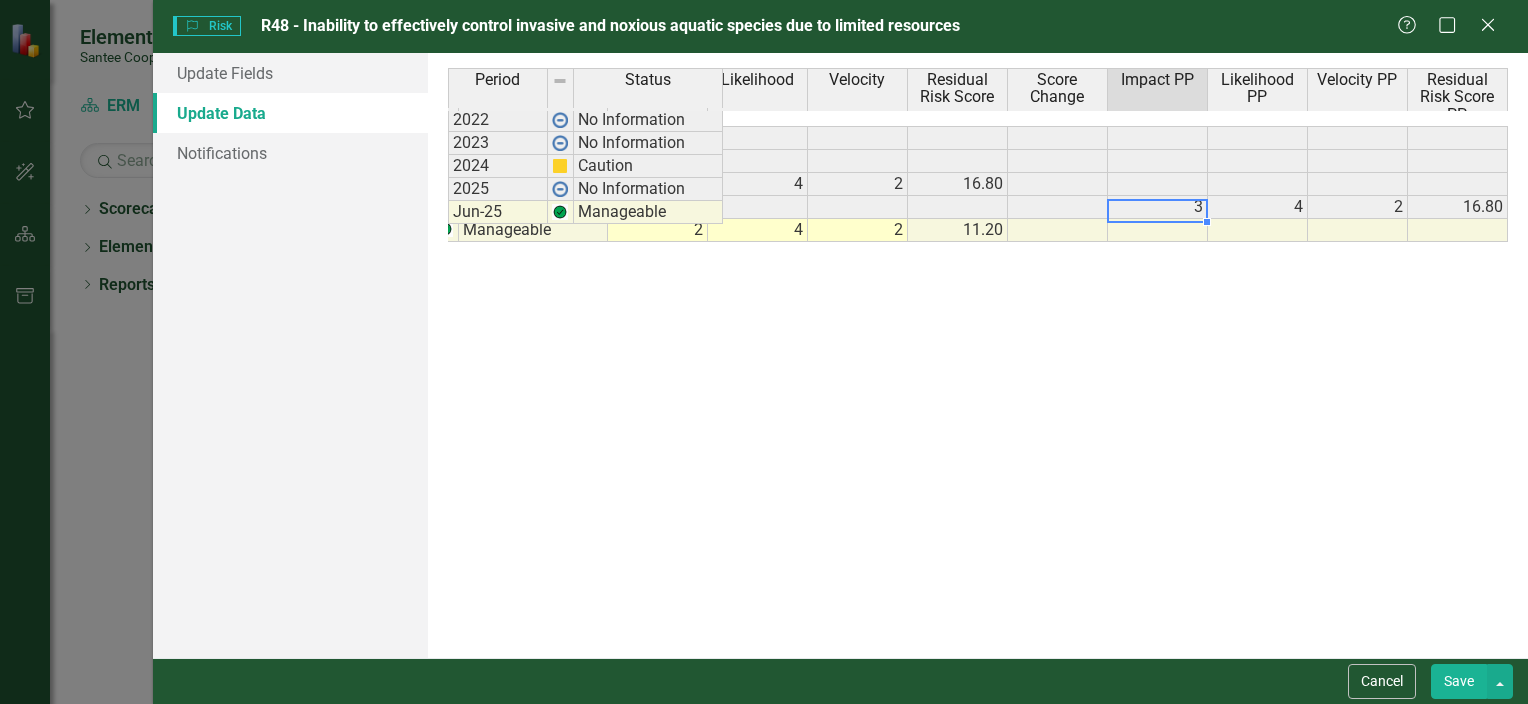 click at bounding box center [1058, 207] 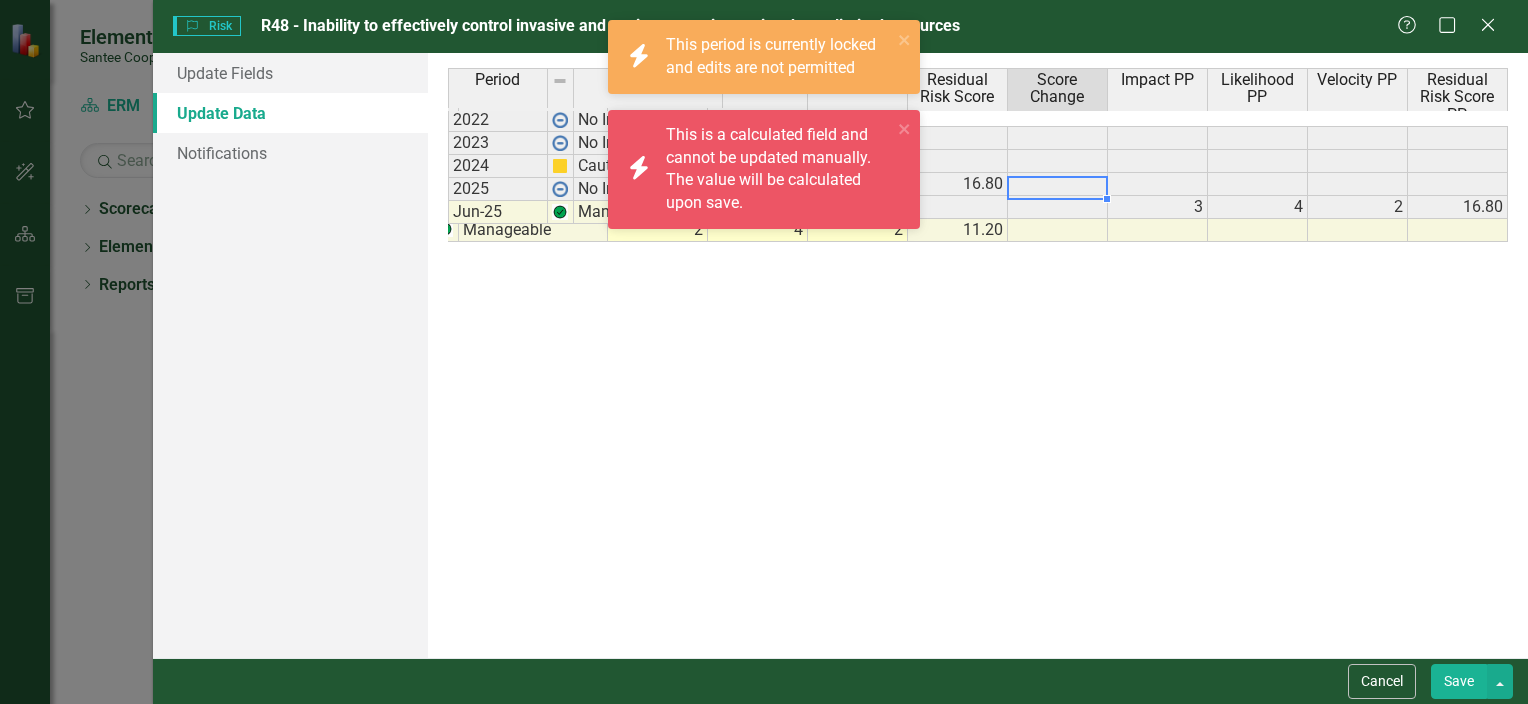 click at bounding box center (1058, 230) 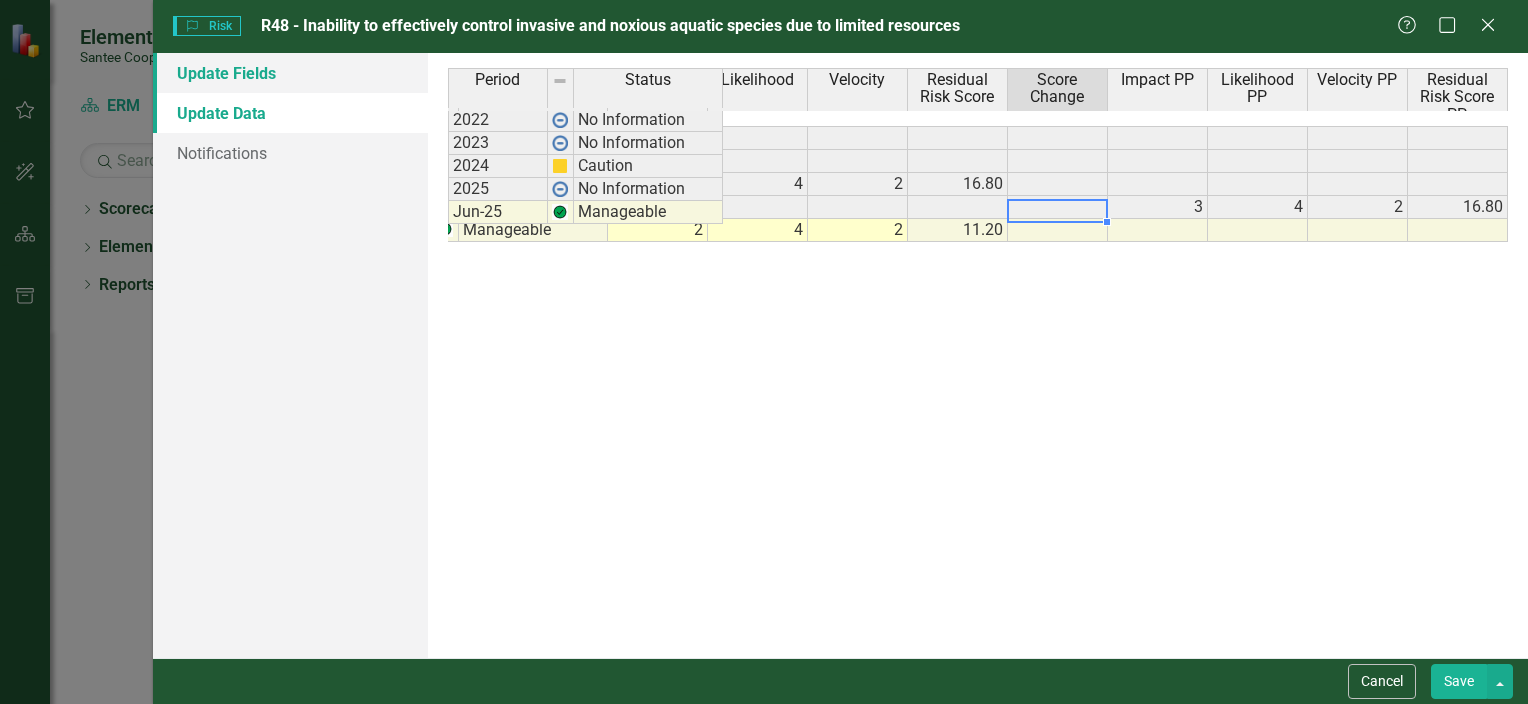 click on "Update Fields" at bounding box center (290, 73) 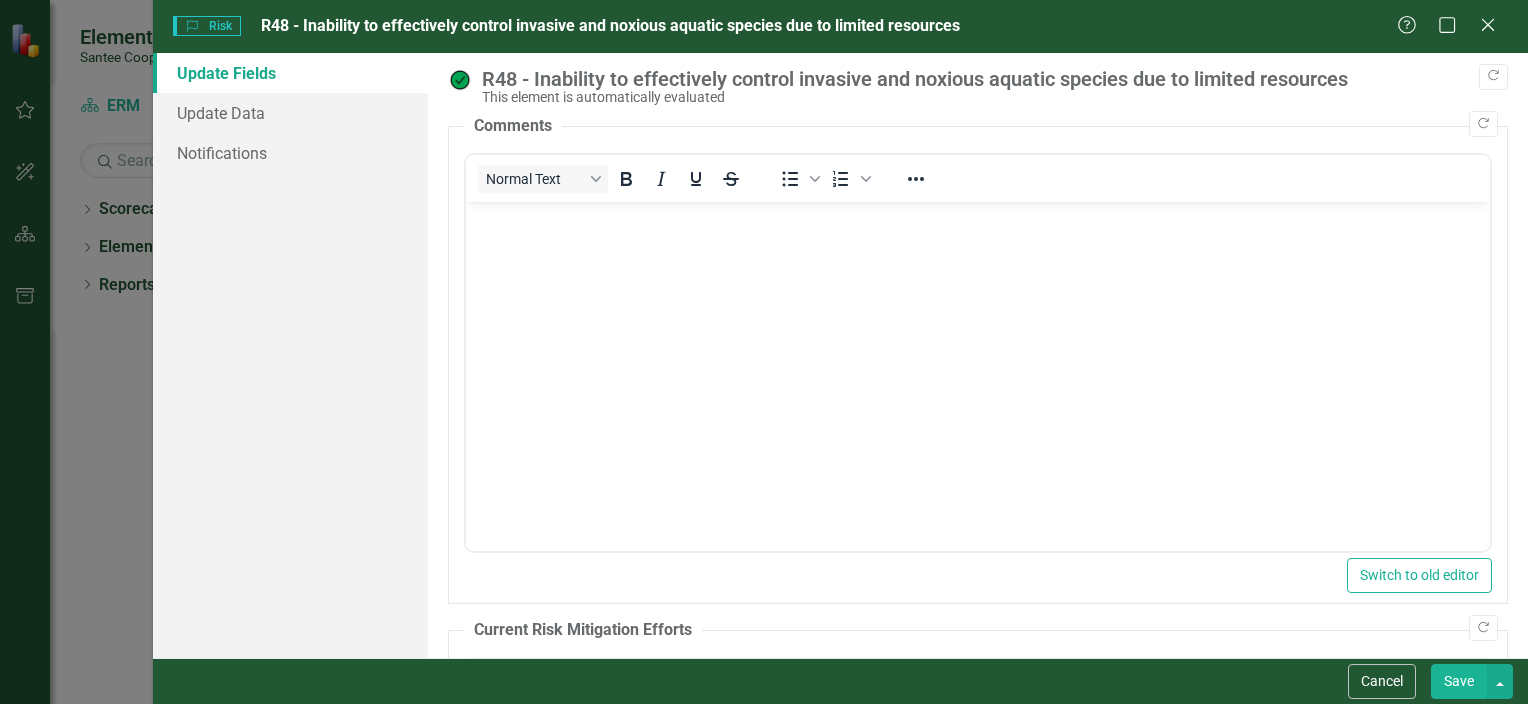 click at bounding box center (977, 219) 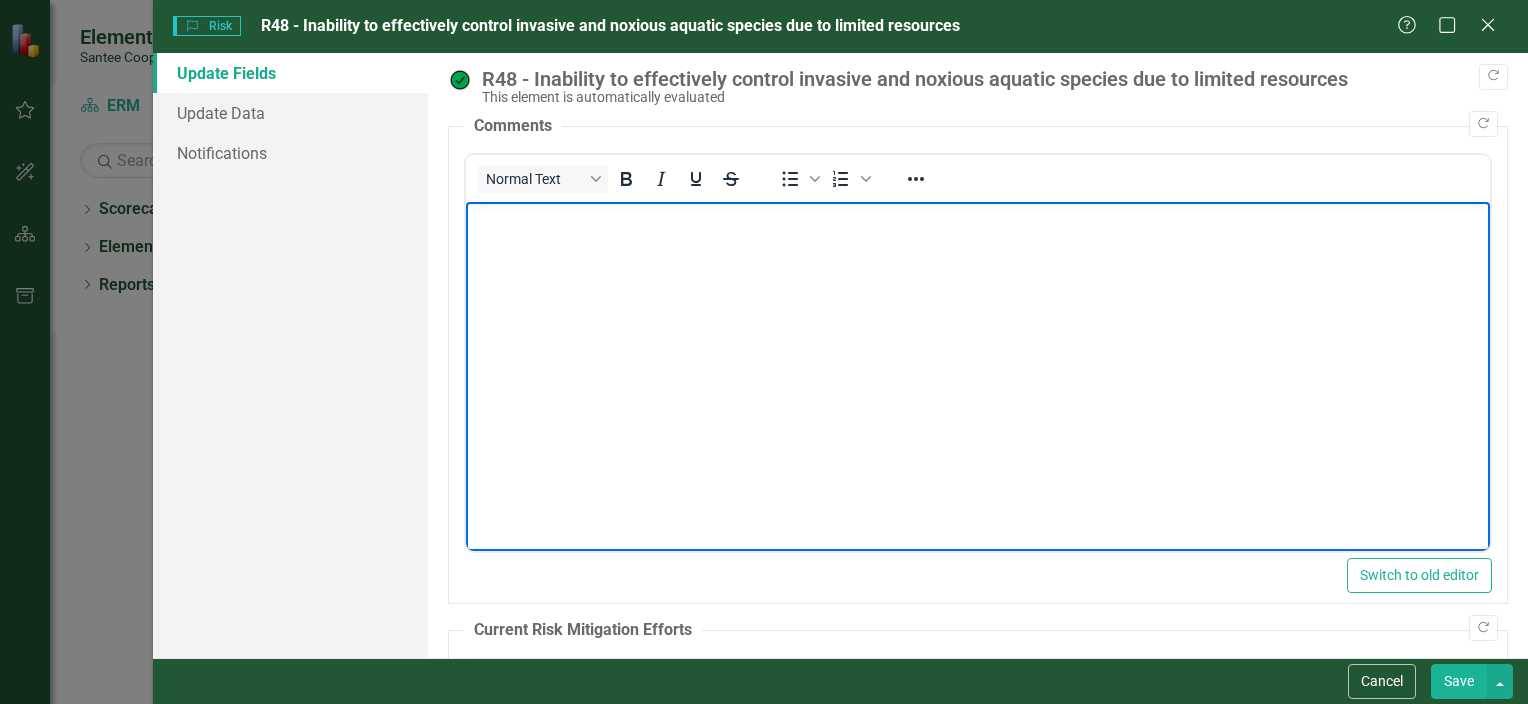 click at bounding box center (977, 219) 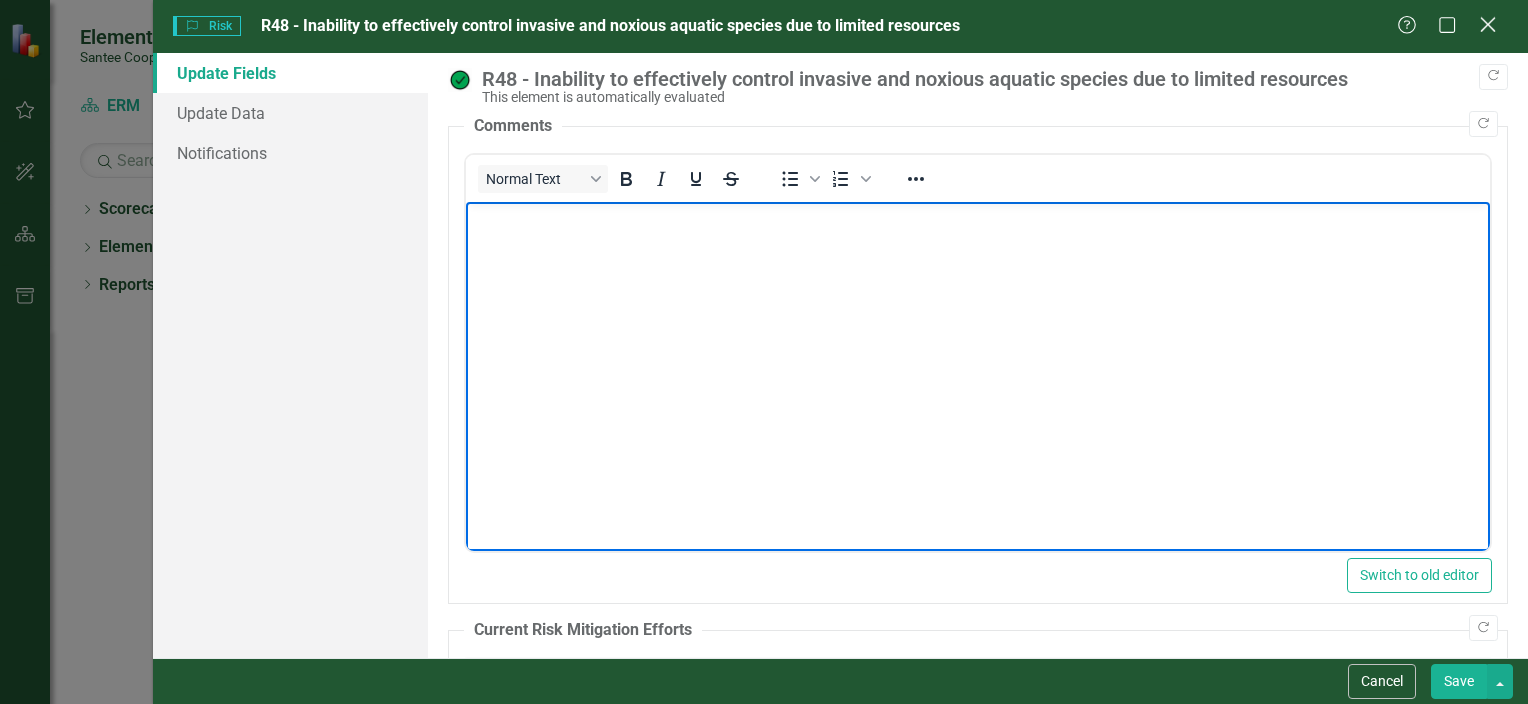 click on "Close" 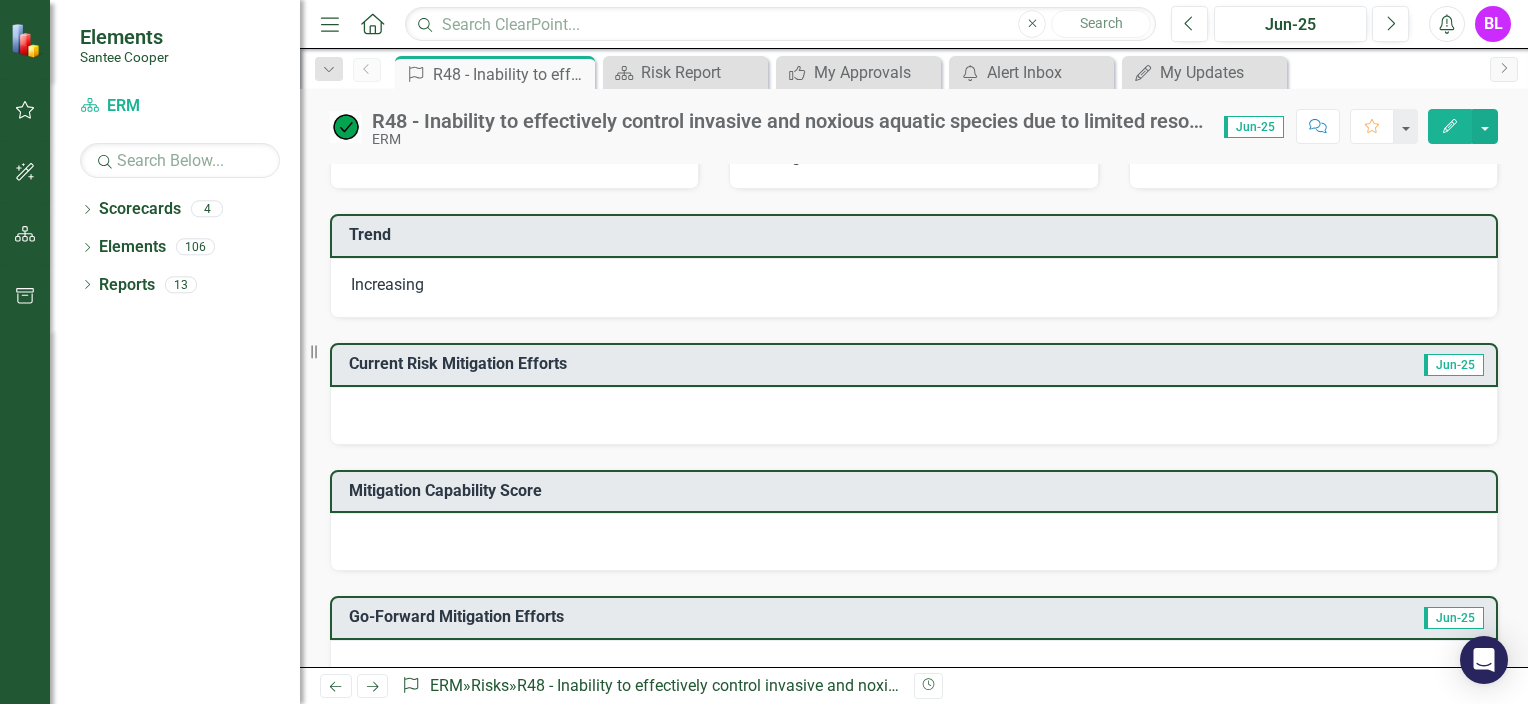scroll, scrollTop: 500, scrollLeft: 0, axis: vertical 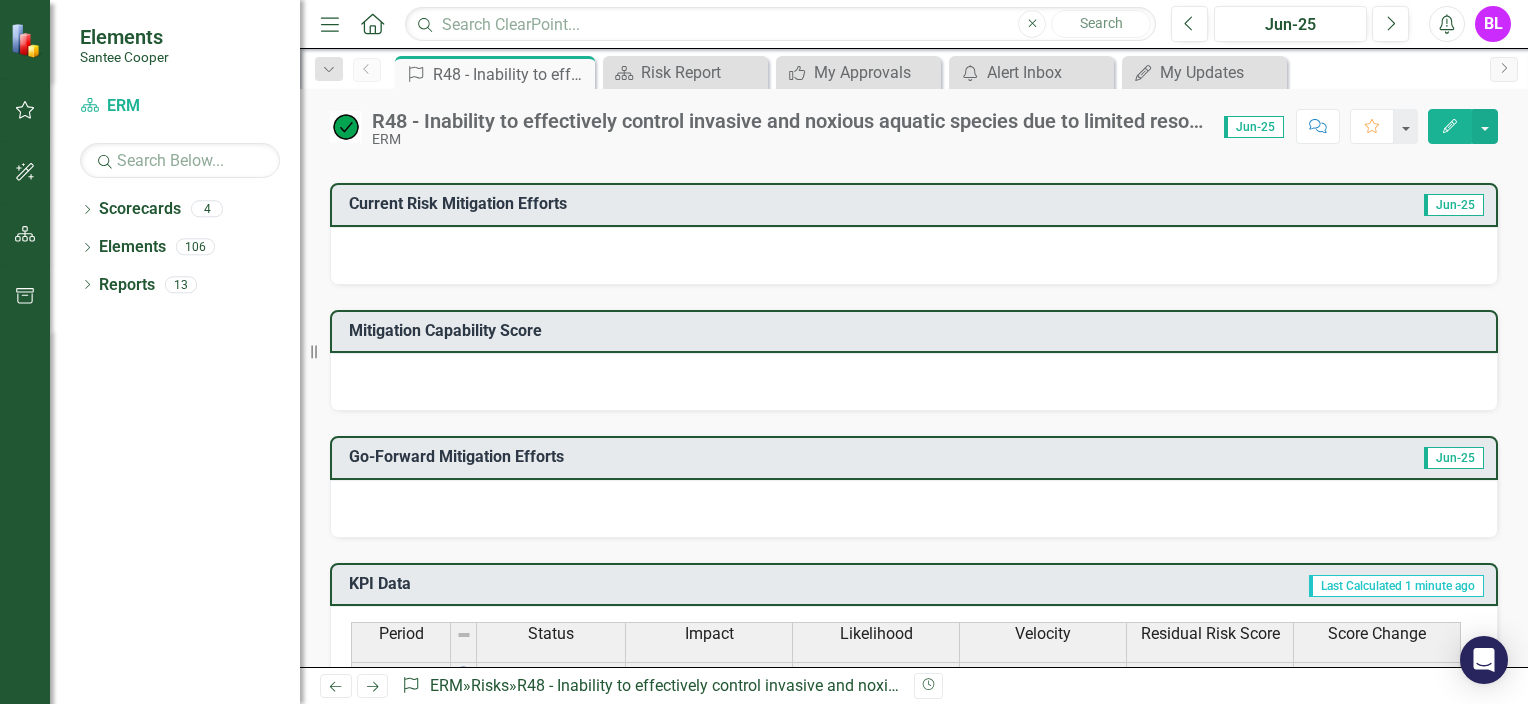 click at bounding box center [914, 256] 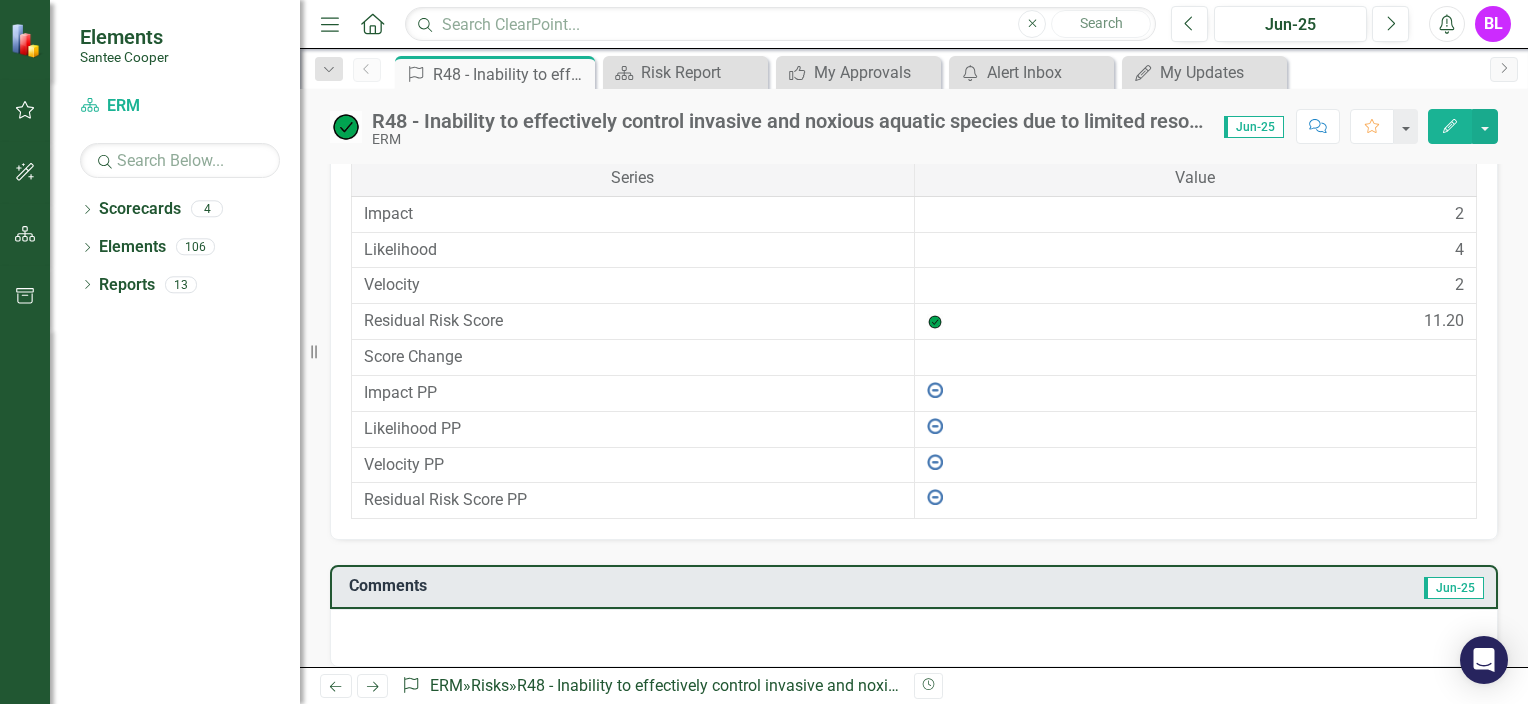 scroll, scrollTop: 1283, scrollLeft: 0, axis: vertical 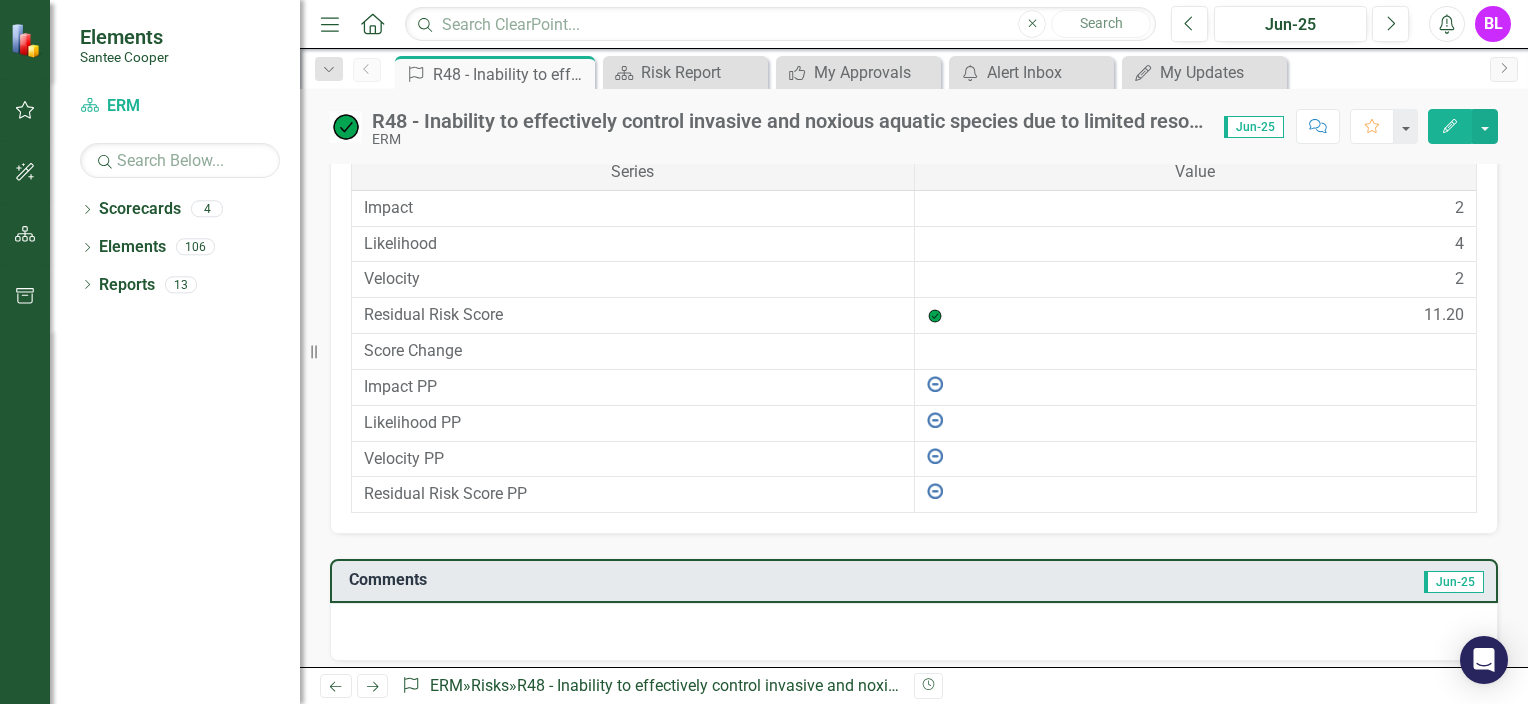 click at bounding box center (914, 632) 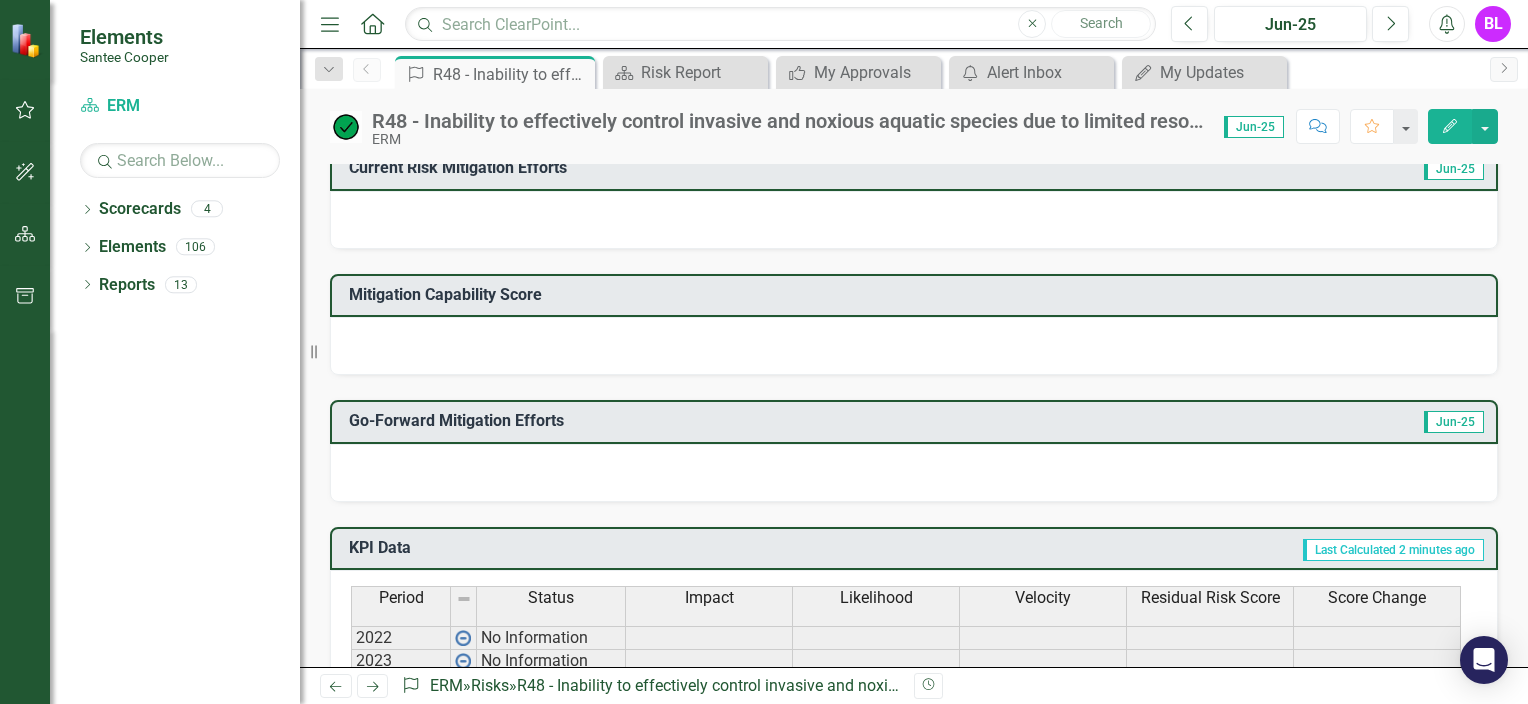 scroll, scrollTop: 483, scrollLeft: 0, axis: vertical 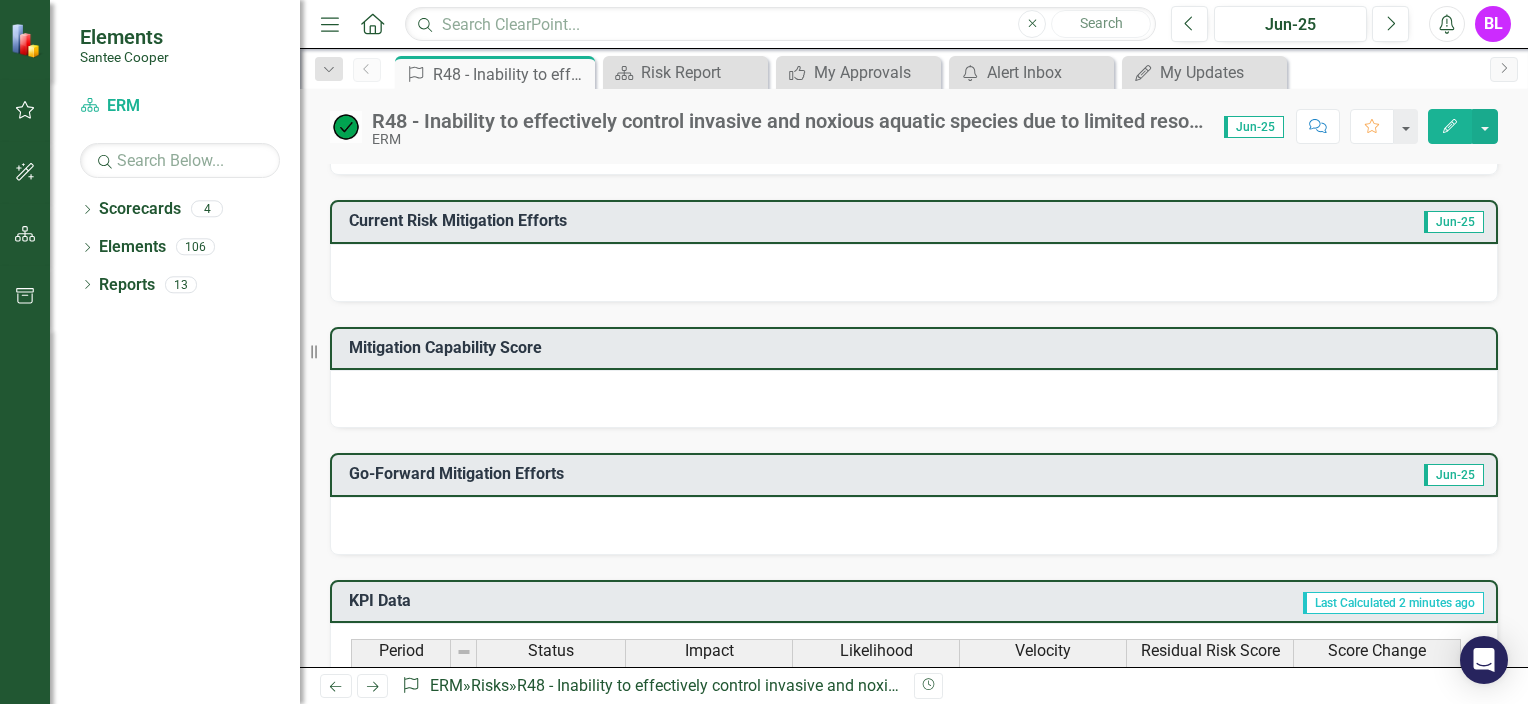click at bounding box center [914, 399] 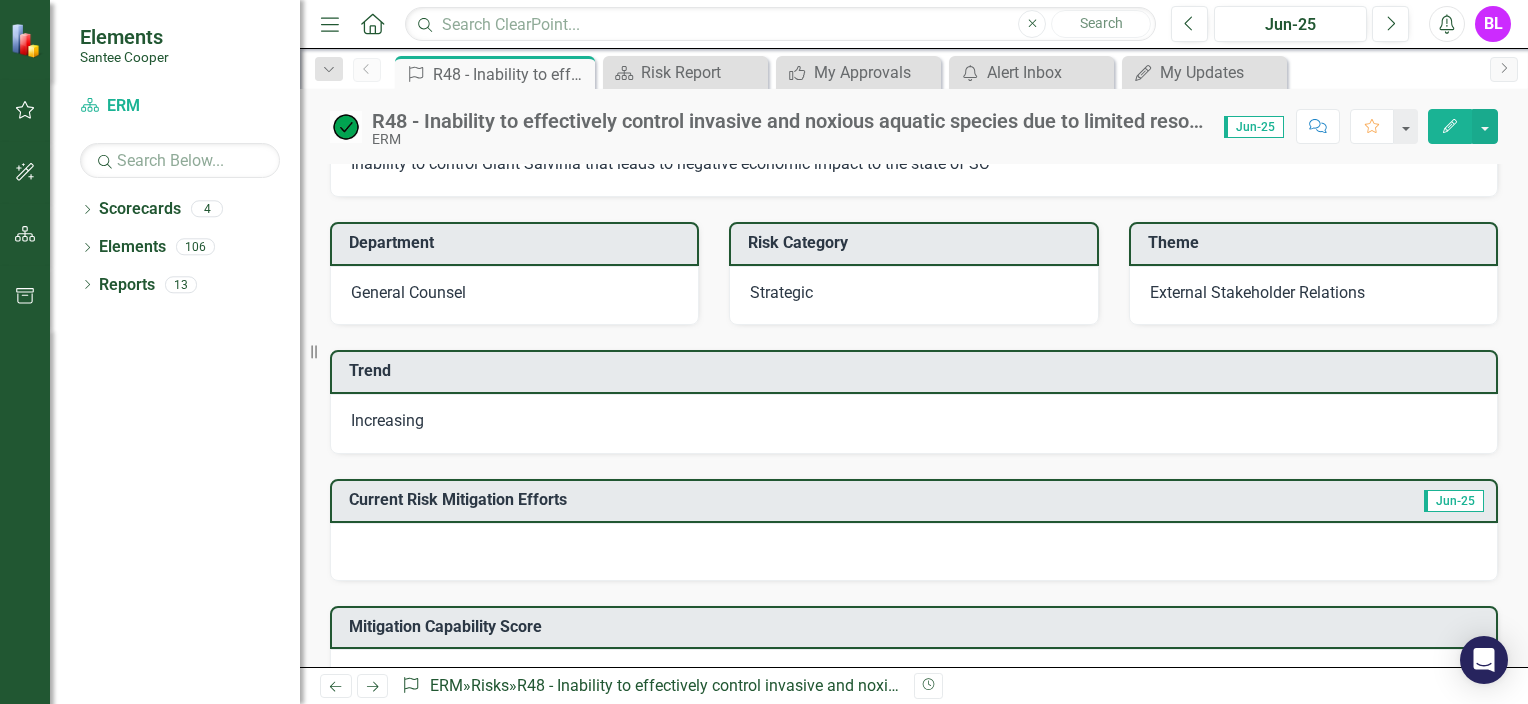 scroll, scrollTop: 183, scrollLeft: 0, axis: vertical 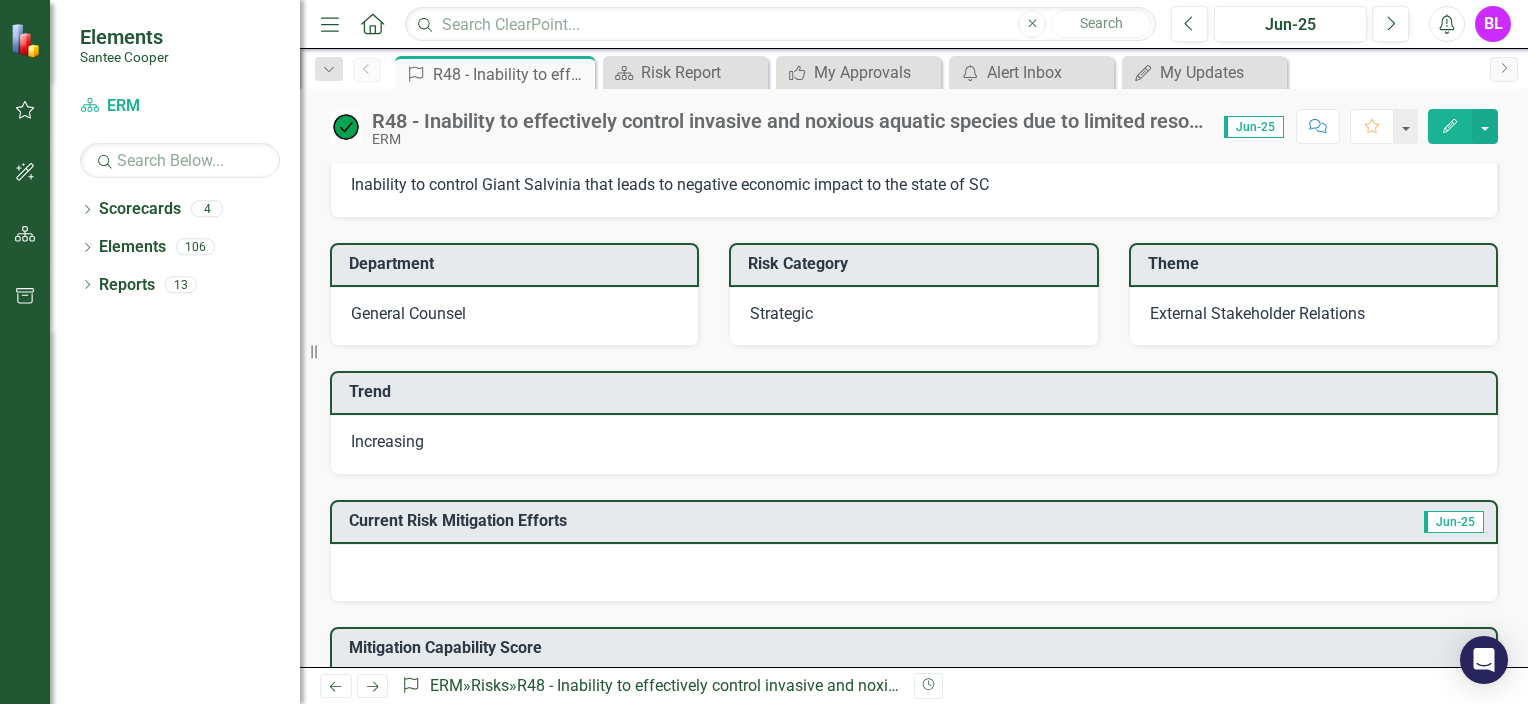 click on "Increasing" at bounding box center [914, 445] 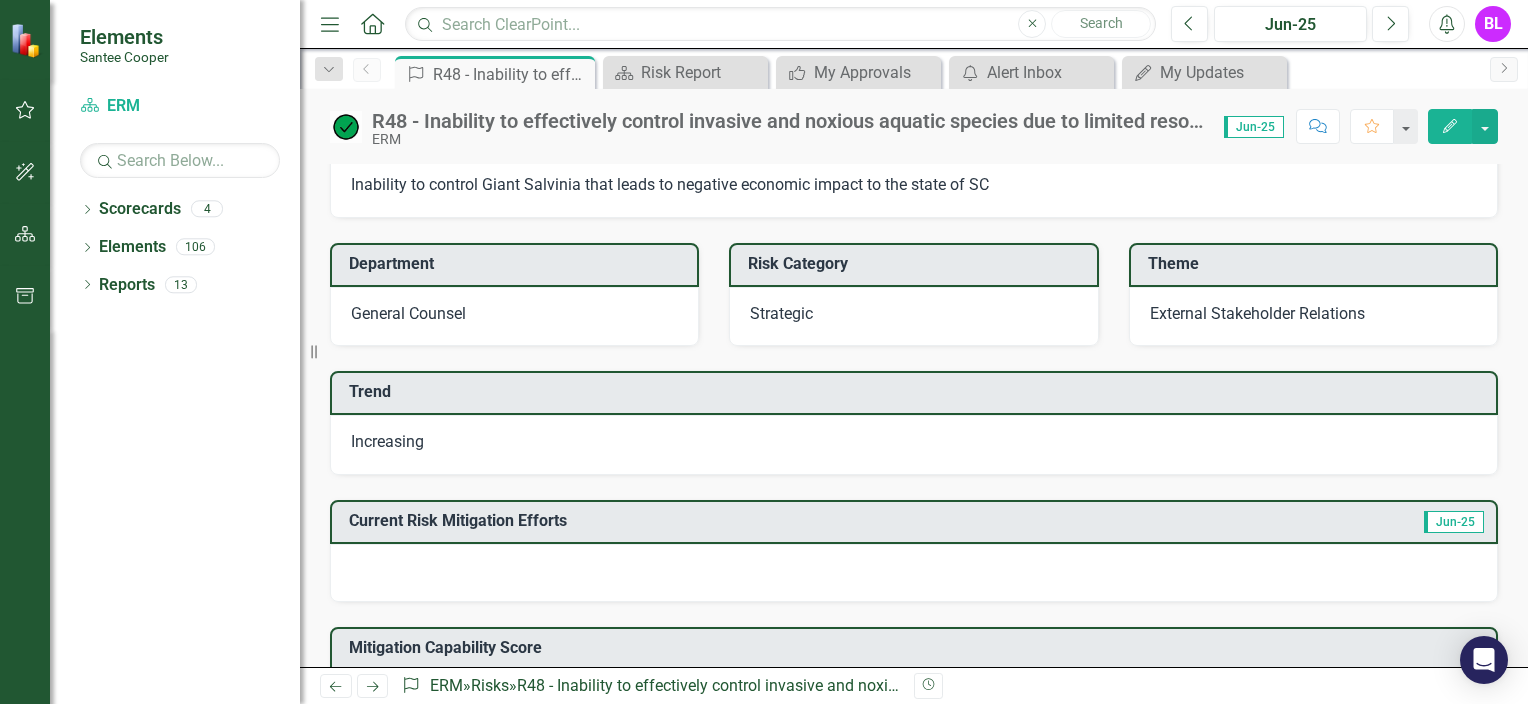 click on "Edit" 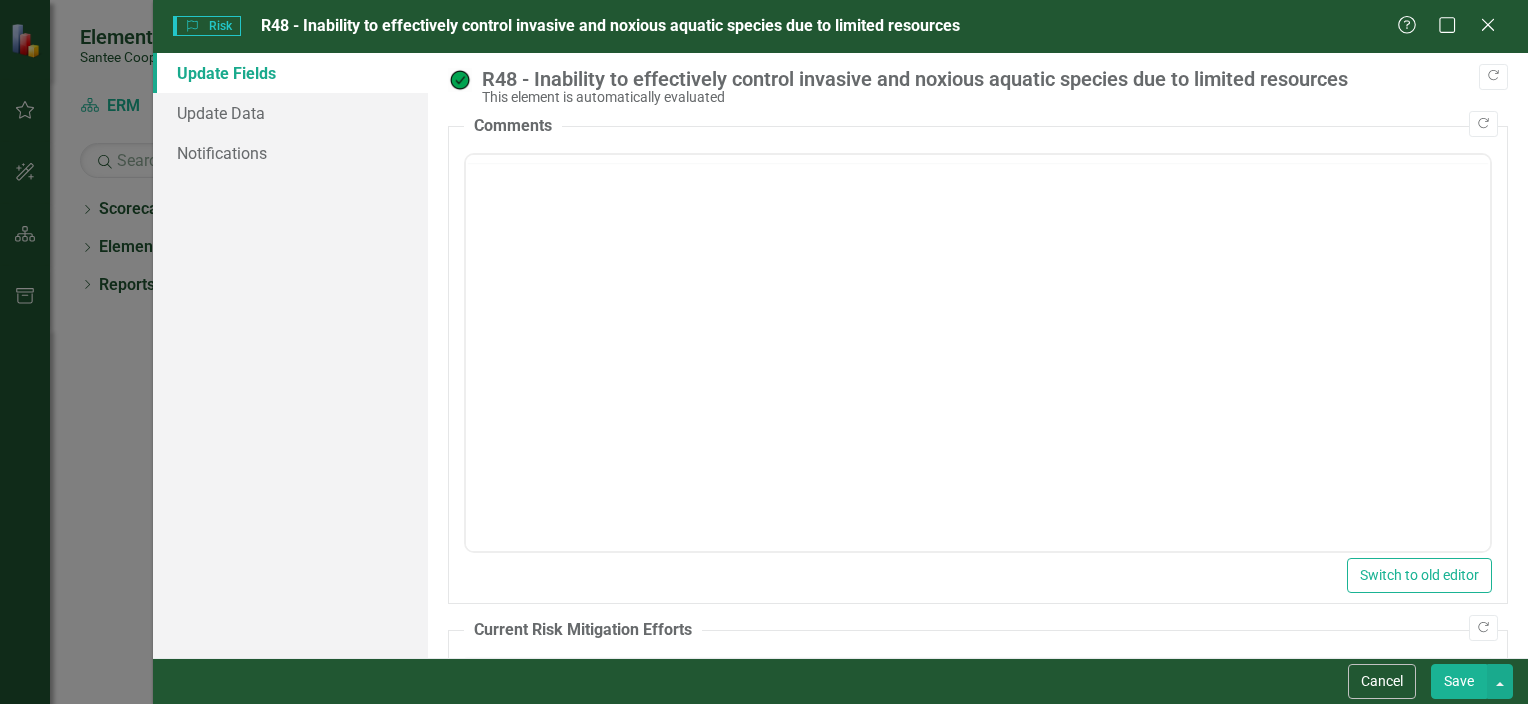 scroll, scrollTop: 0, scrollLeft: 0, axis: both 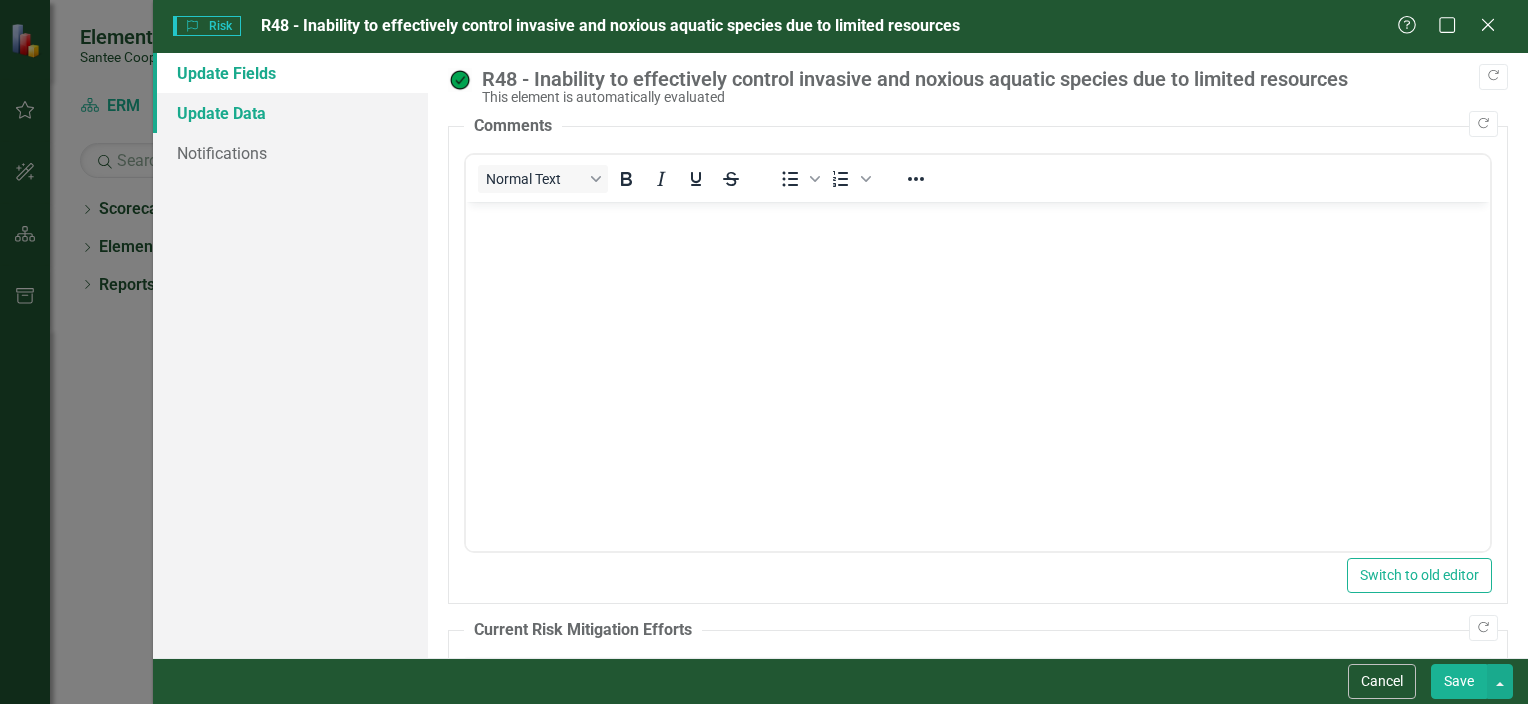 click on "Update  Data" at bounding box center [290, 113] 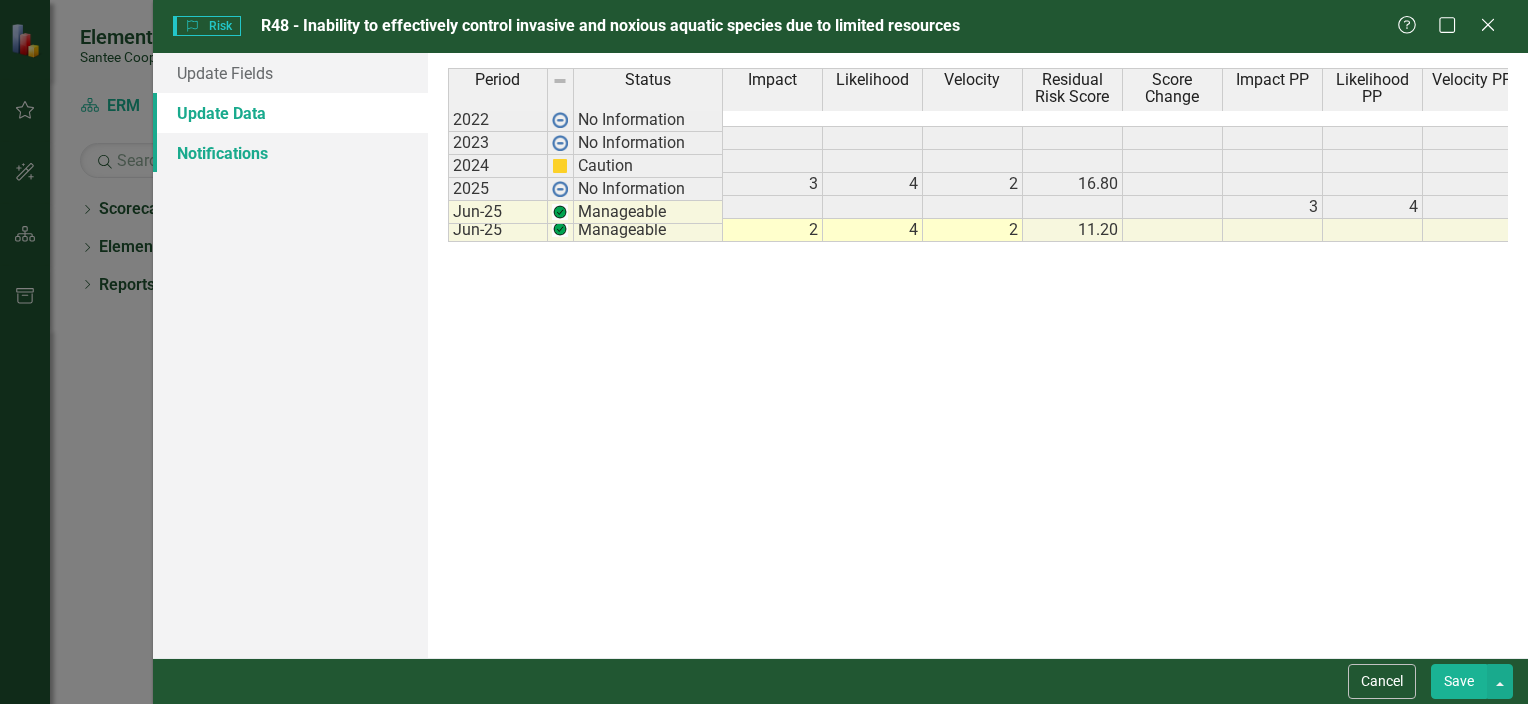 click on "Notifications" at bounding box center (290, 153) 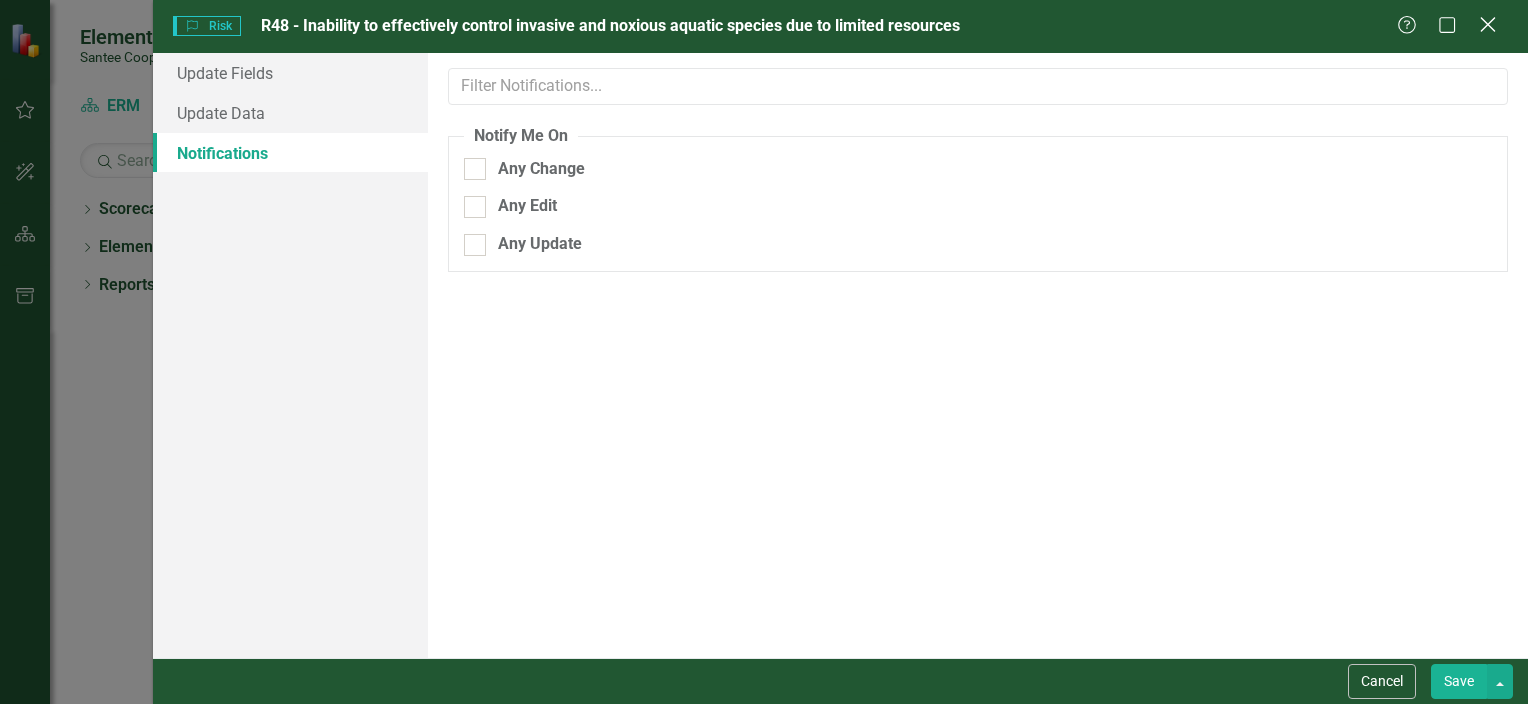 click on "Close" 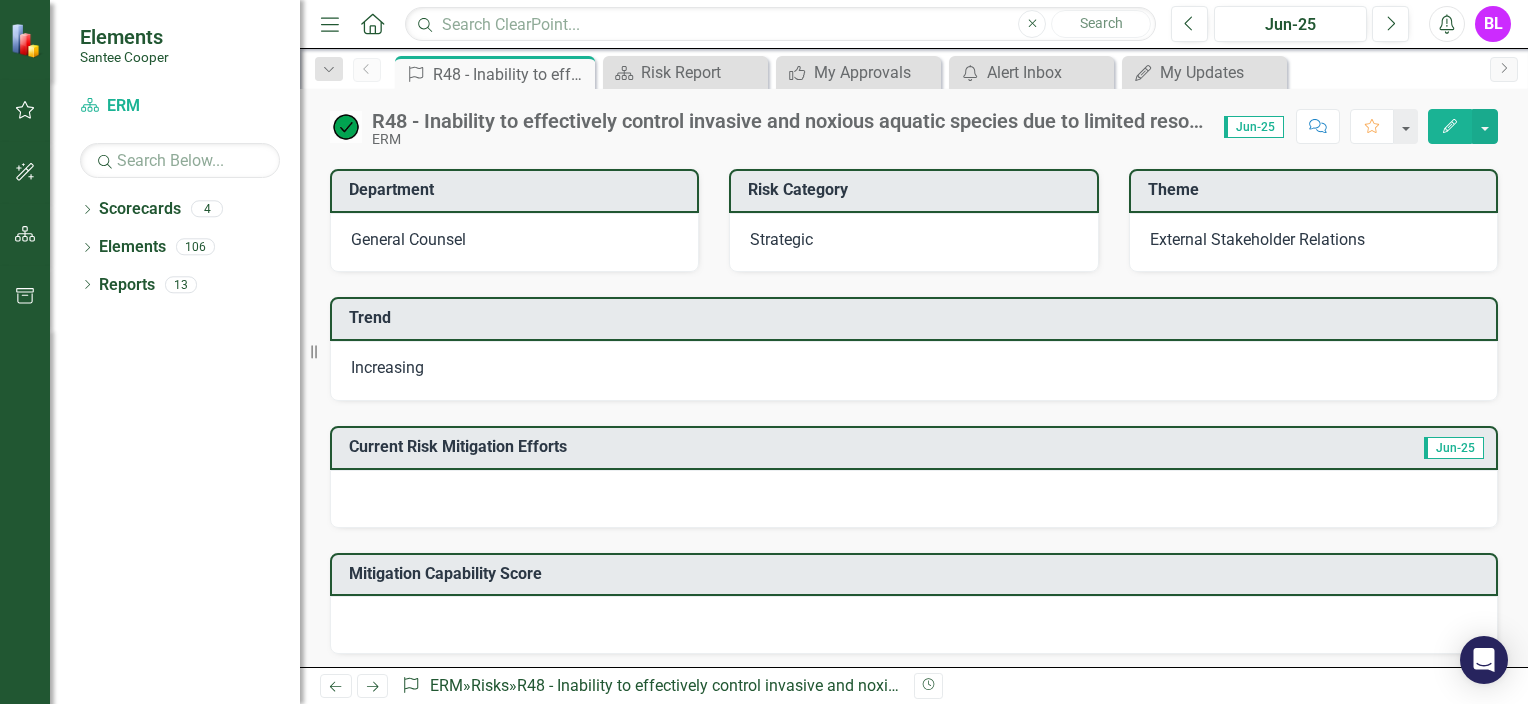 scroll, scrollTop: 0, scrollLeft: 0, axis: both 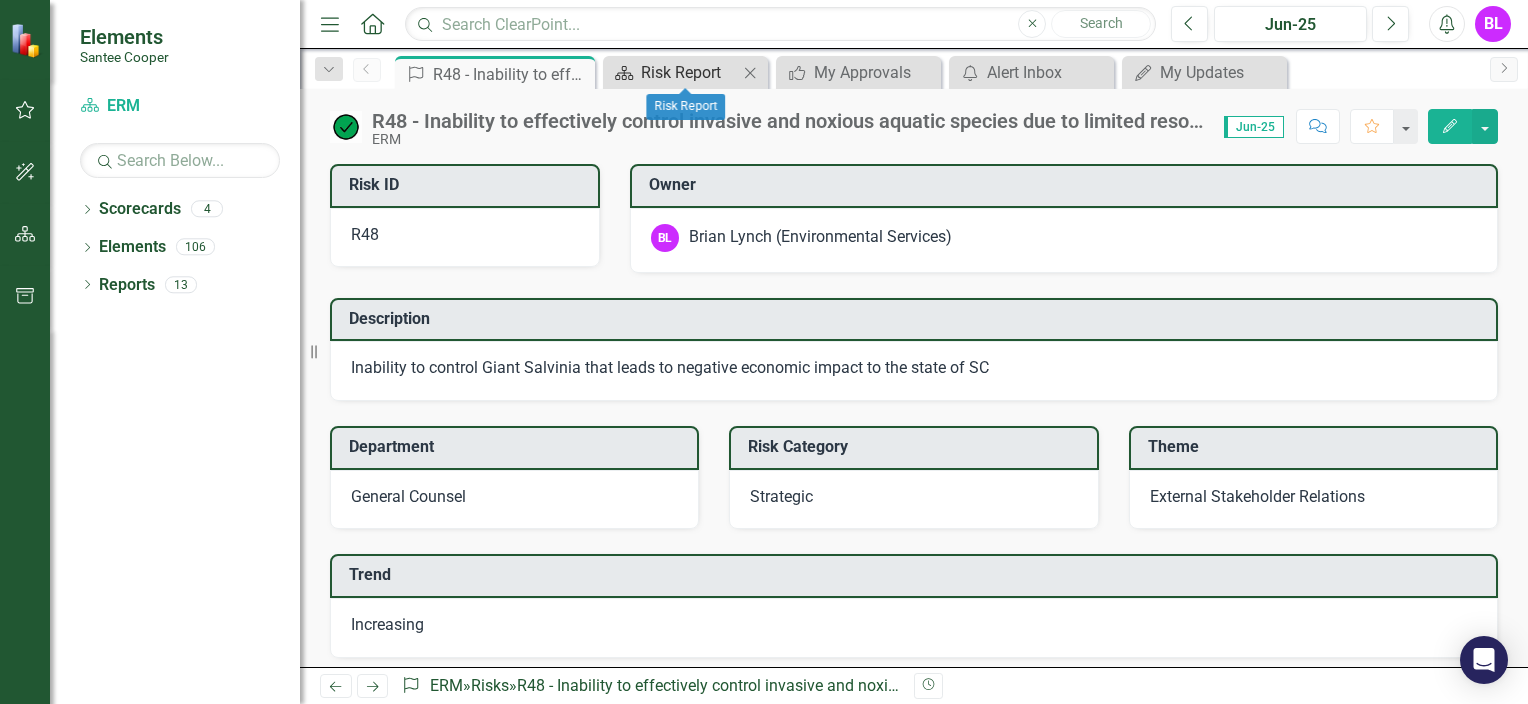 click on "Risk Report" at bounding box center [689, 72] 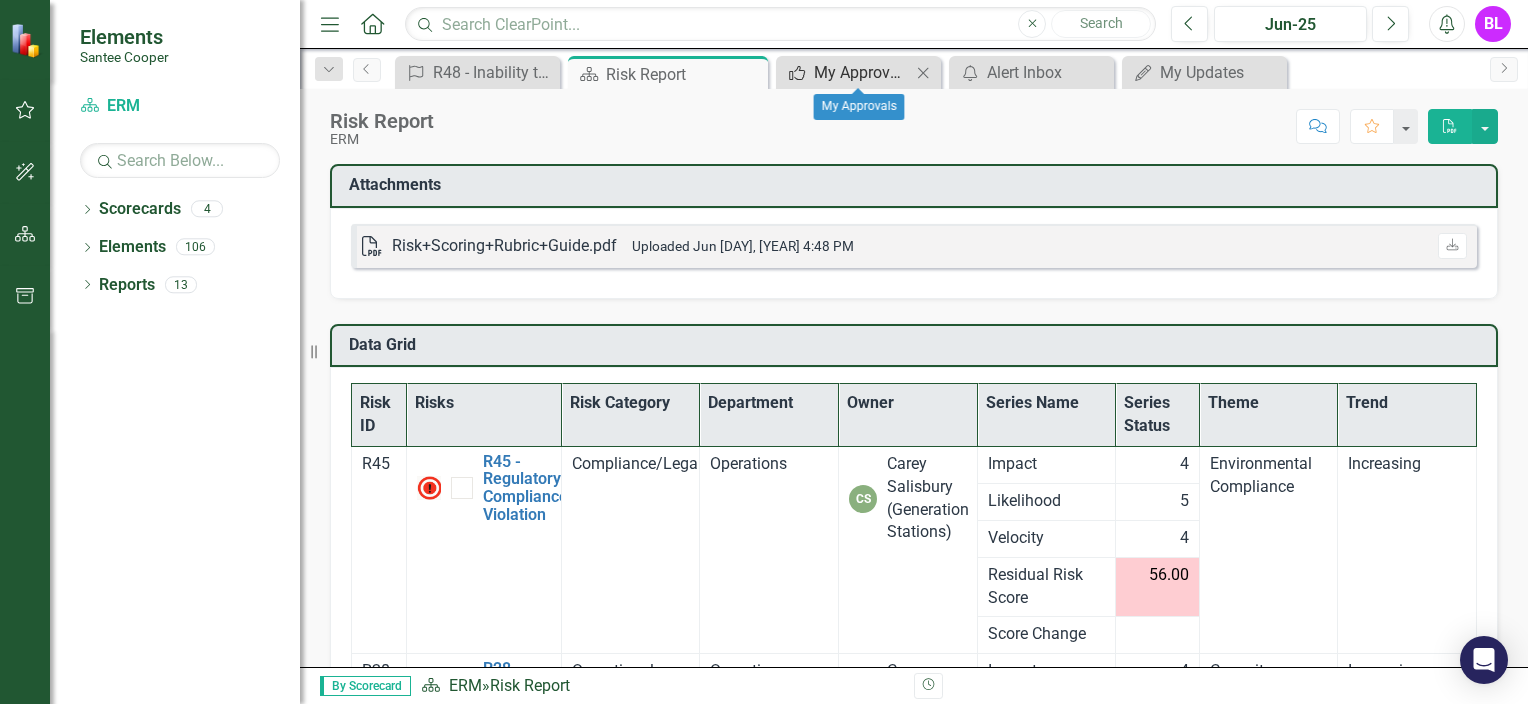 click on "My Approvals" at bounding box center (862, 72) 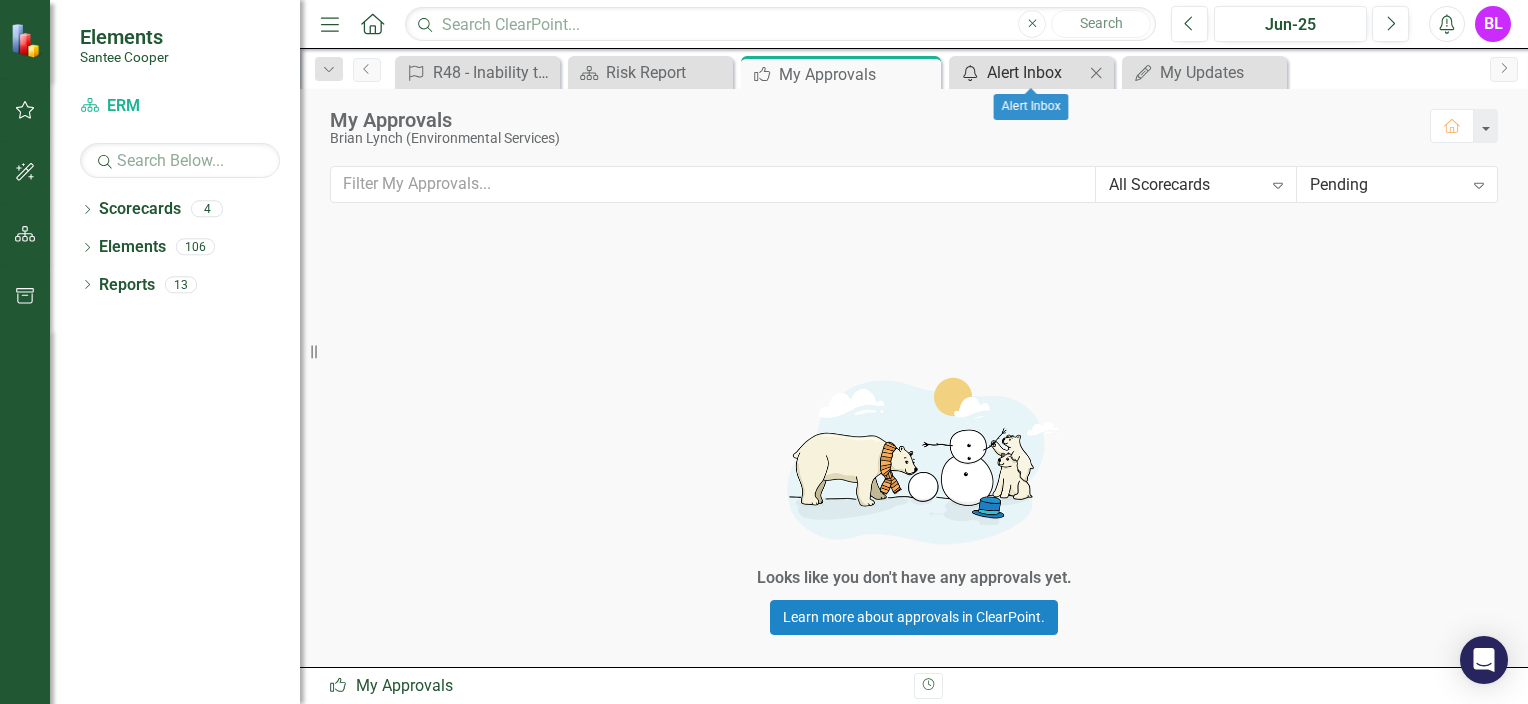 click on "Alert Inbox" at bounding box center (1035, 72) 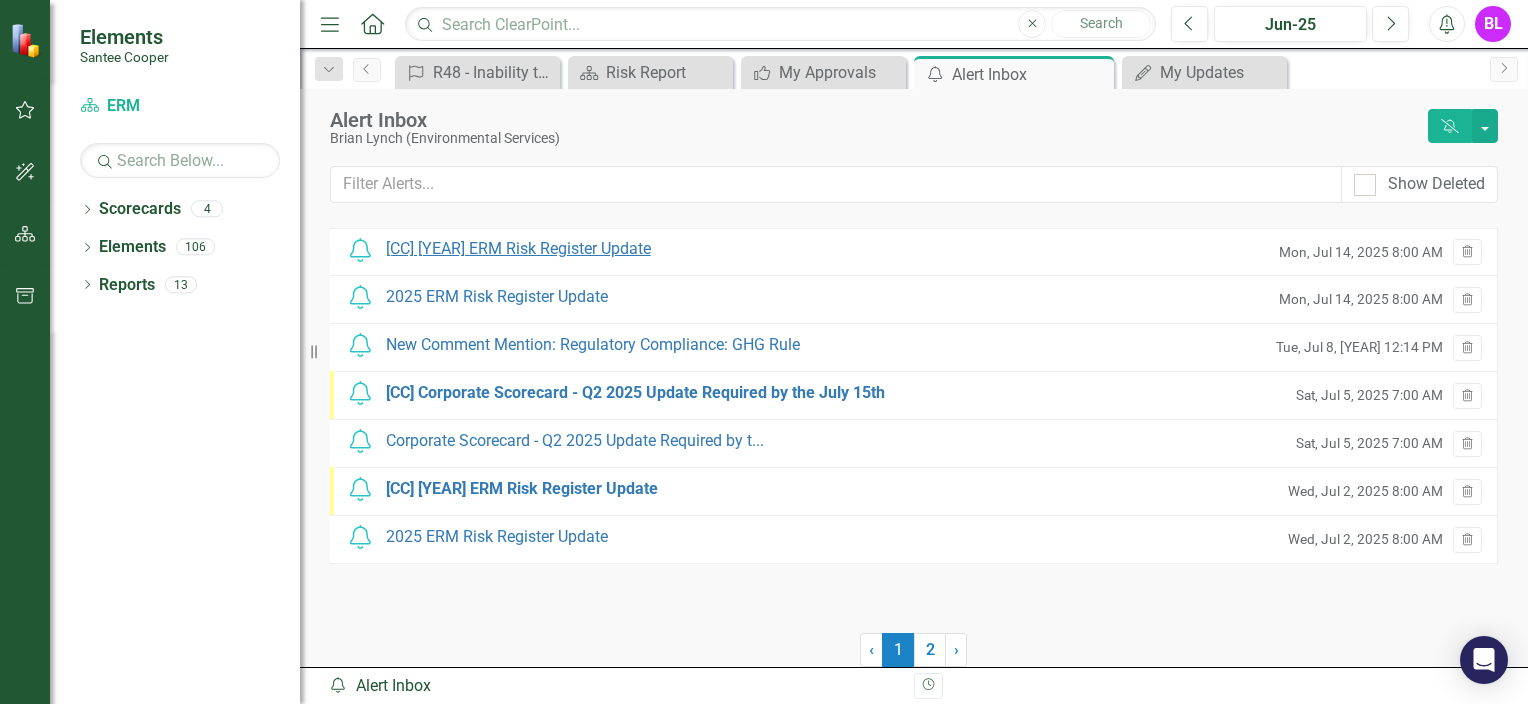 click on "[CC] [YEAR] ERM Risk Register Update" at bounding box center (518, 249) 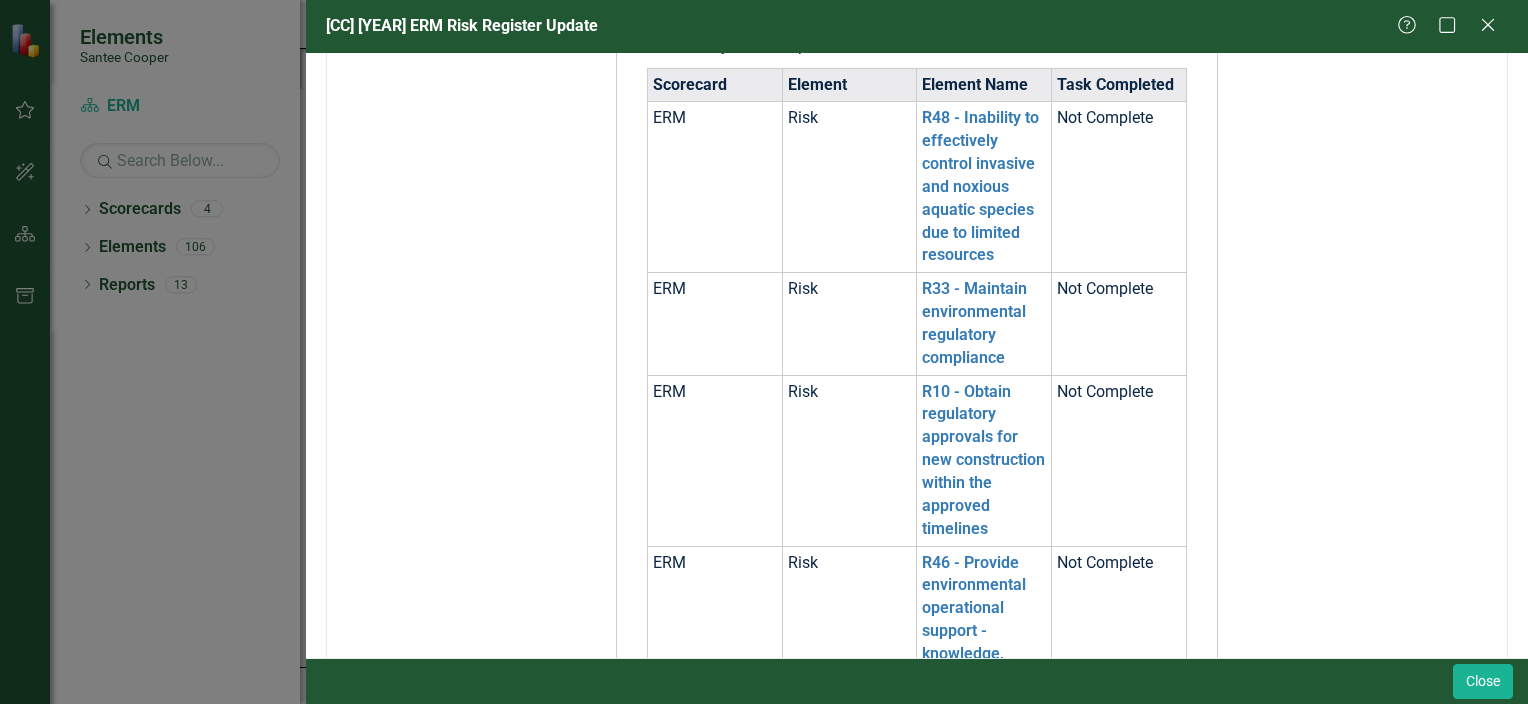 scroll, scrollTop: 700, scrollLeft: 0, axis: vertical 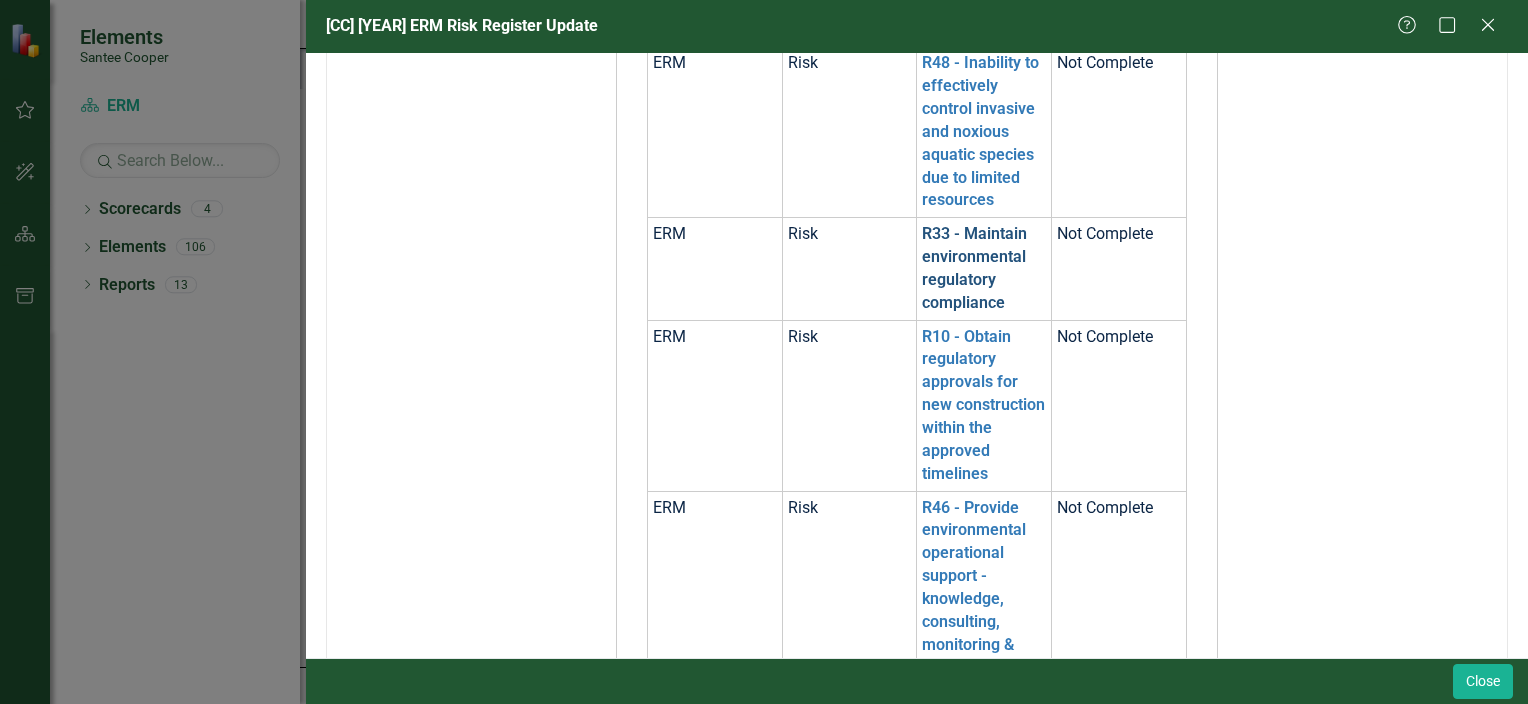 click on "R33 - Maintain environmental regulatory compliance" at bounding box center (974, 268) 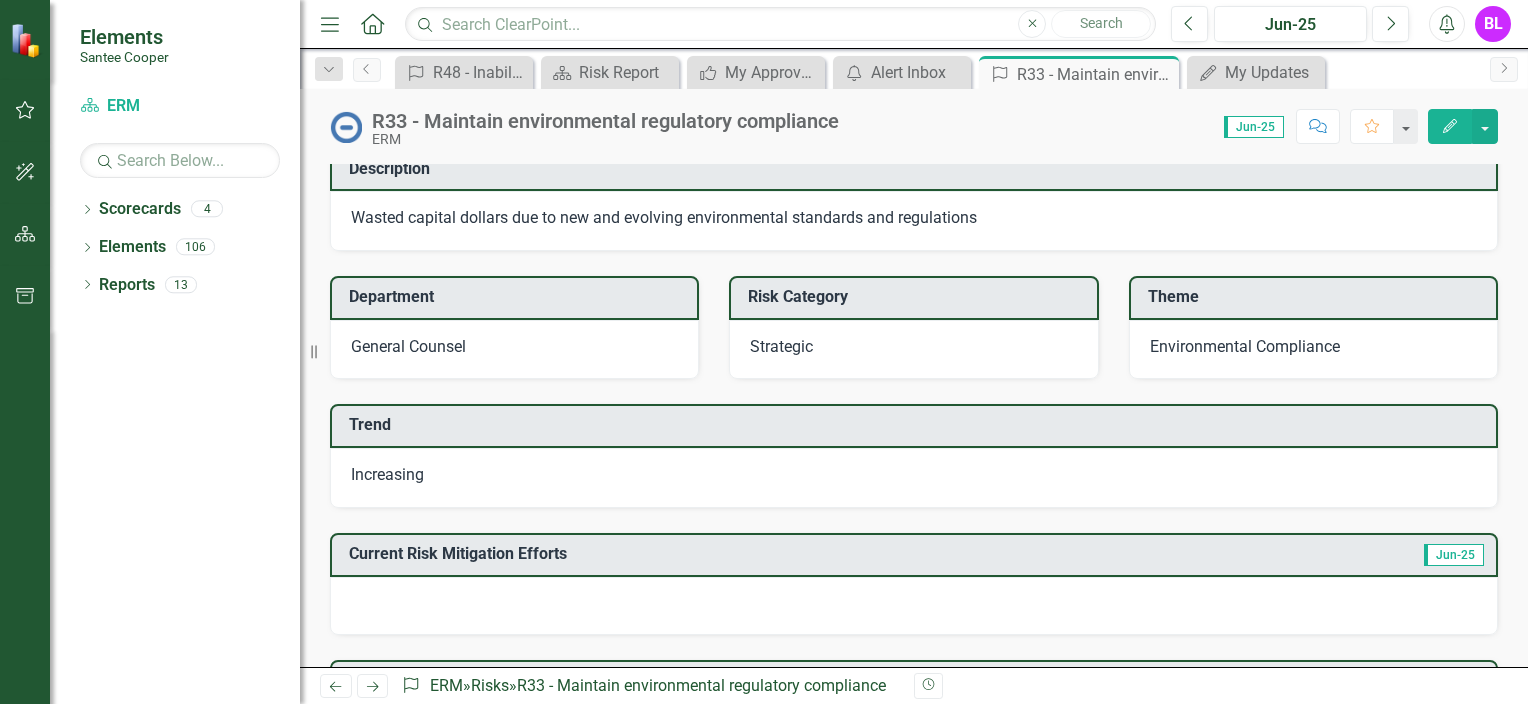 scroll, scrollTop: 200, scrollLeft: 0, axis: vertical 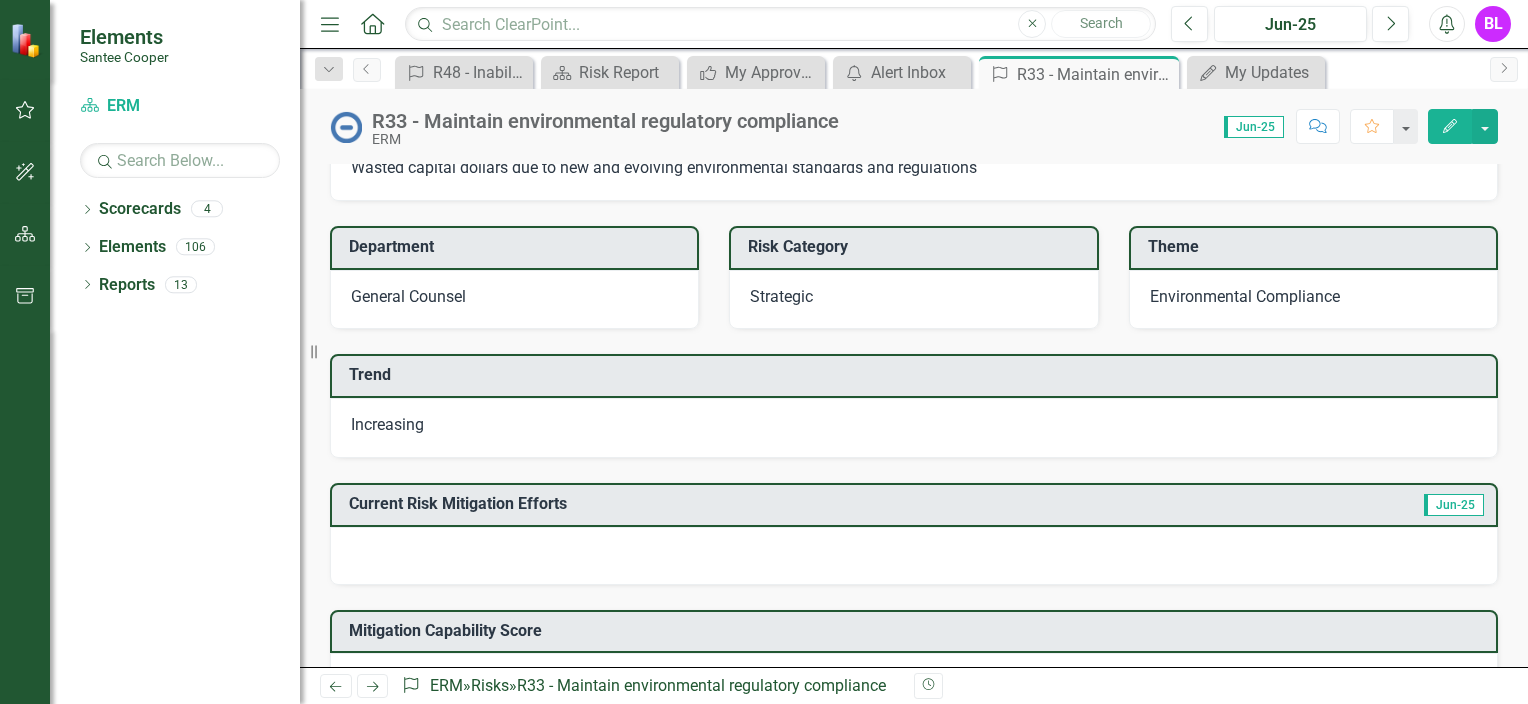 click on "Edit" 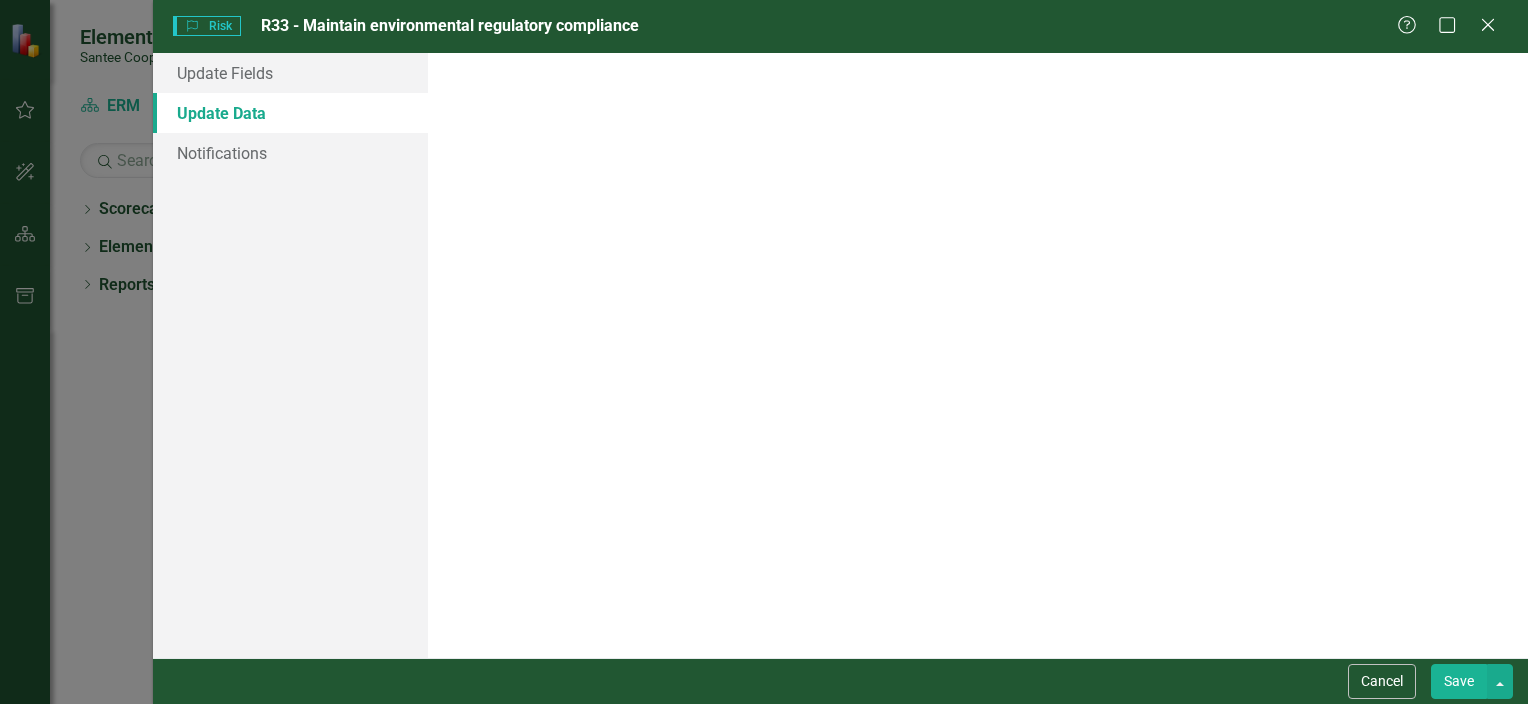 scroll, scrollTop: 0, scrollLeft: 0, axis: both 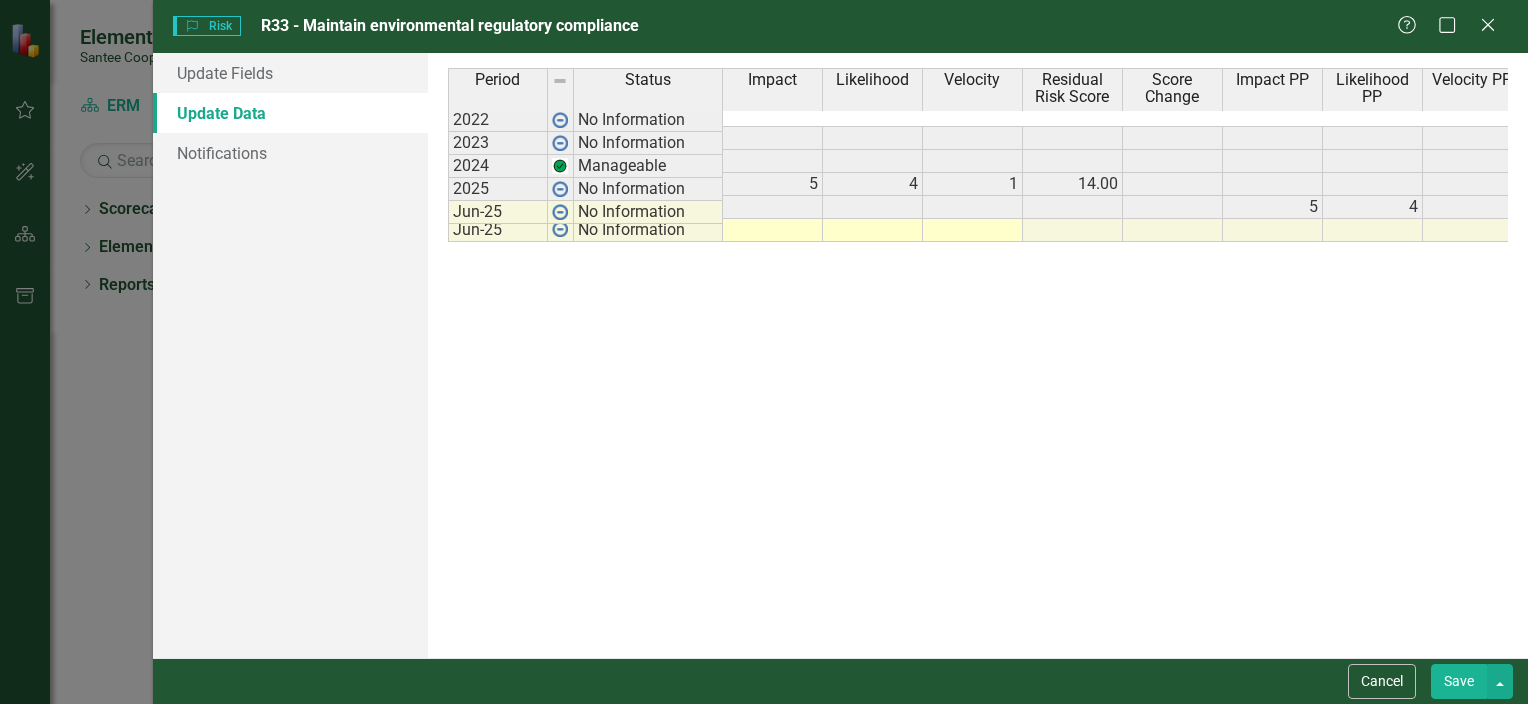 click at bounding box center (773, 230) 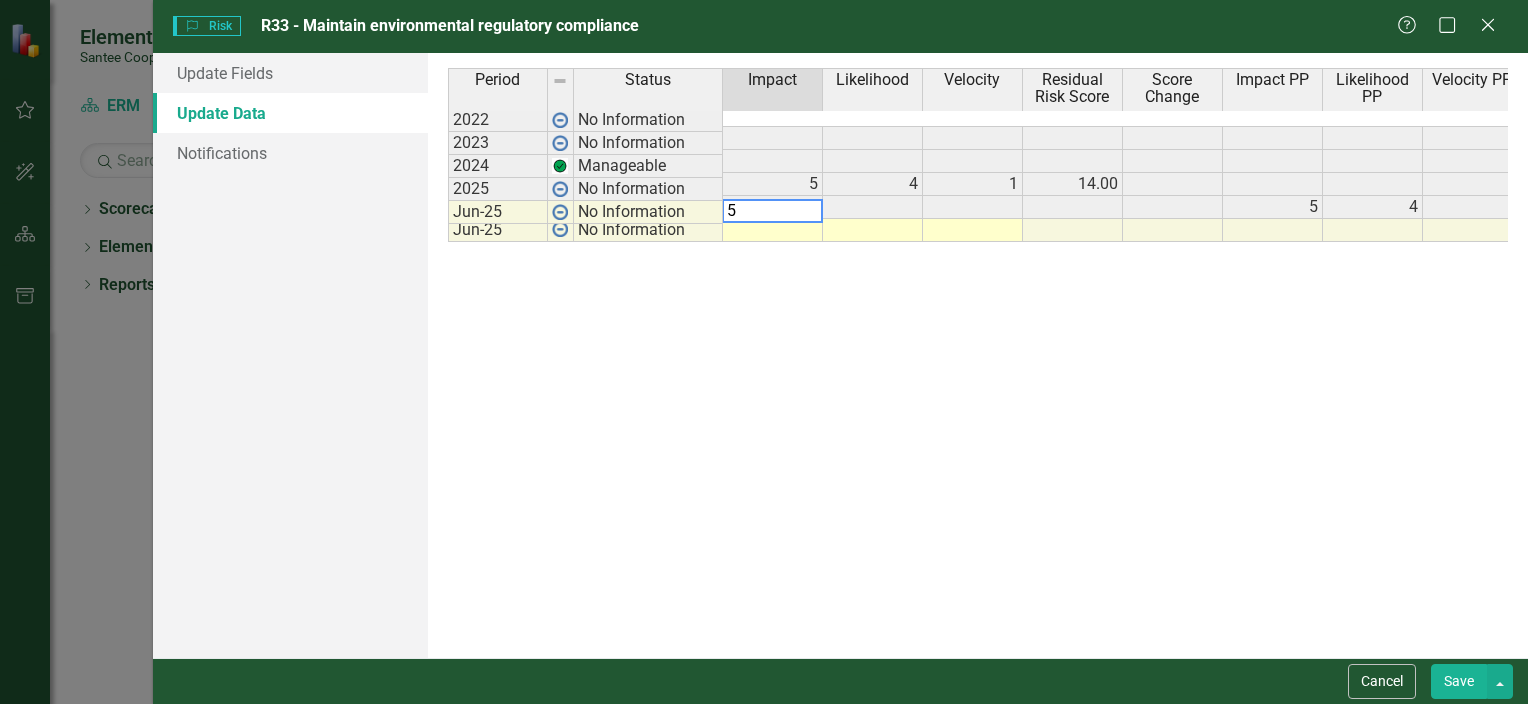 type on "5" 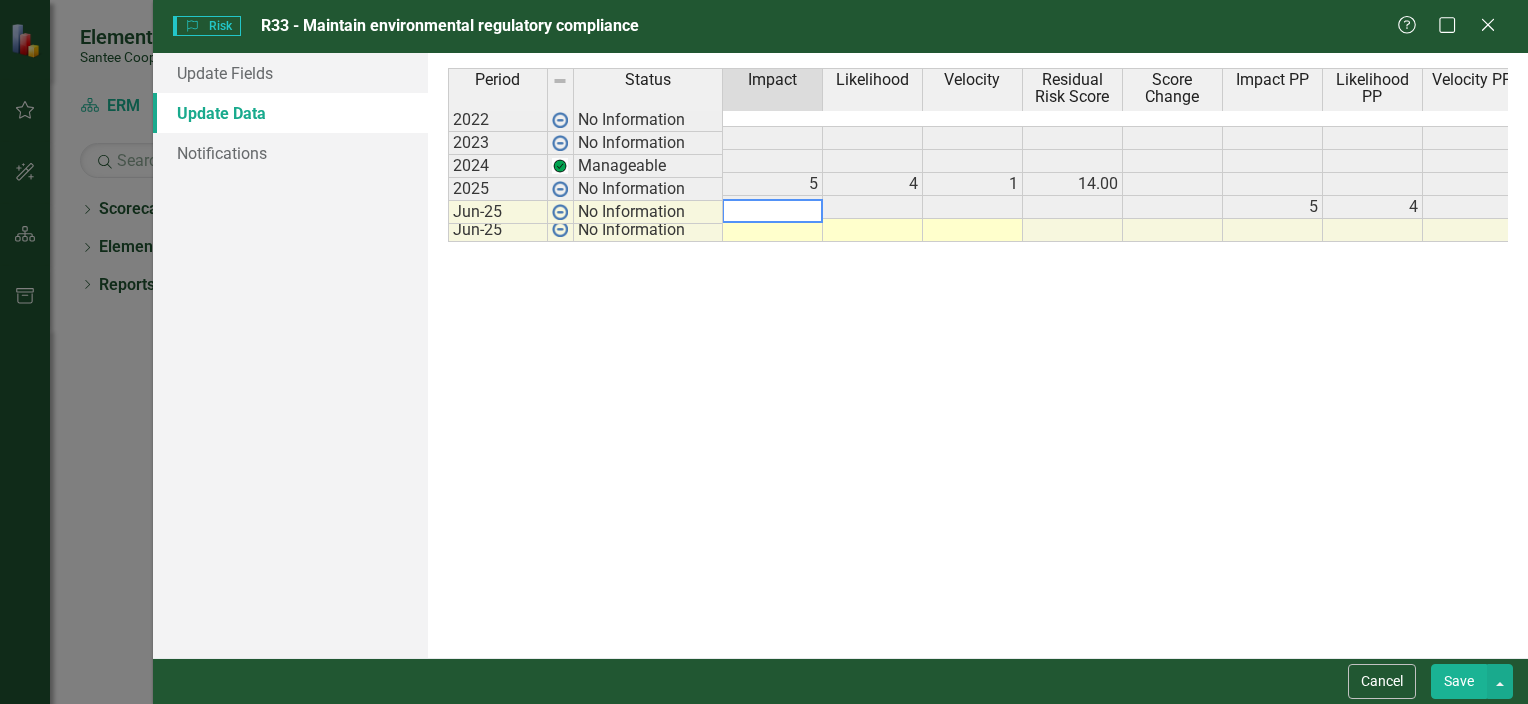 click at bounding box center (873, 230) 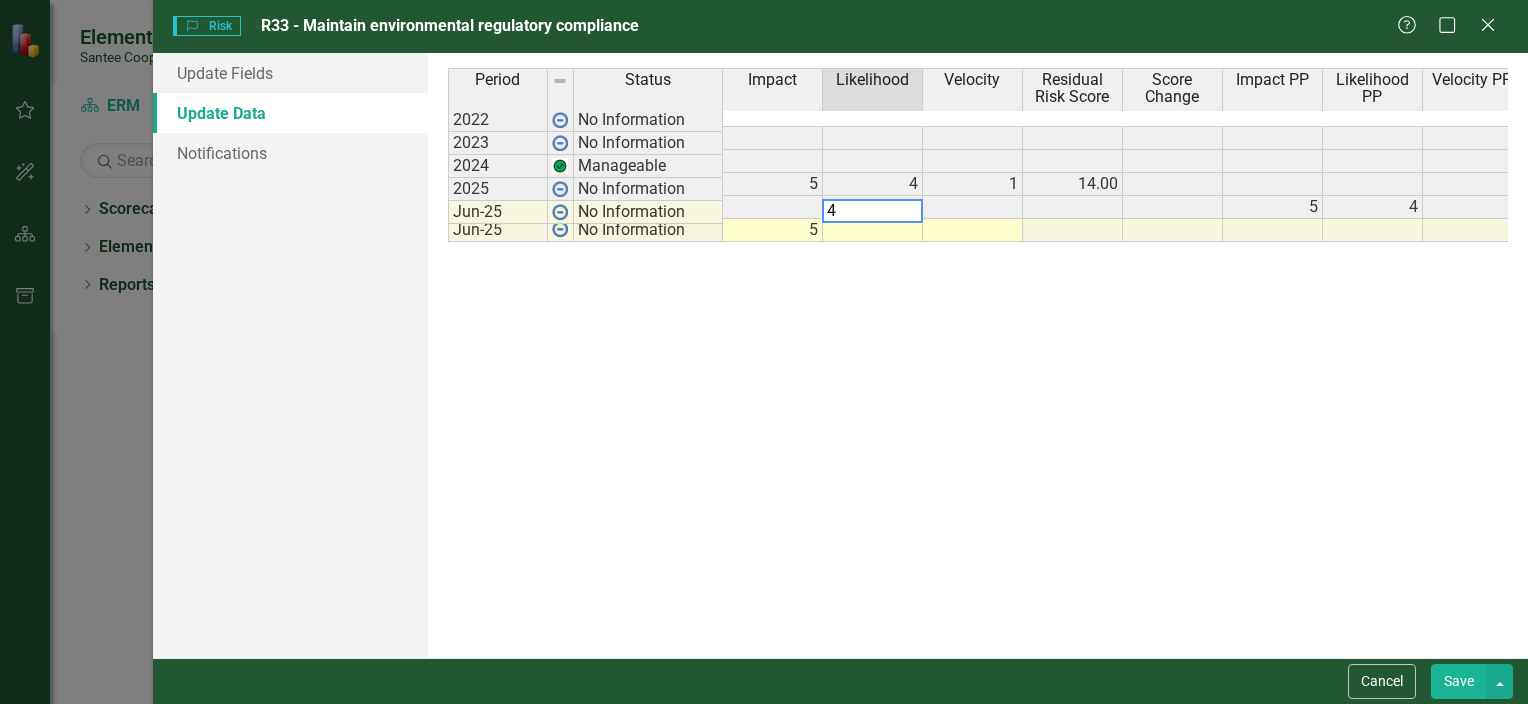 type on "4" 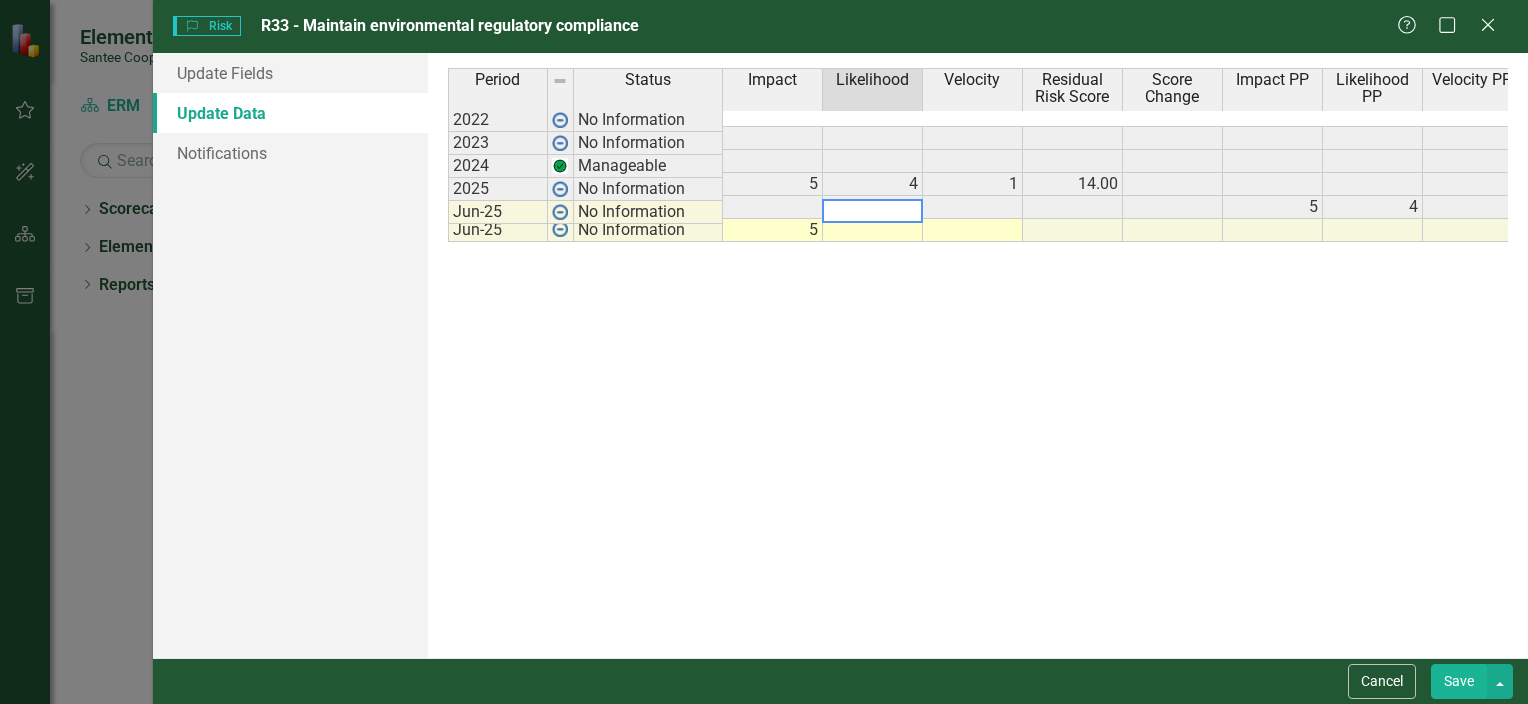 click at bounding box center (973, 230) 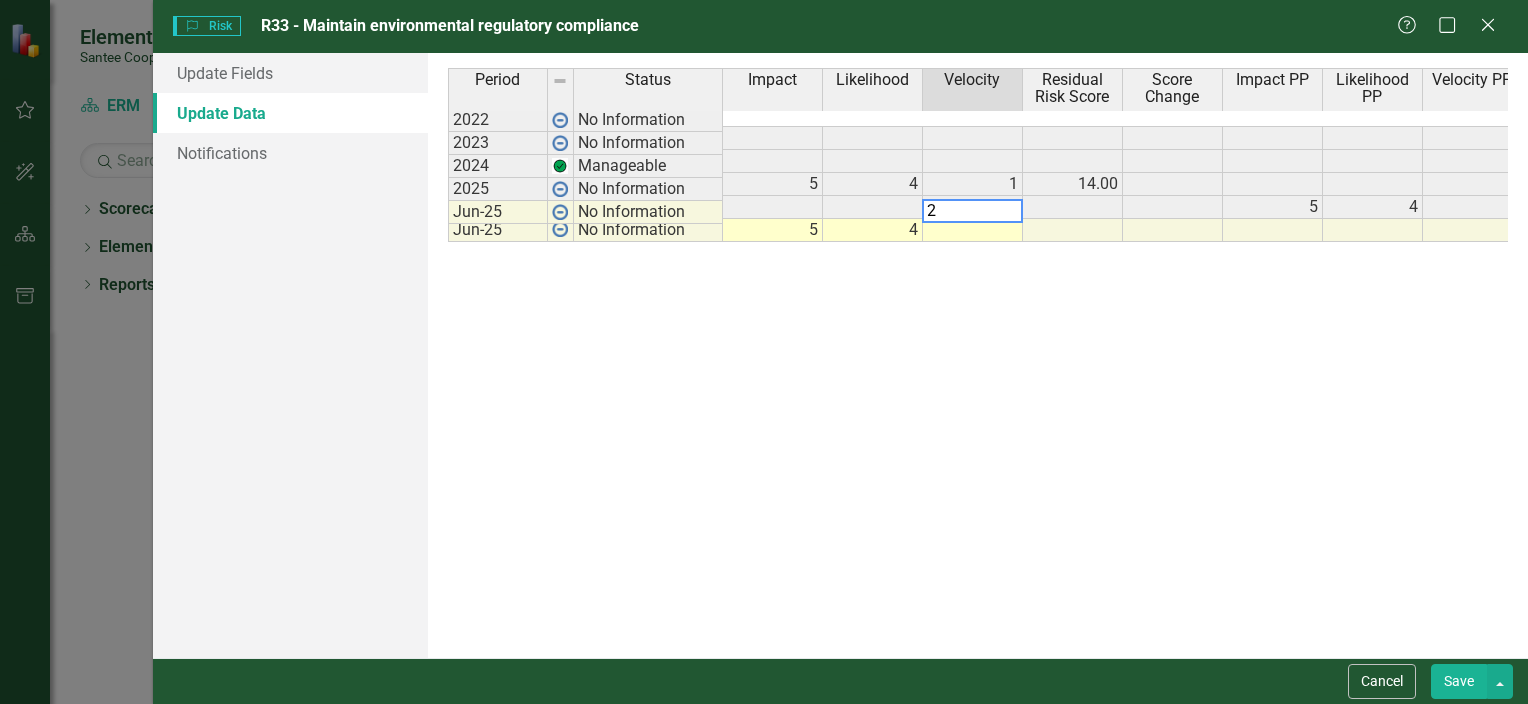 type on "2" 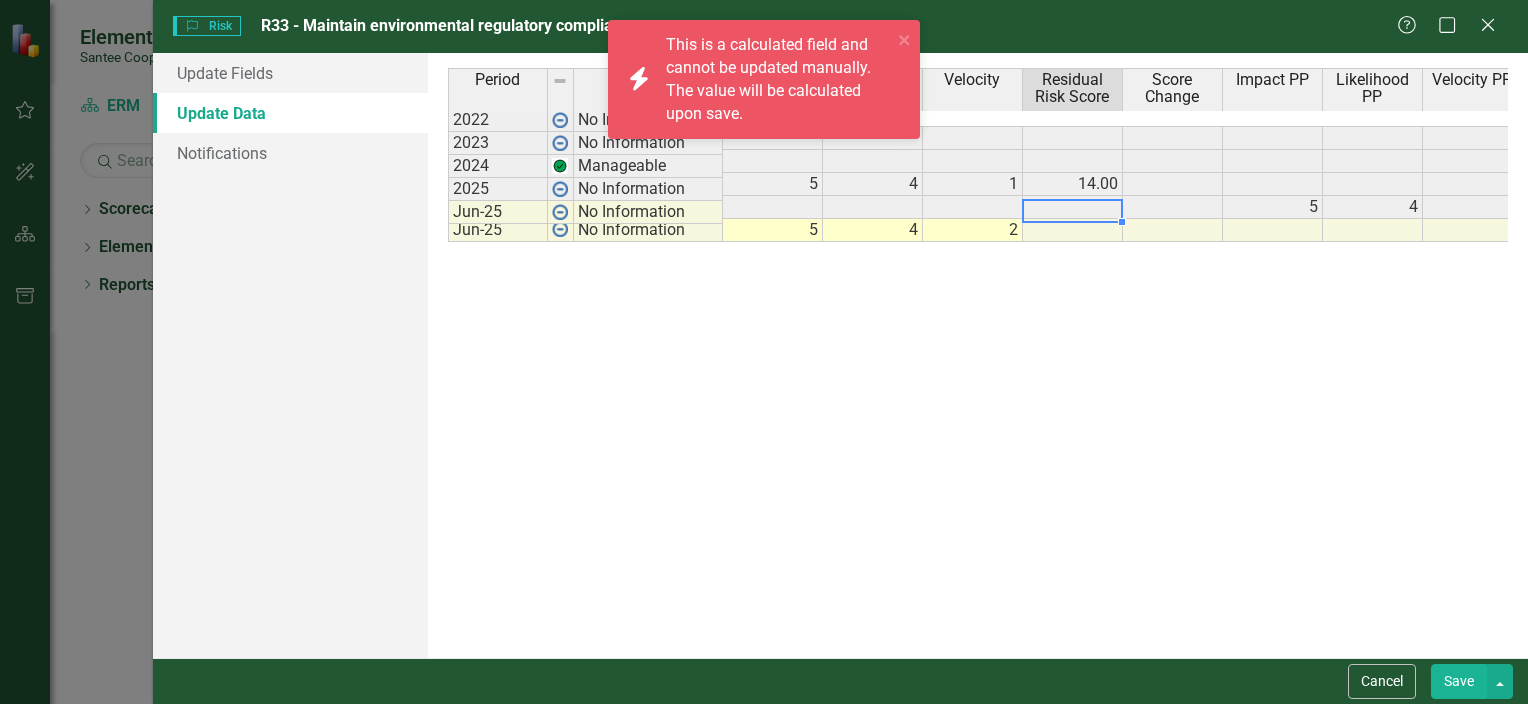 click on "2" at bounding box center [973, 230] 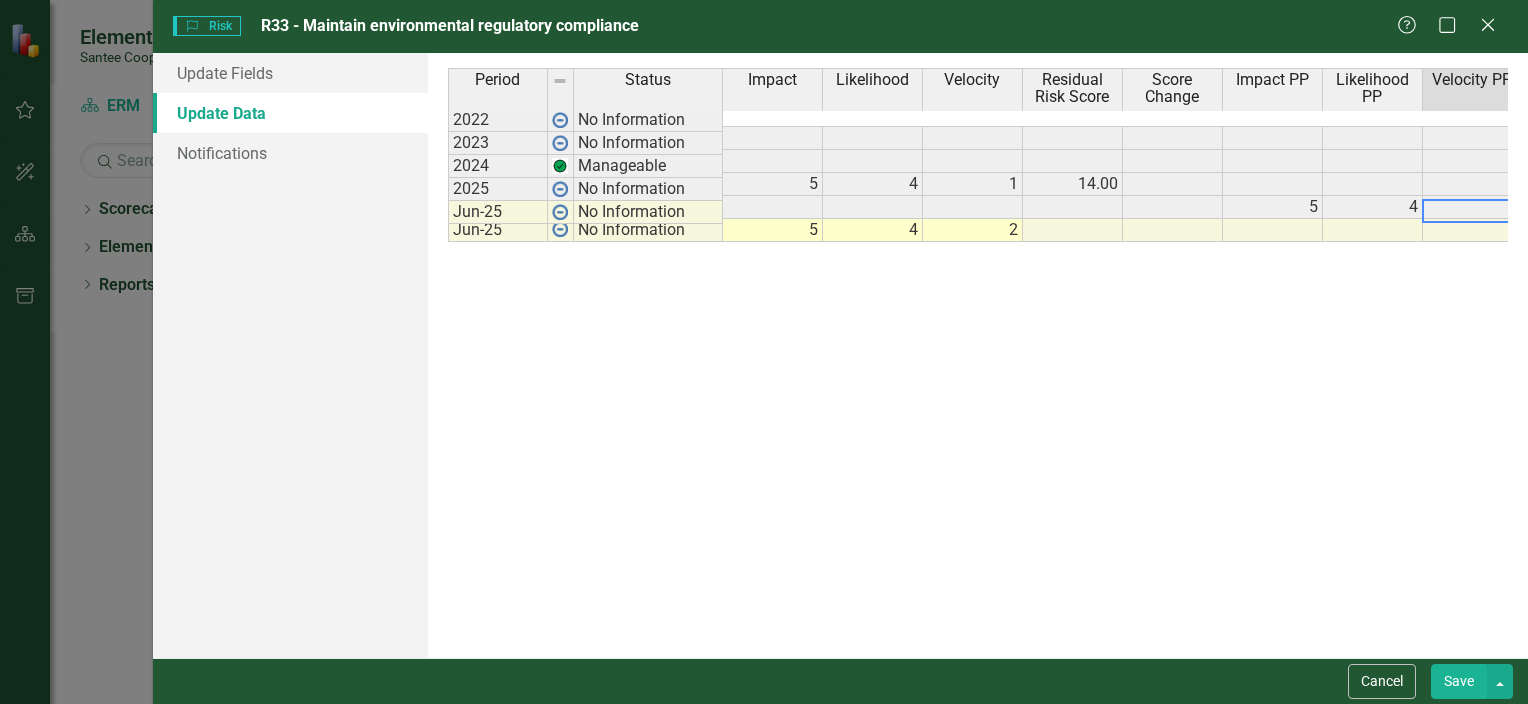 click at bounding box center (1473, 230) 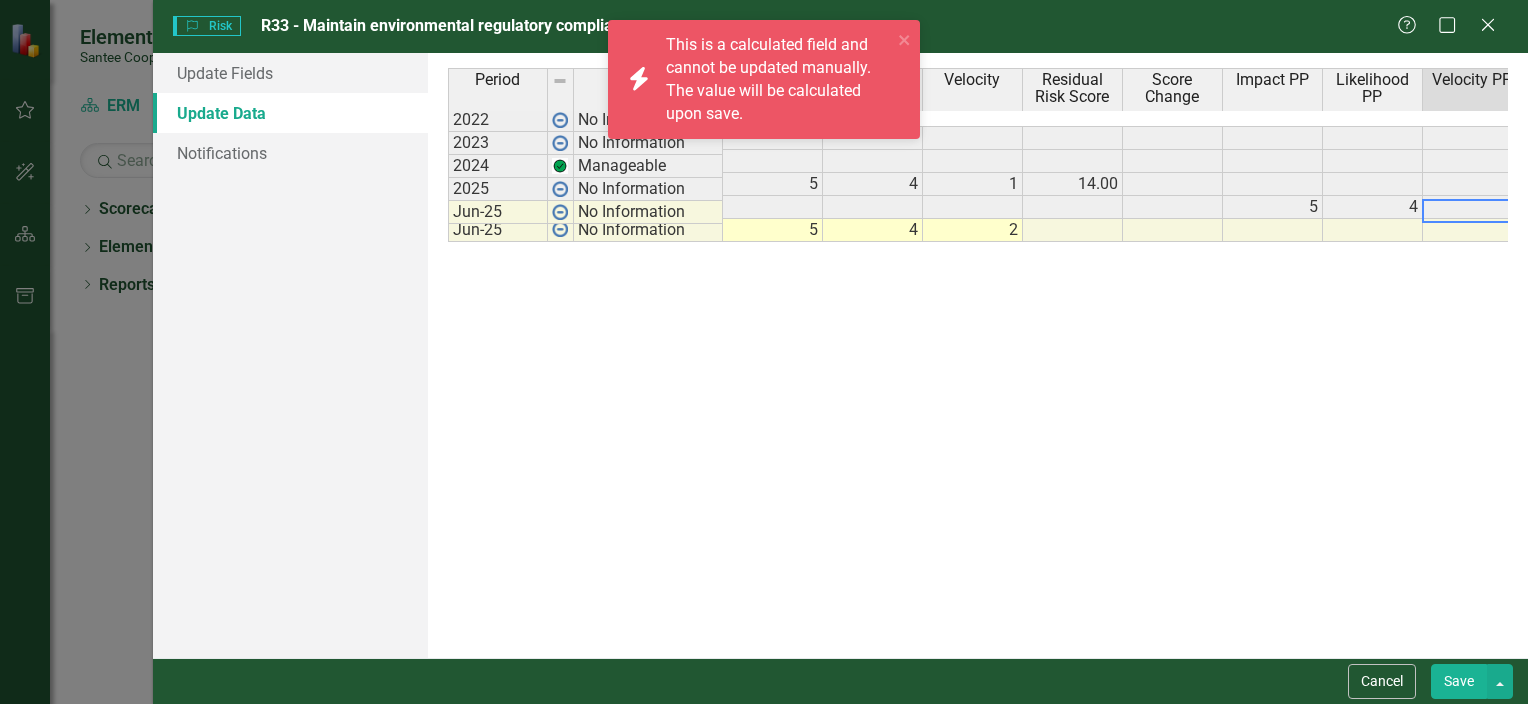 drag, startPoint x: 1381, startPoint y: 207, endPoint x: 1367, endPoint y: 209, distance: 14.142136 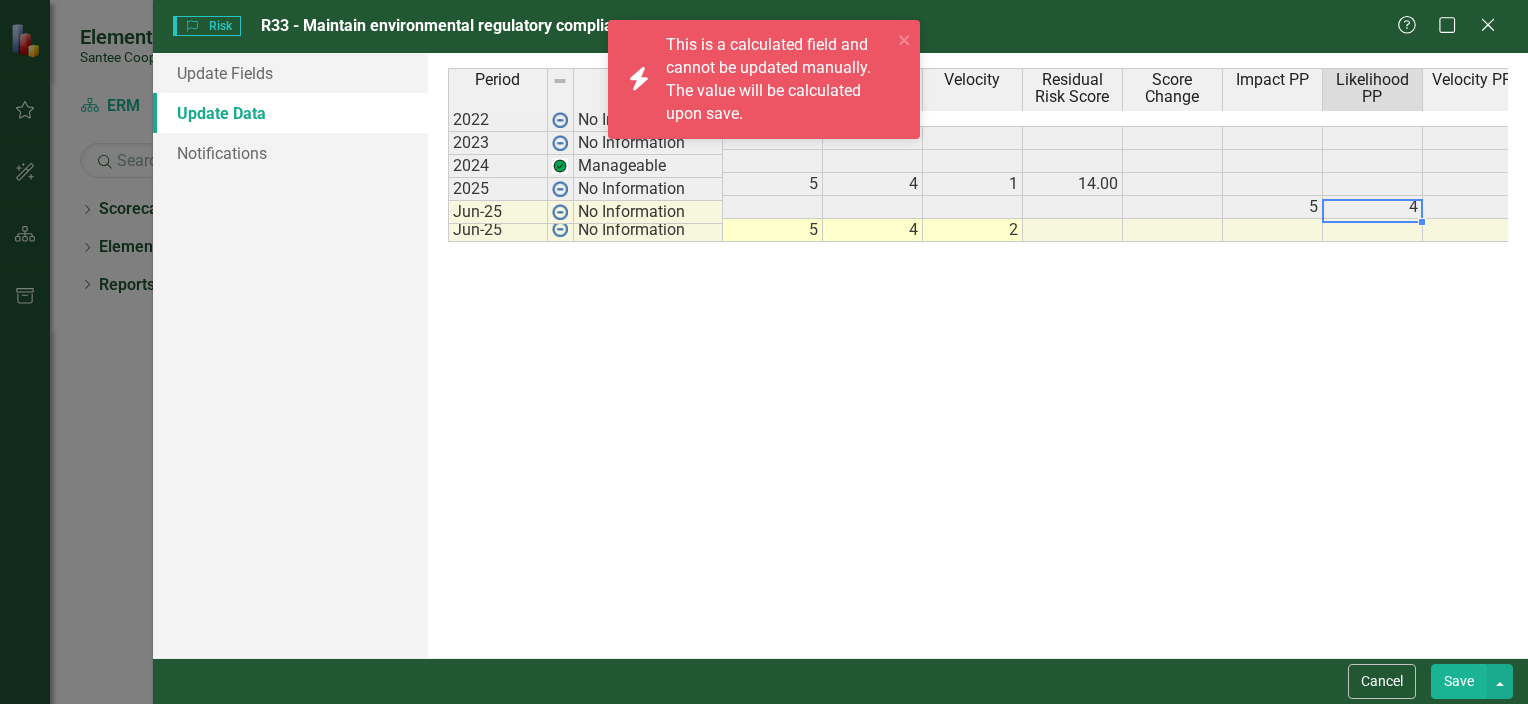 click at bounding box center [1273, 230] 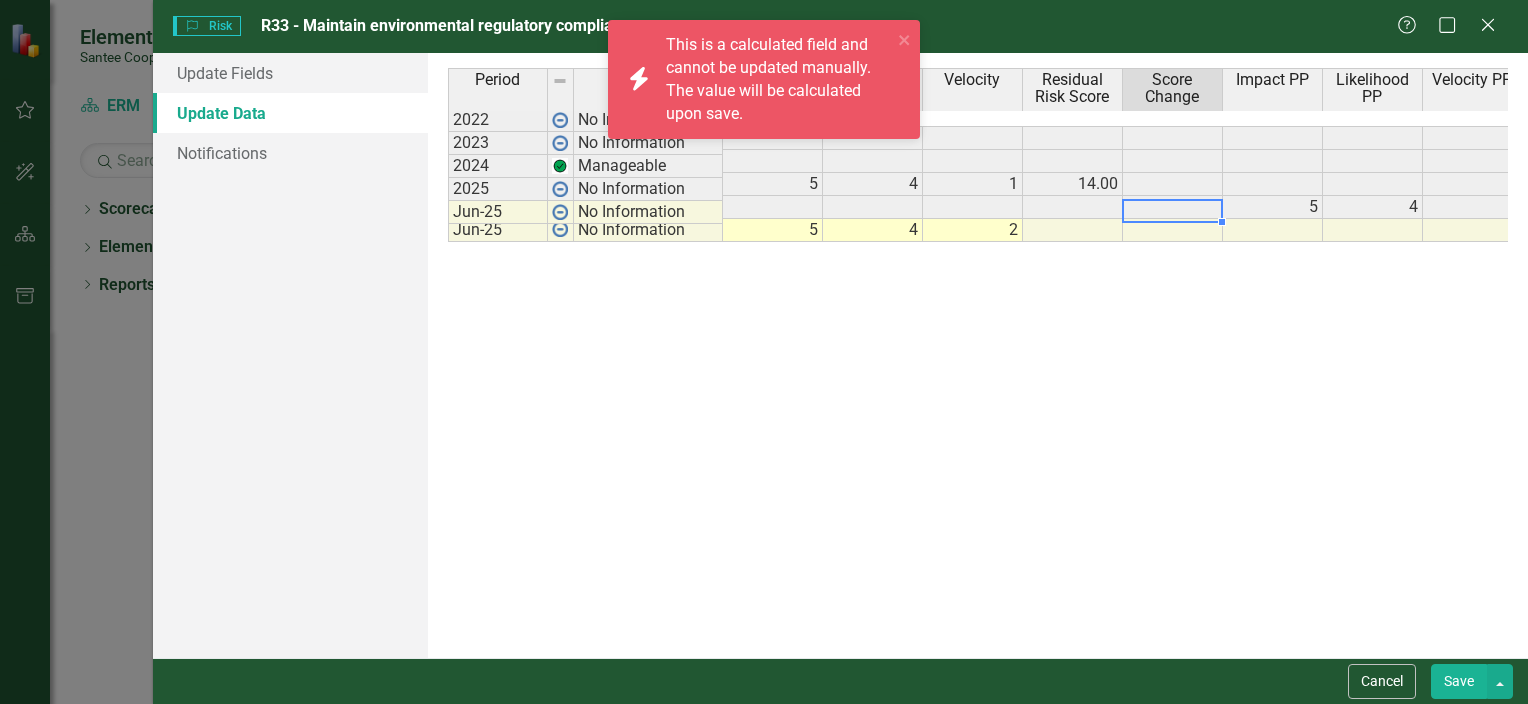 click at bounding box center [1173, 230] 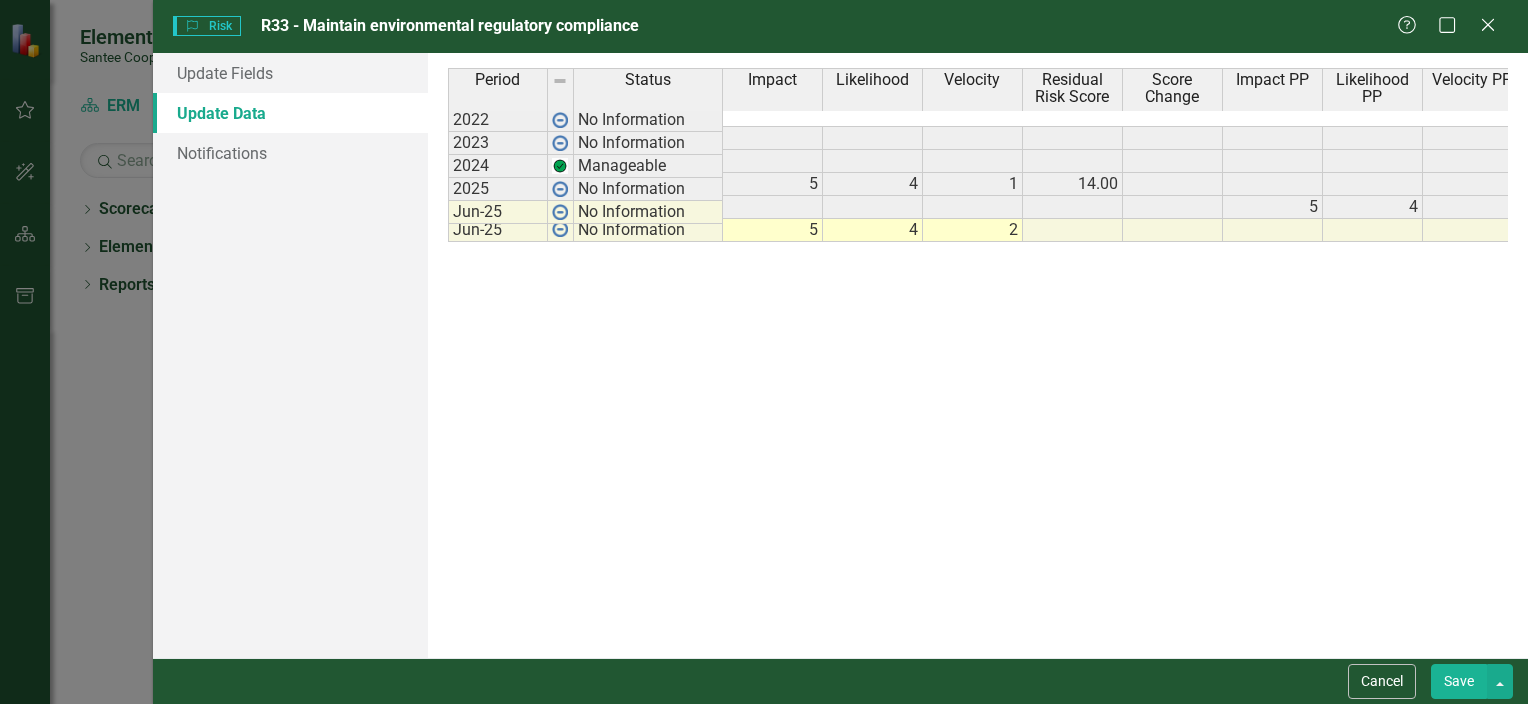 click on "Period Status Impact Likelihood Velocity Residual Risk Score Score Change Impact PP Likelihood PP Velocity PP Residual Risk Score PP 2022 No Information 2023 No Information 2024 Manageable 5 4 1 14.00 2025 No Information 5 4 1 14.00 Jun-25 No Information 5 4 2" at bounding box center [978, 355] 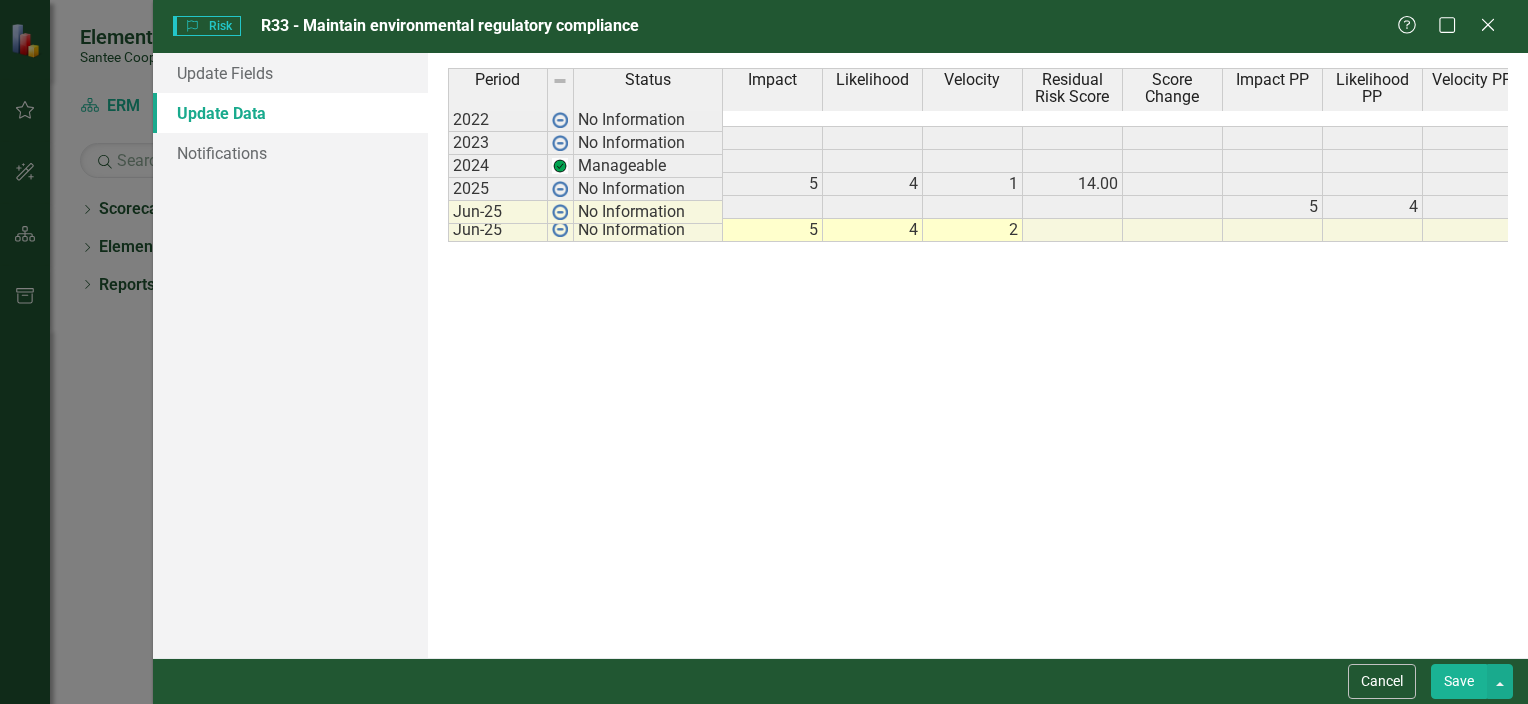 click on "Save" at bounding box center [1459, 681] 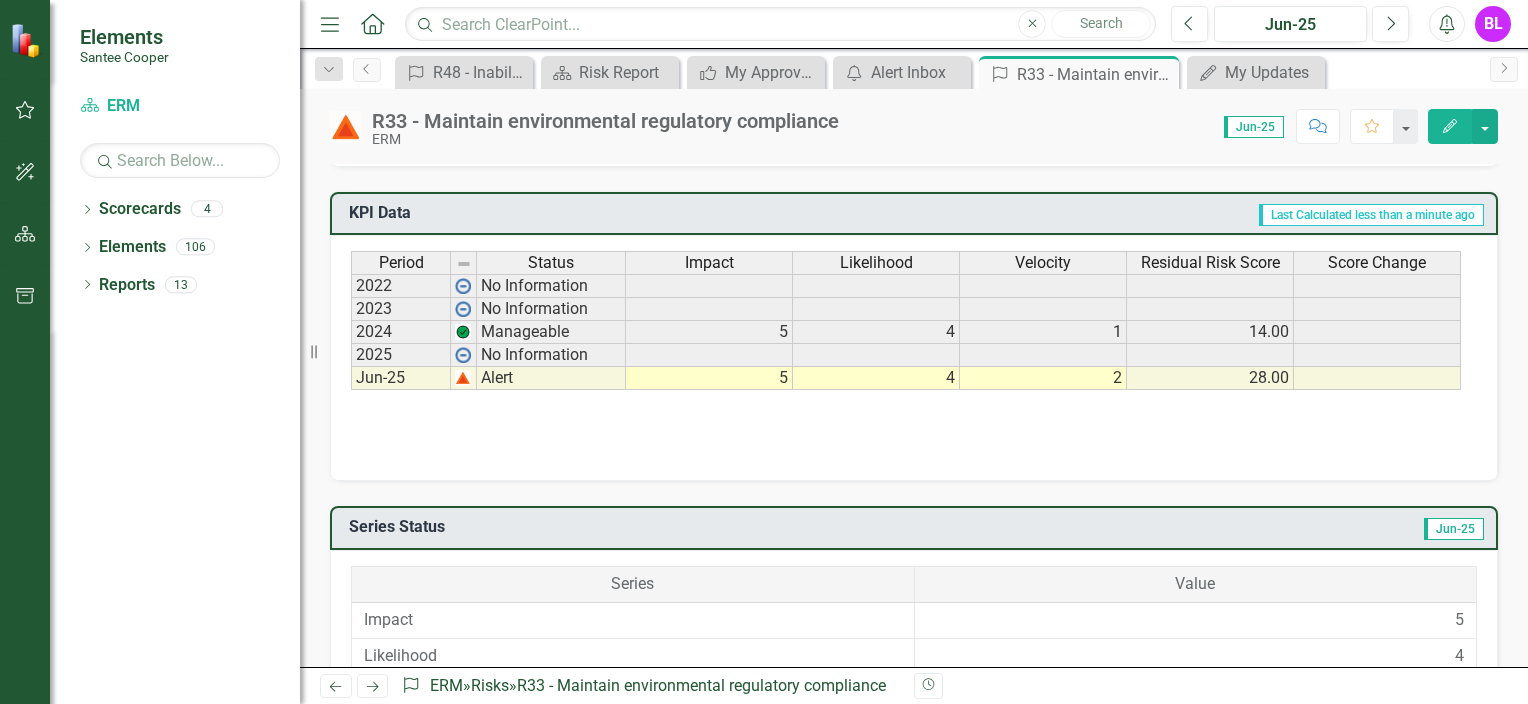 scroll, scrollTop: 900, scrollLeft: 0, axis: vertical 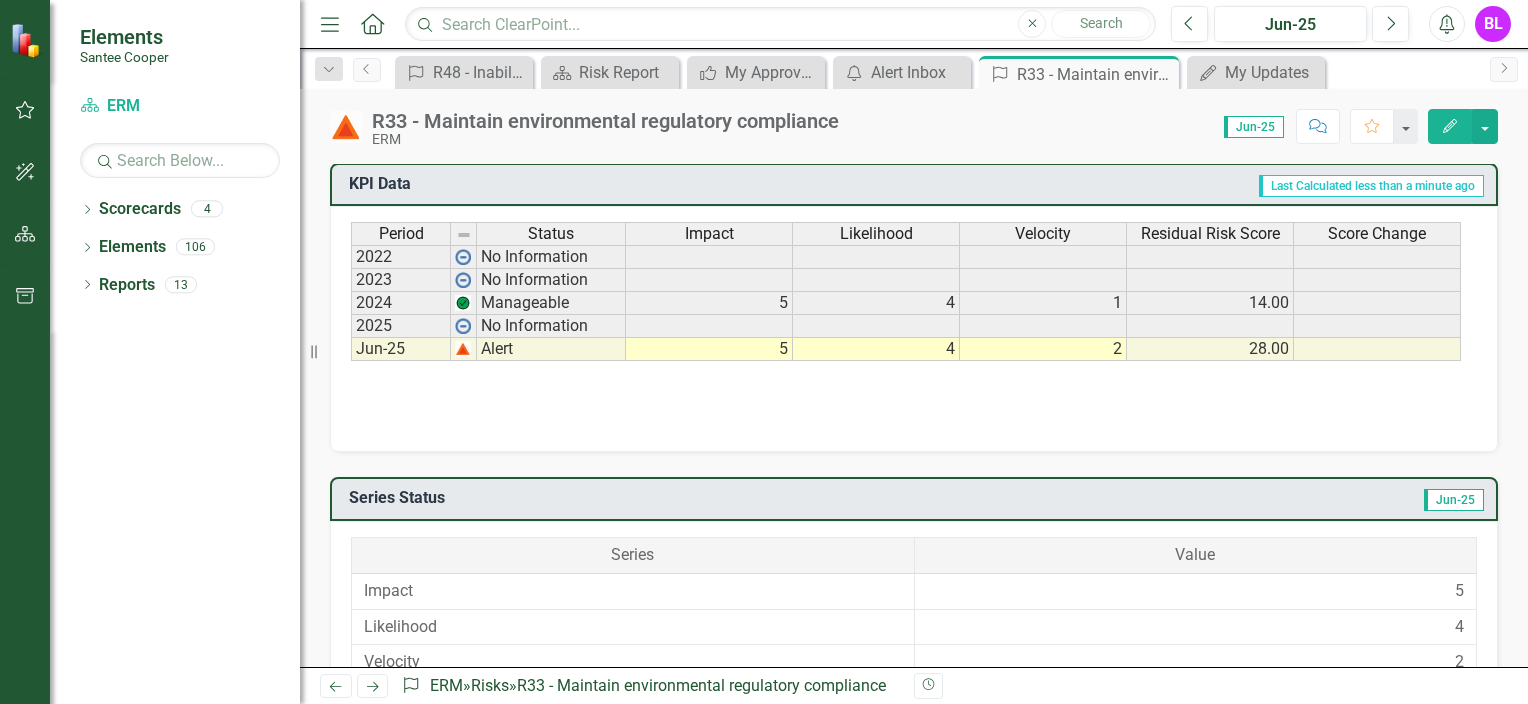 click on "Alert" at bounding box center [551, 349] 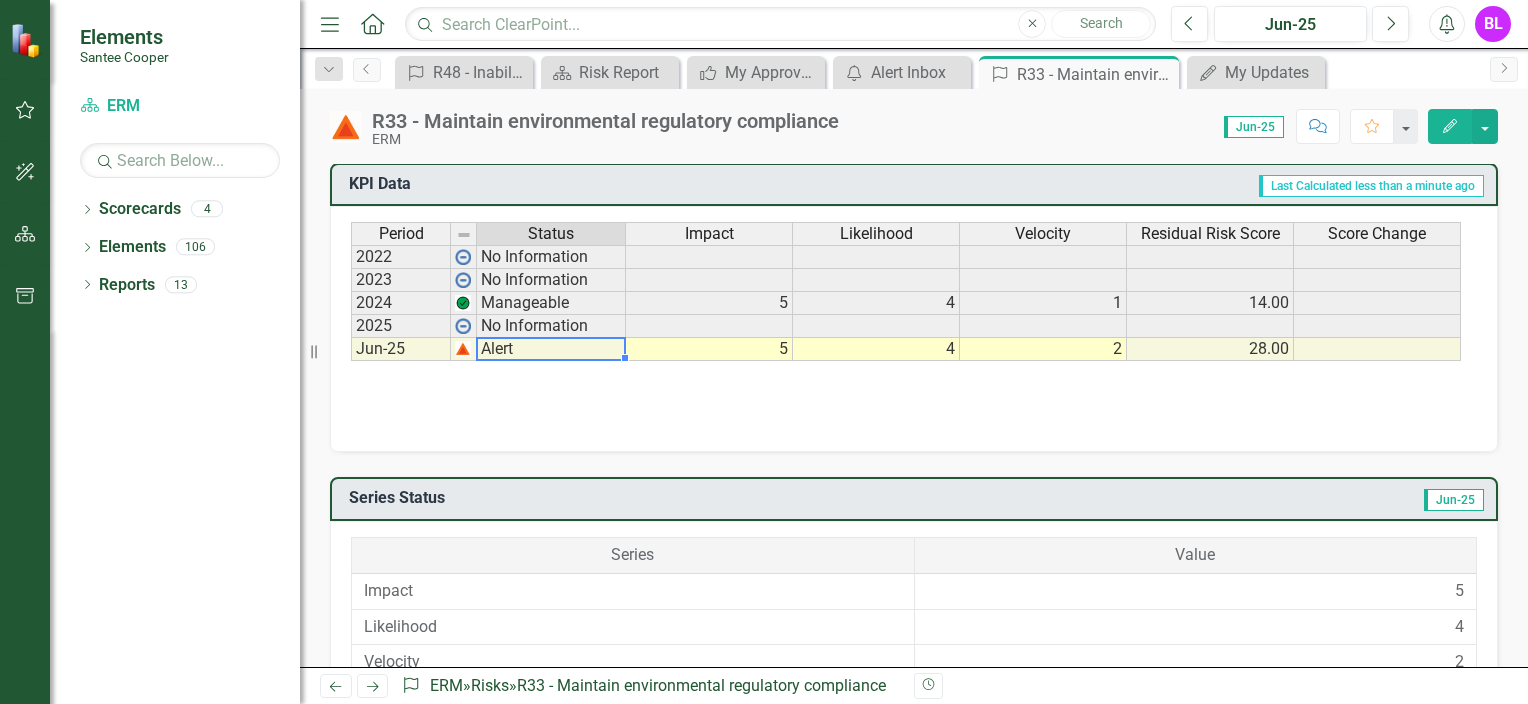 click on "Alert" at bounding box center [551, 349] 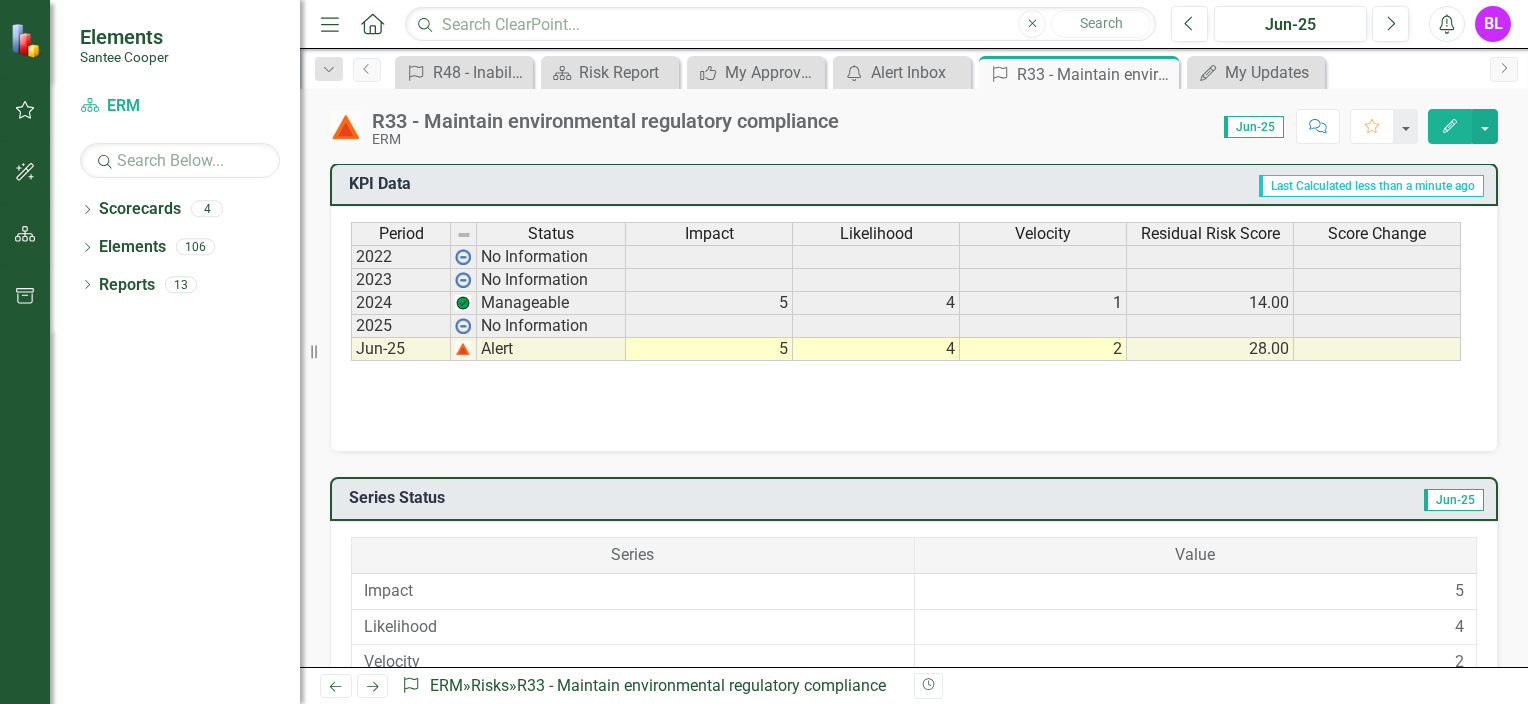 click 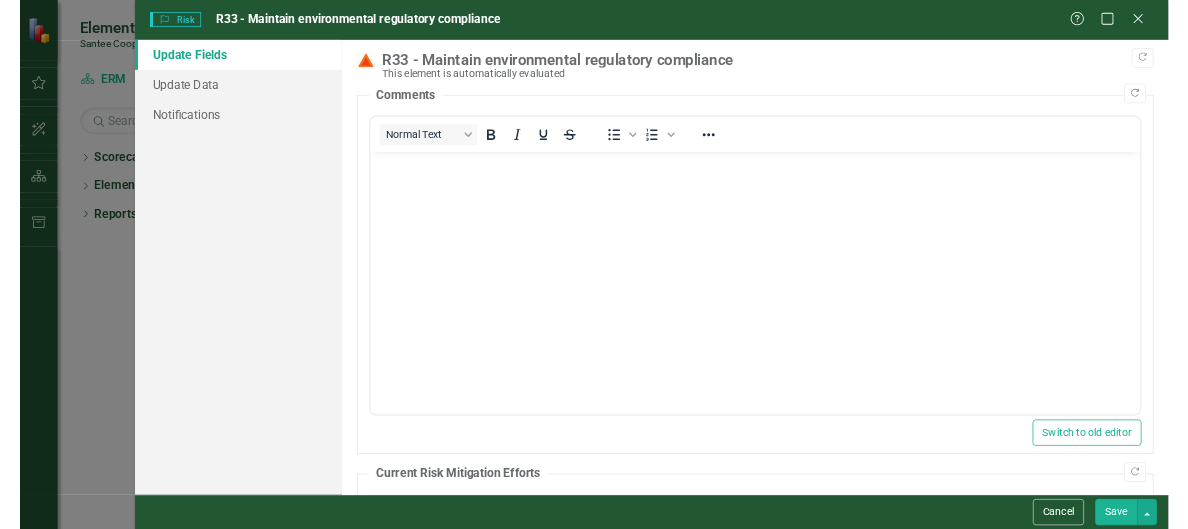 scroll, scrollTop: 0, scrollLeft: 0, axis: both 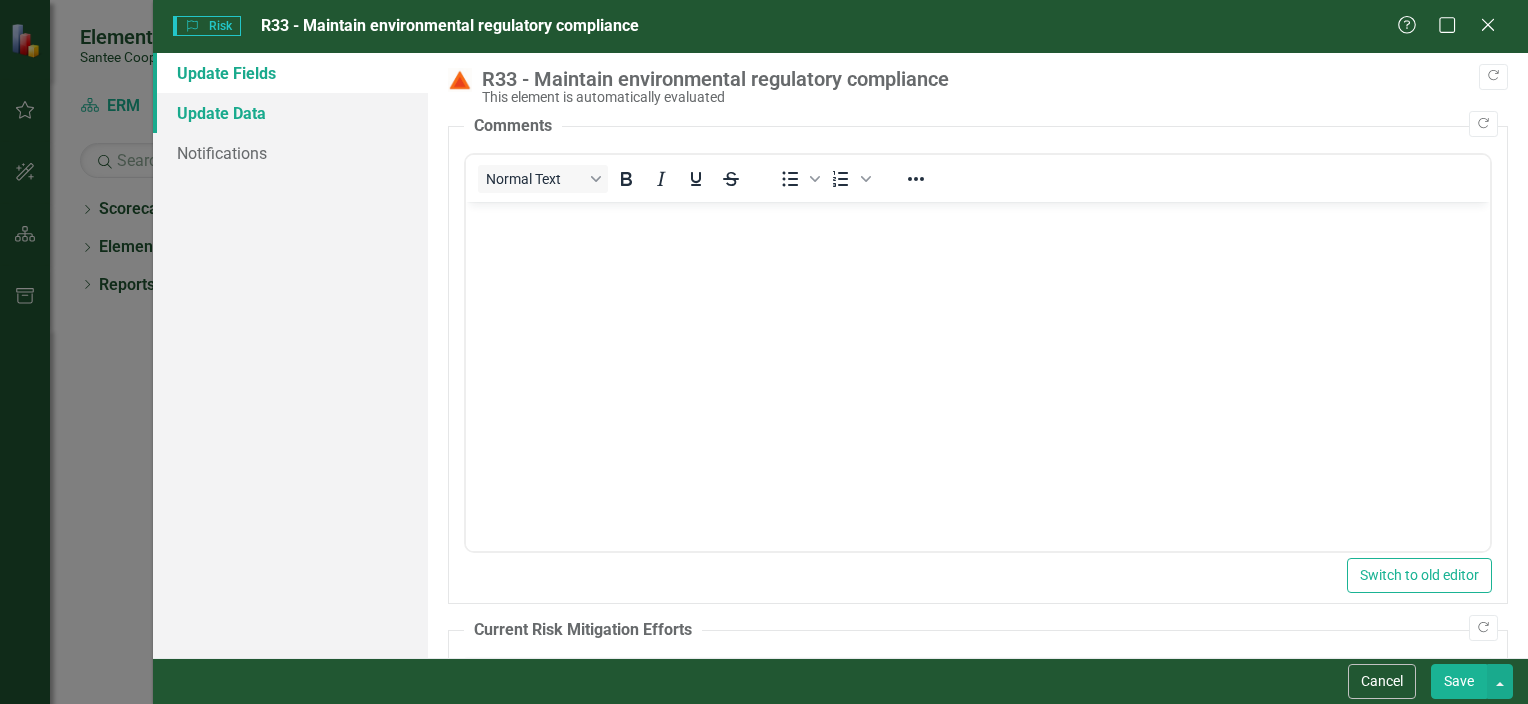 click on "Update  Data" at bounding box center (290, 113) 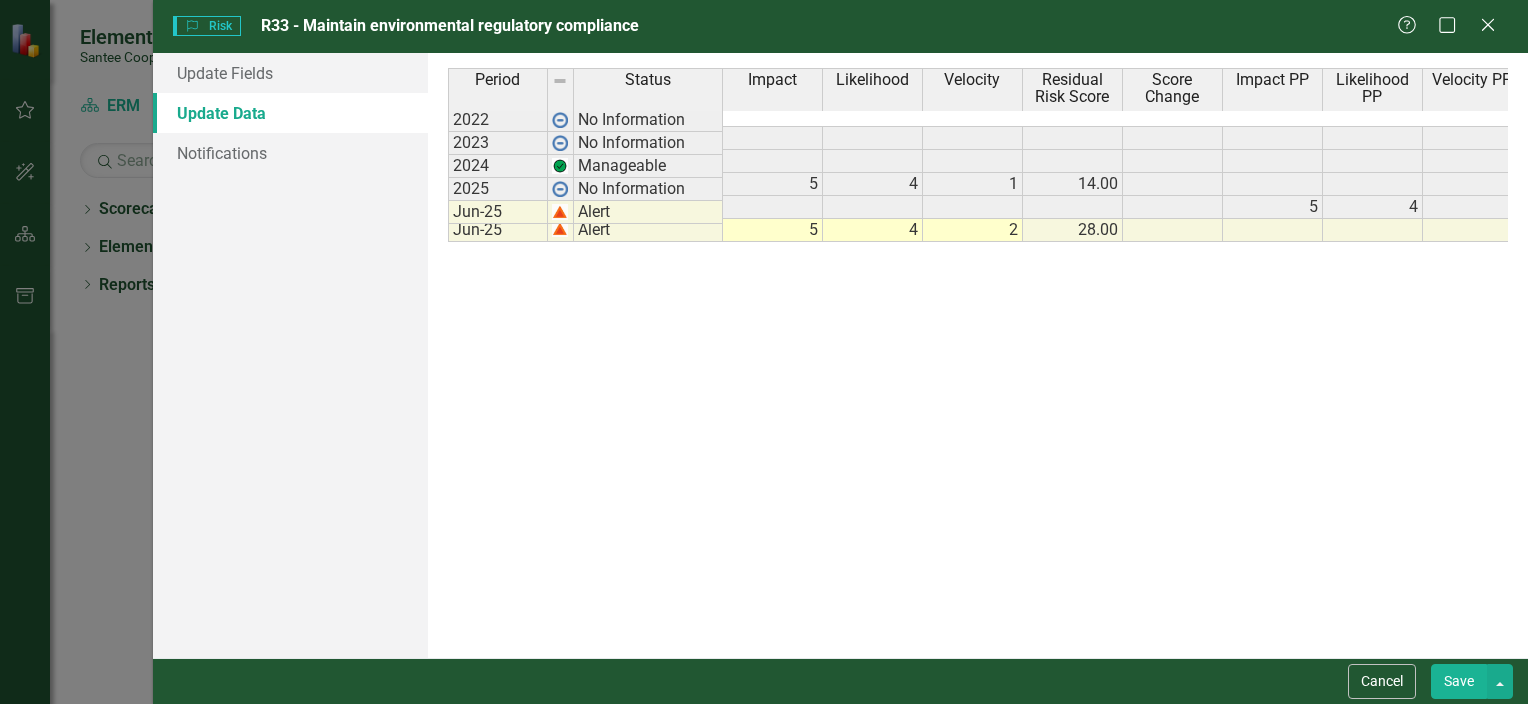 click on "2" at bounding box center (973, 230) 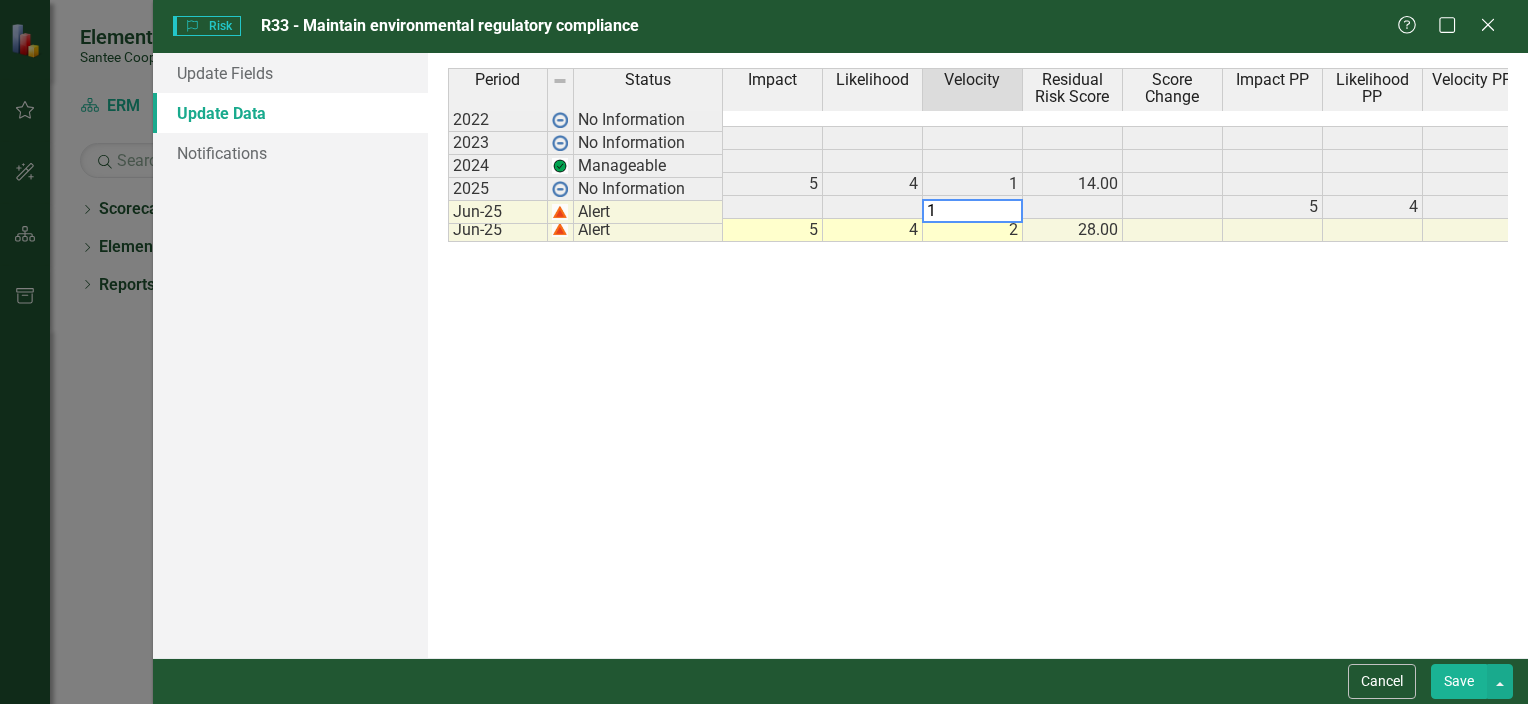 type on "4" 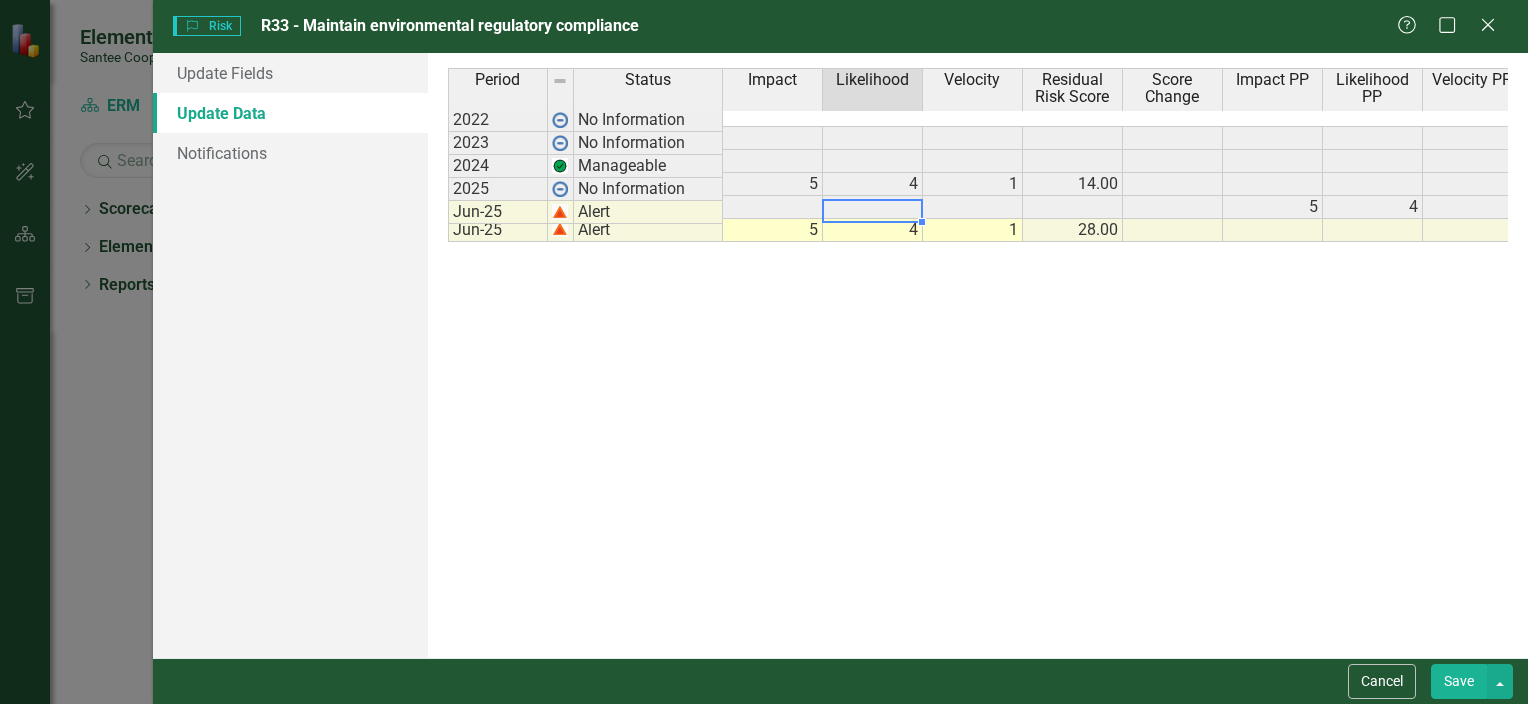 click on "4" at bounding box center [873, 230] 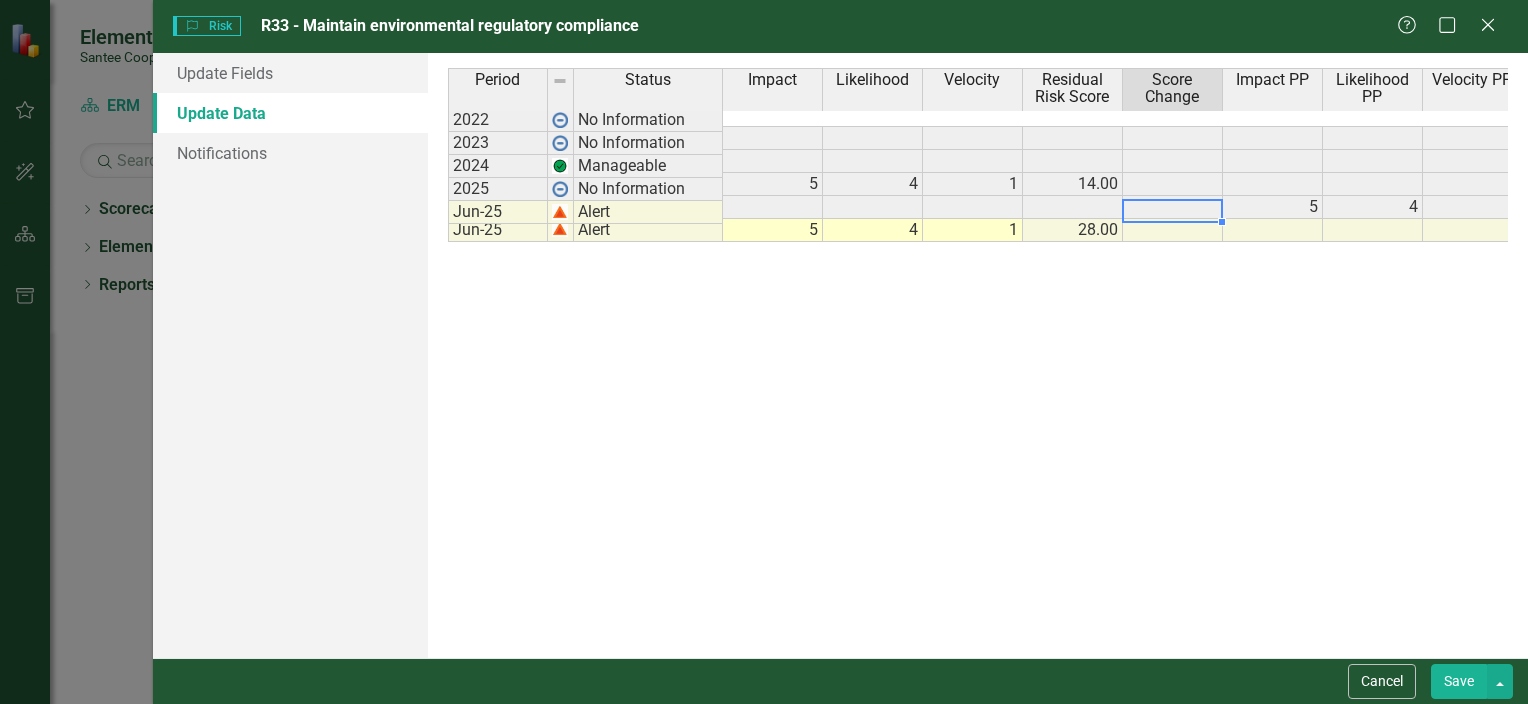 click at bounding box center (1173, 230) 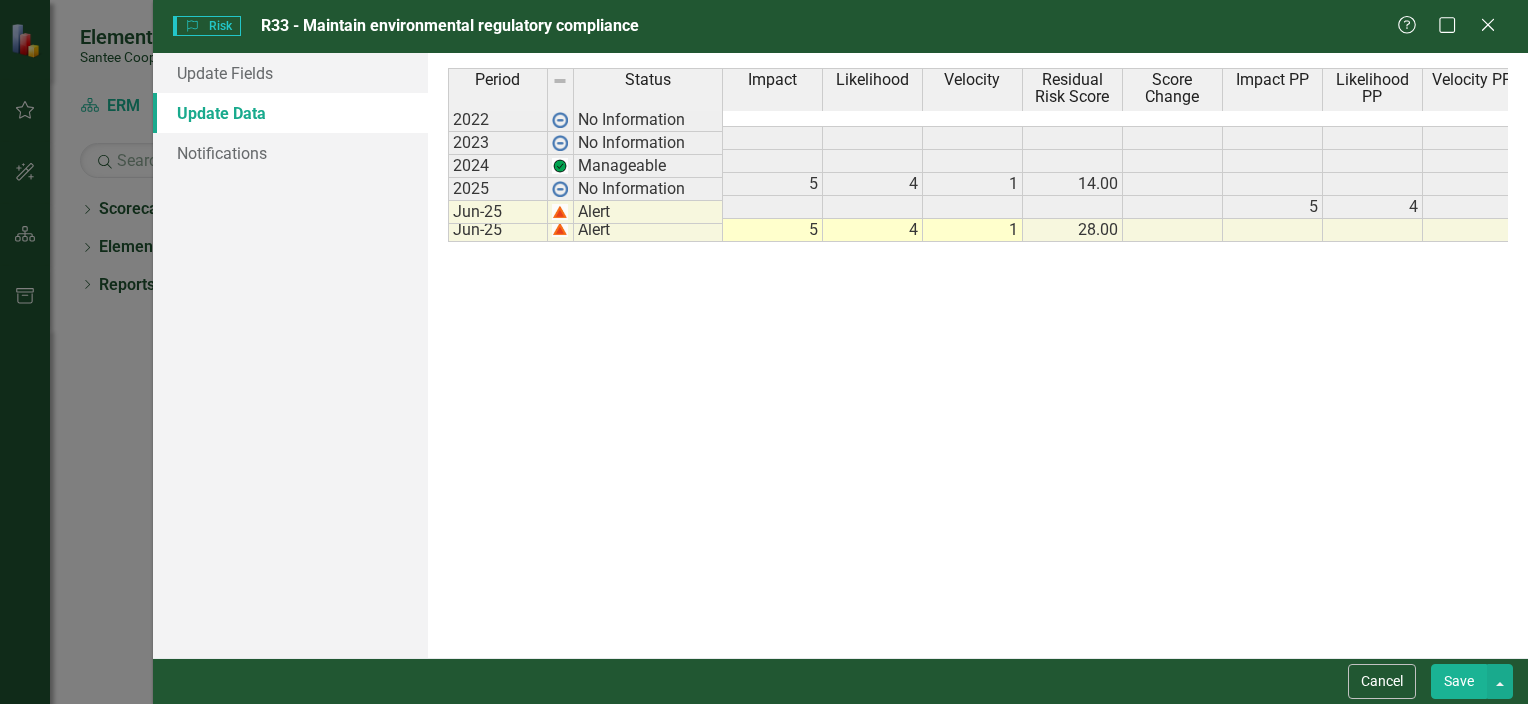 click on "Save" at bounding box center (1459, 681) 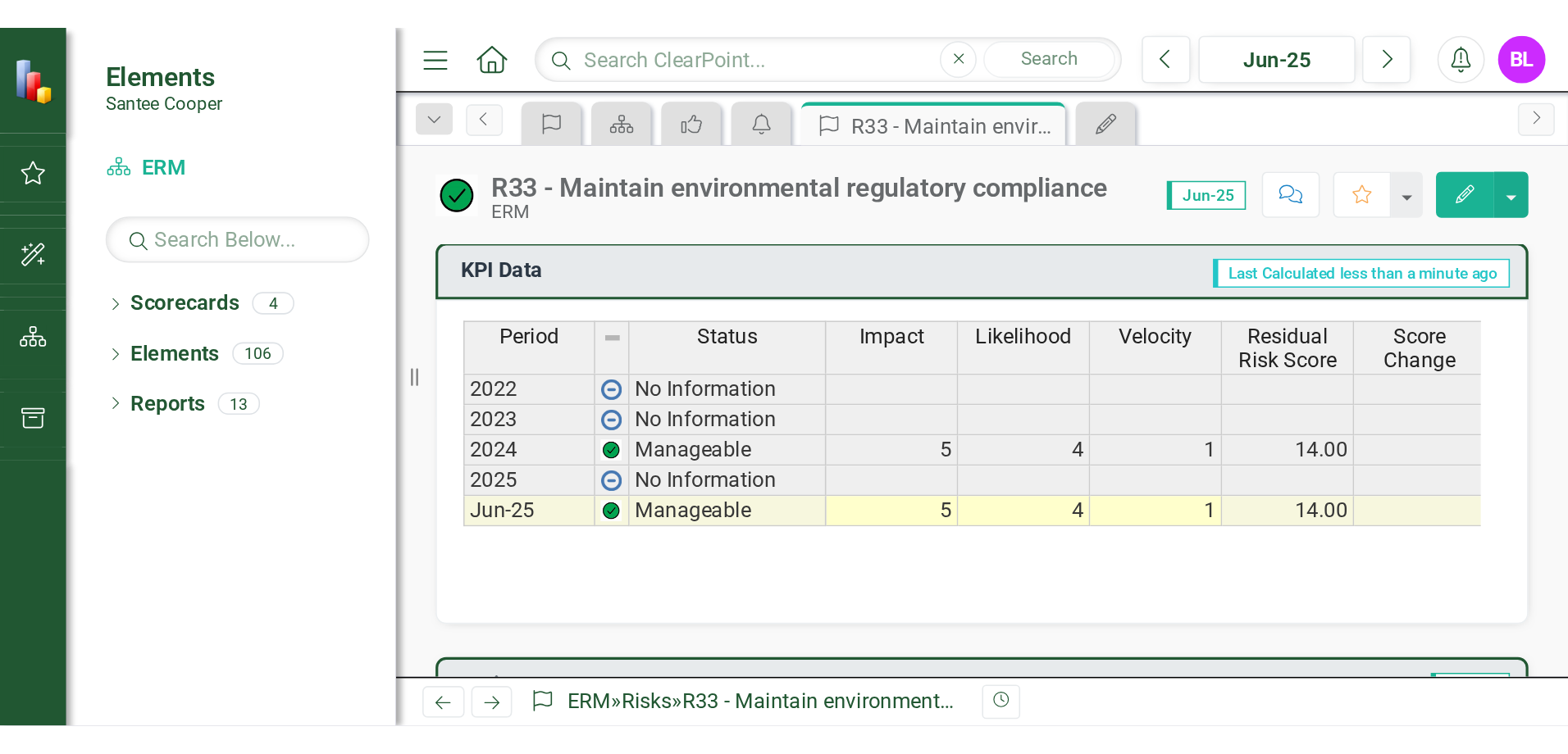 scroll, scrollTop: 738, scrollLeft: 0, axis: vertical 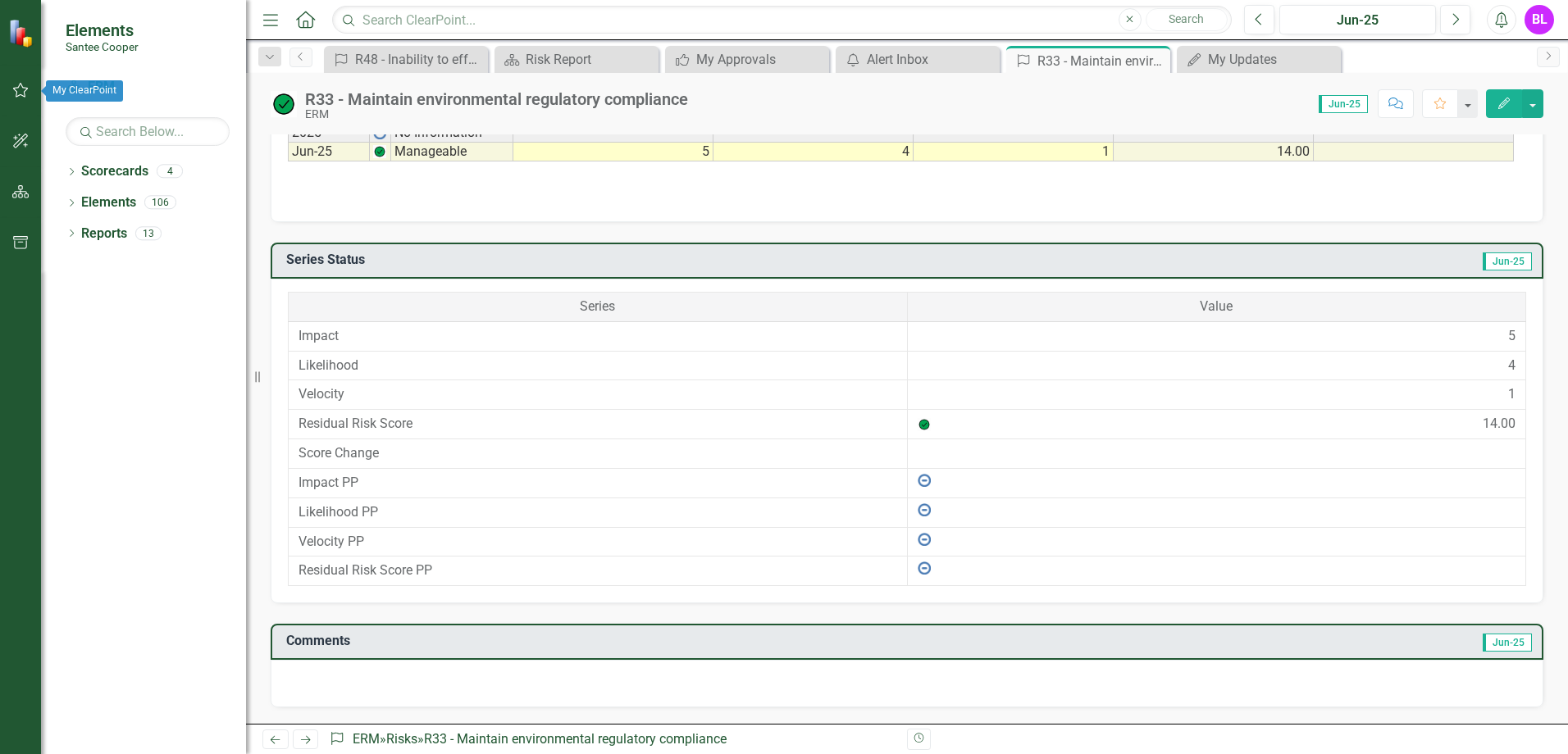 click 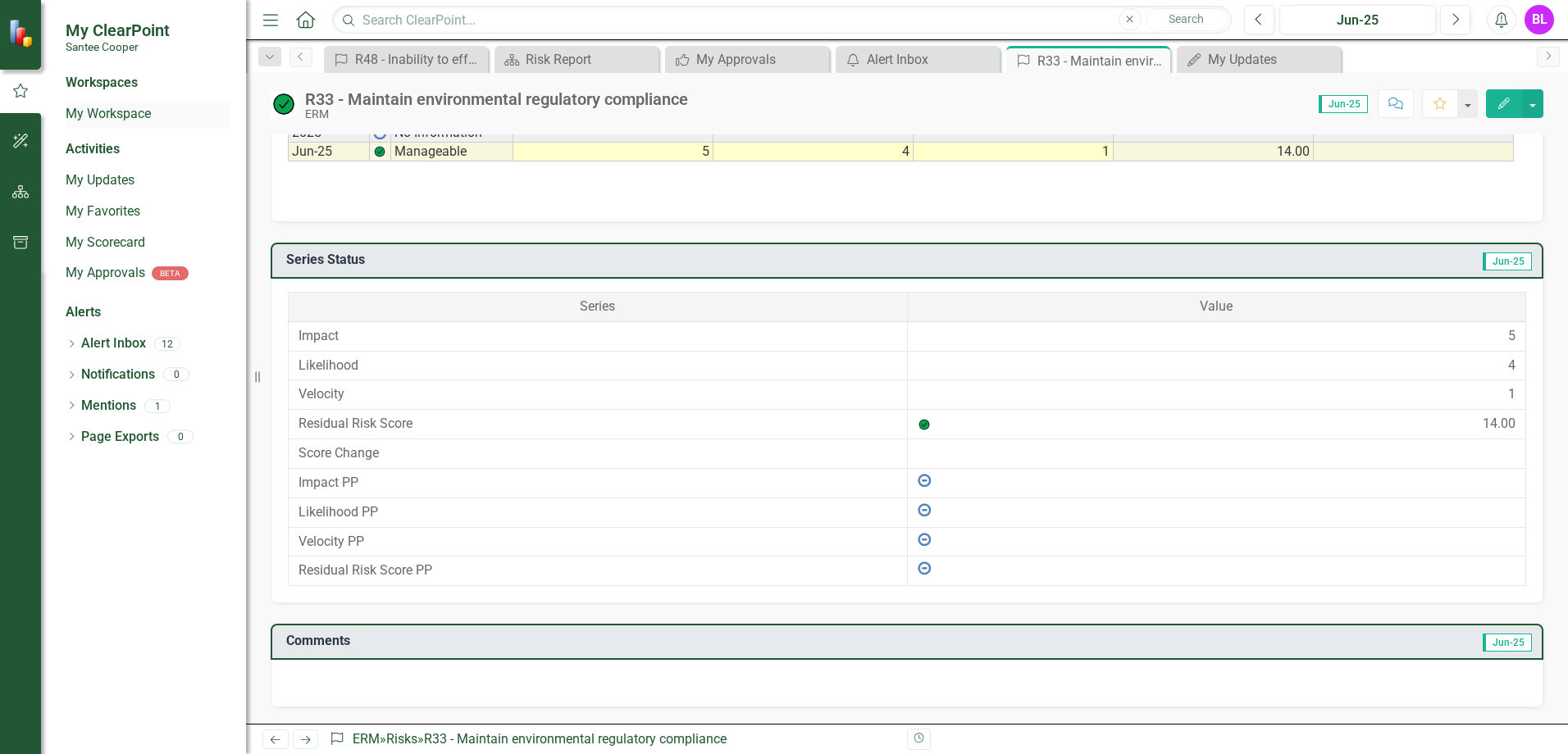 click on "My Workspace" at bounding box center [148, 114] 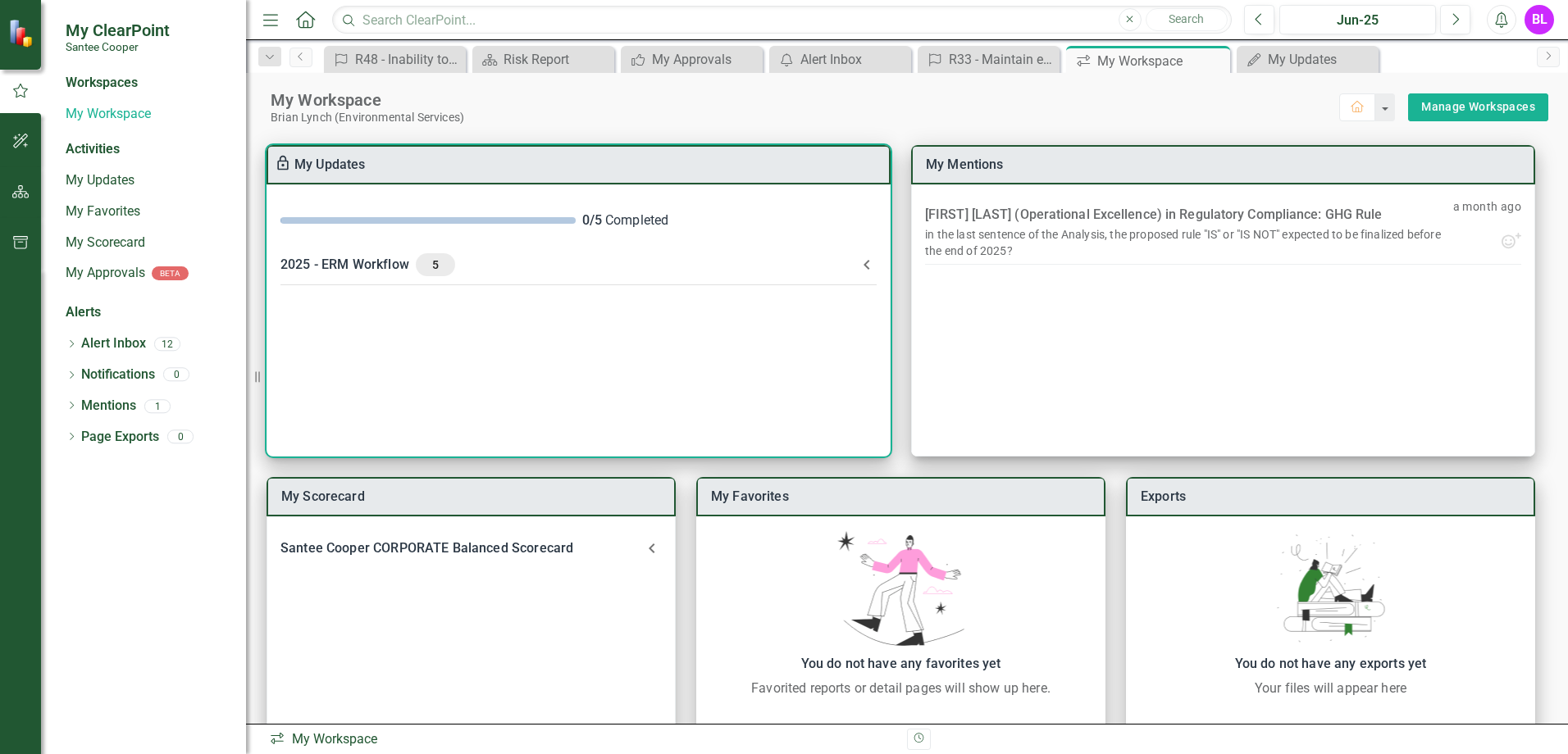 click on "5" at bounding box center [435, 265] 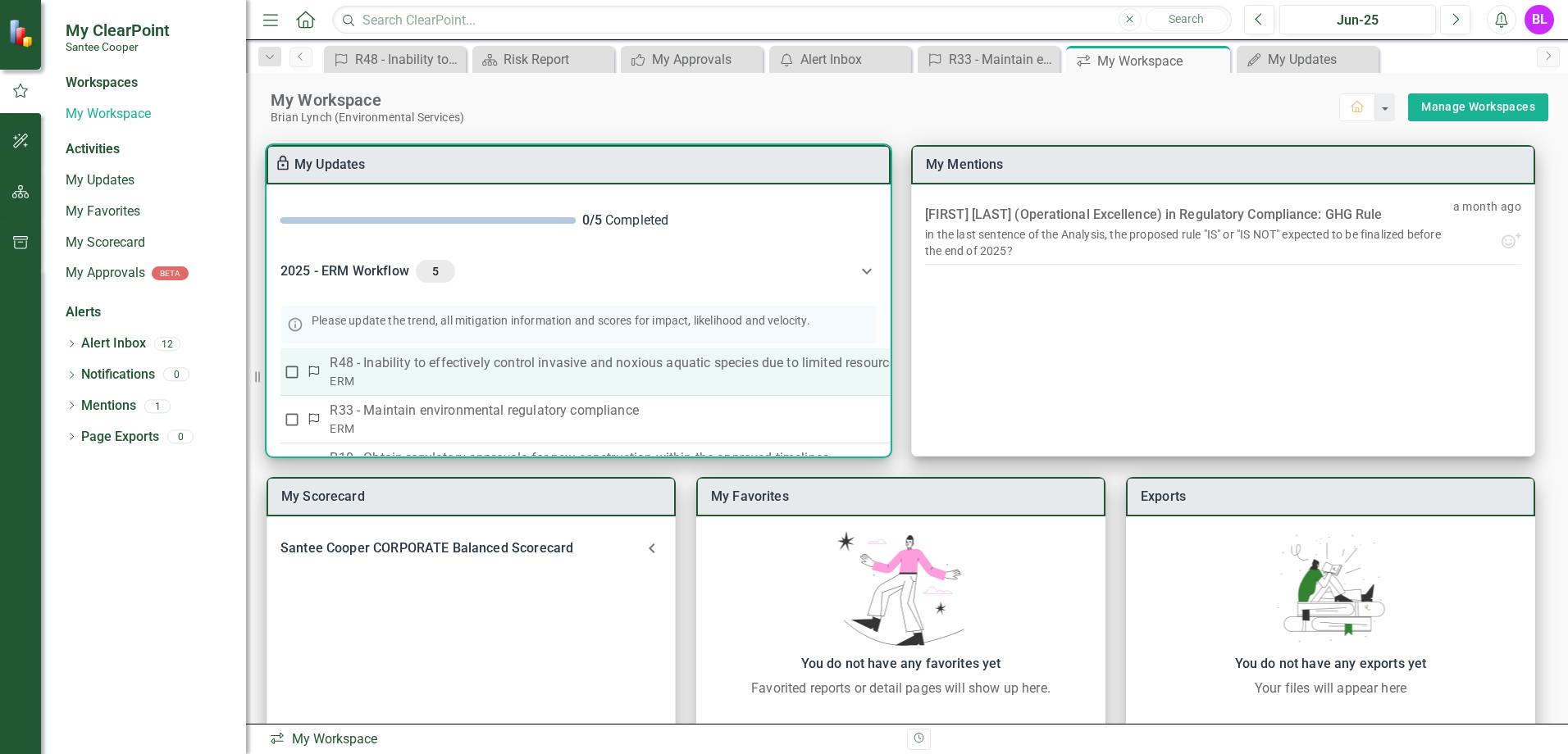 click on "R48 - Inability to effectively control invasive and noxious aquatic species due to limited resources" at bounding box center (865, 363) 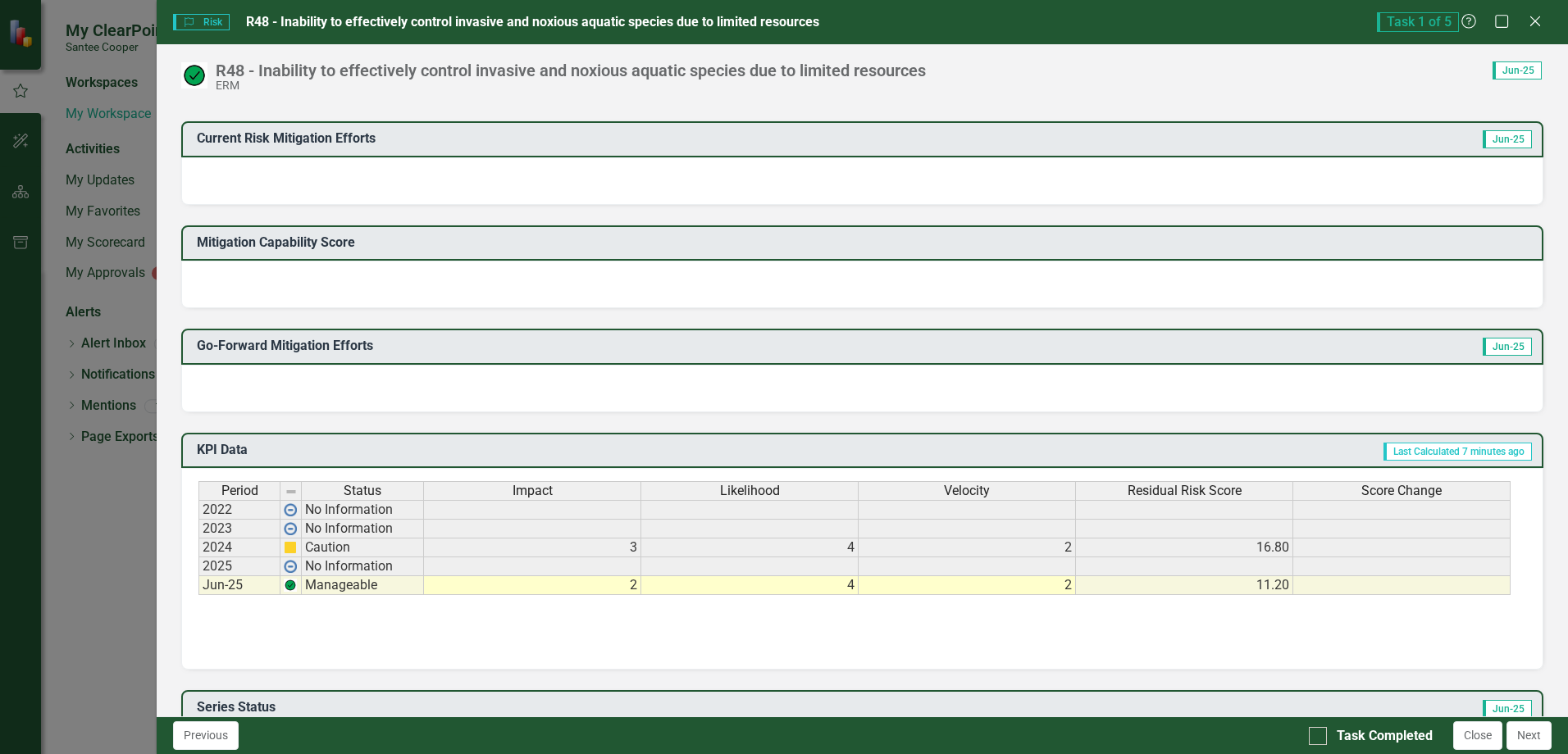 scroll, scrollTop: 328, scrollLeft: 0, axis: vertical 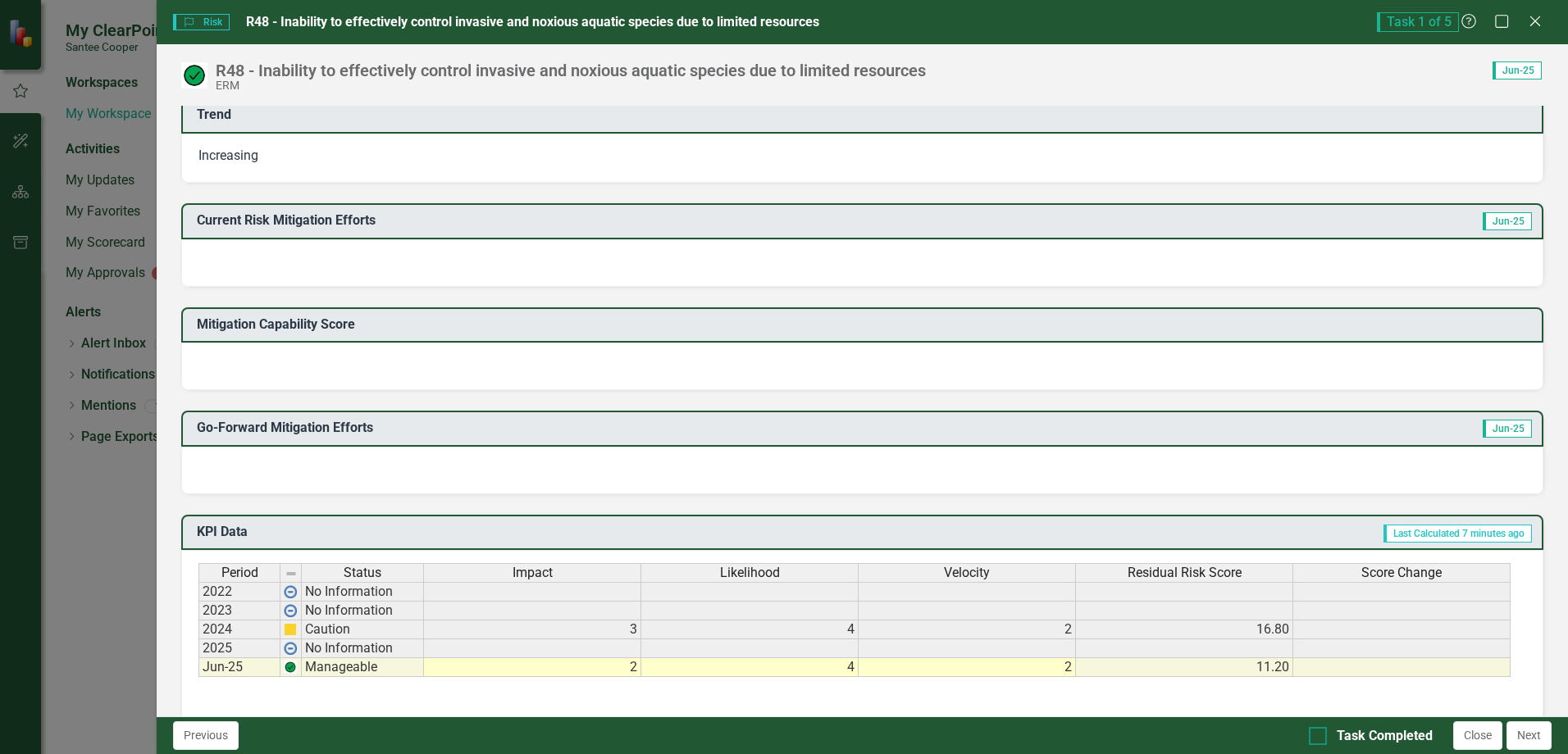 click at bounding box center [1318, 736] 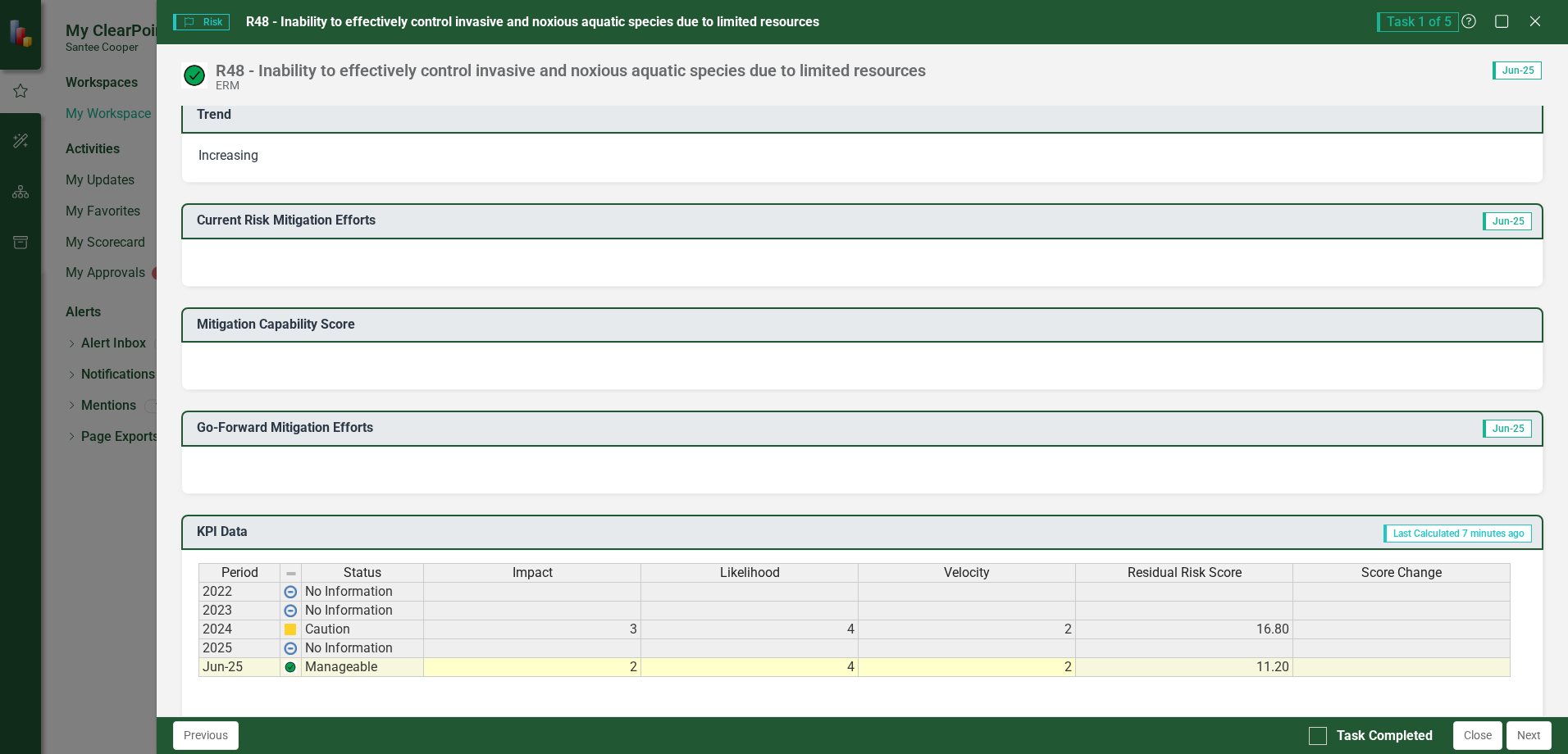 checkbox on "true" 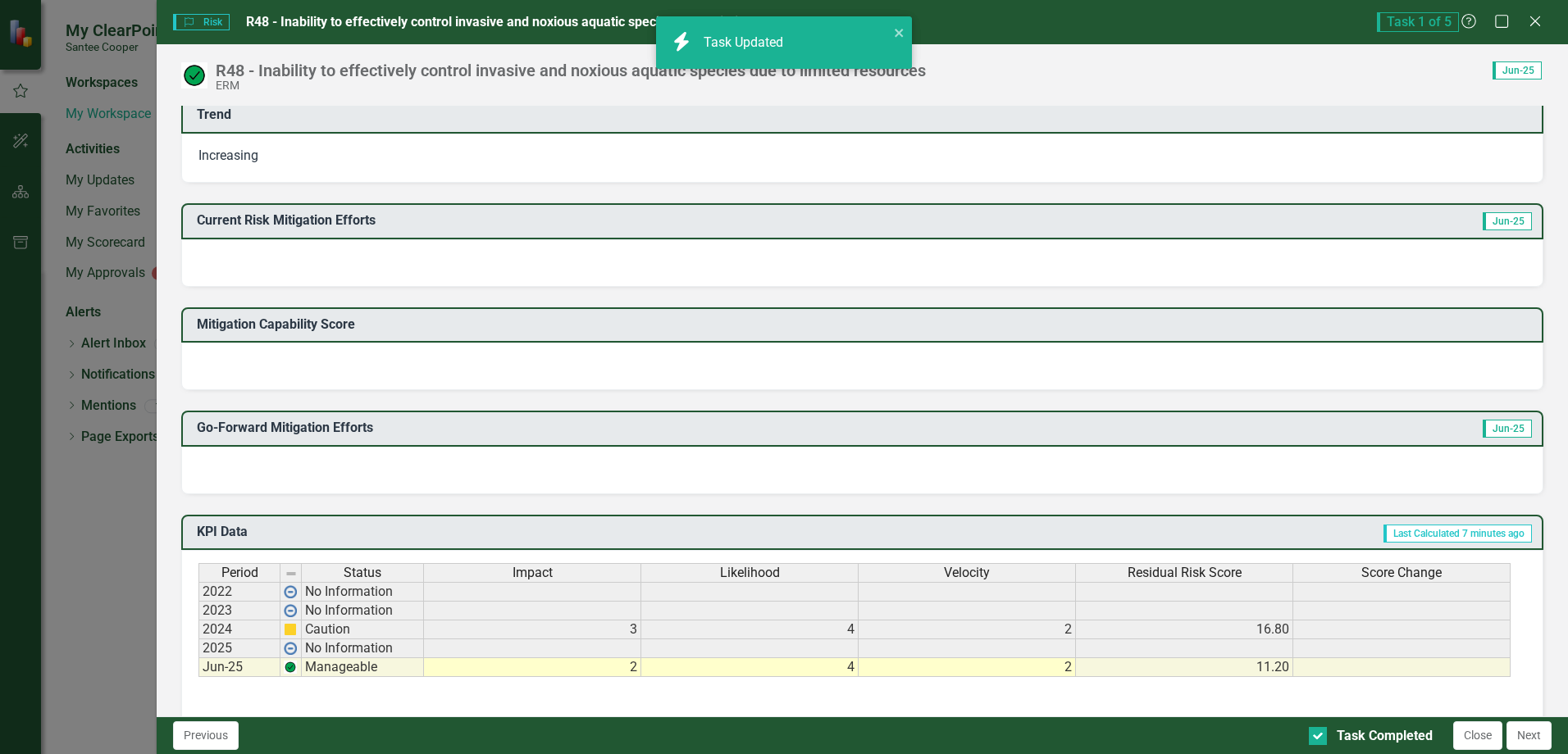 checkbox on "true" 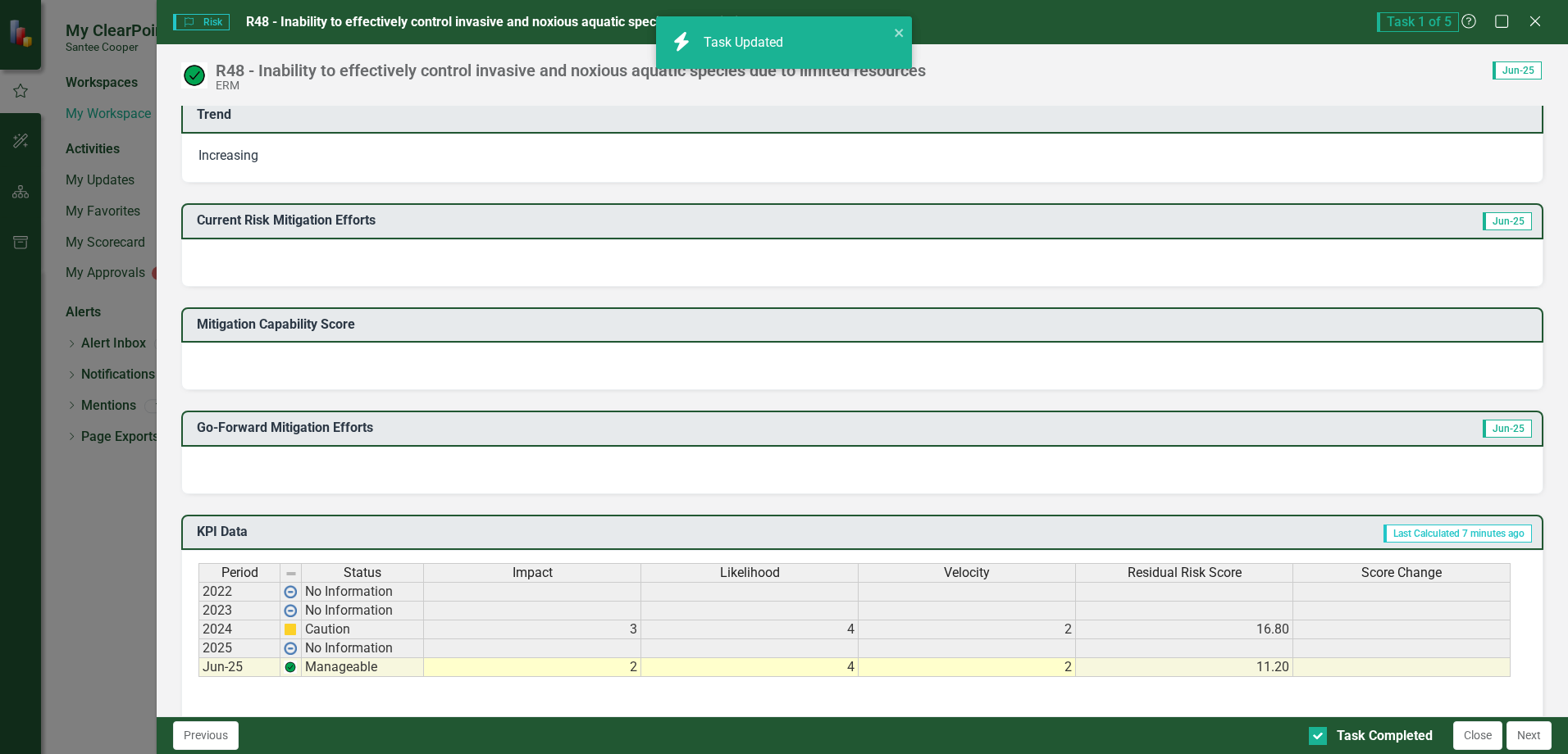 click on "Next" at bounding box center (1529, 735) 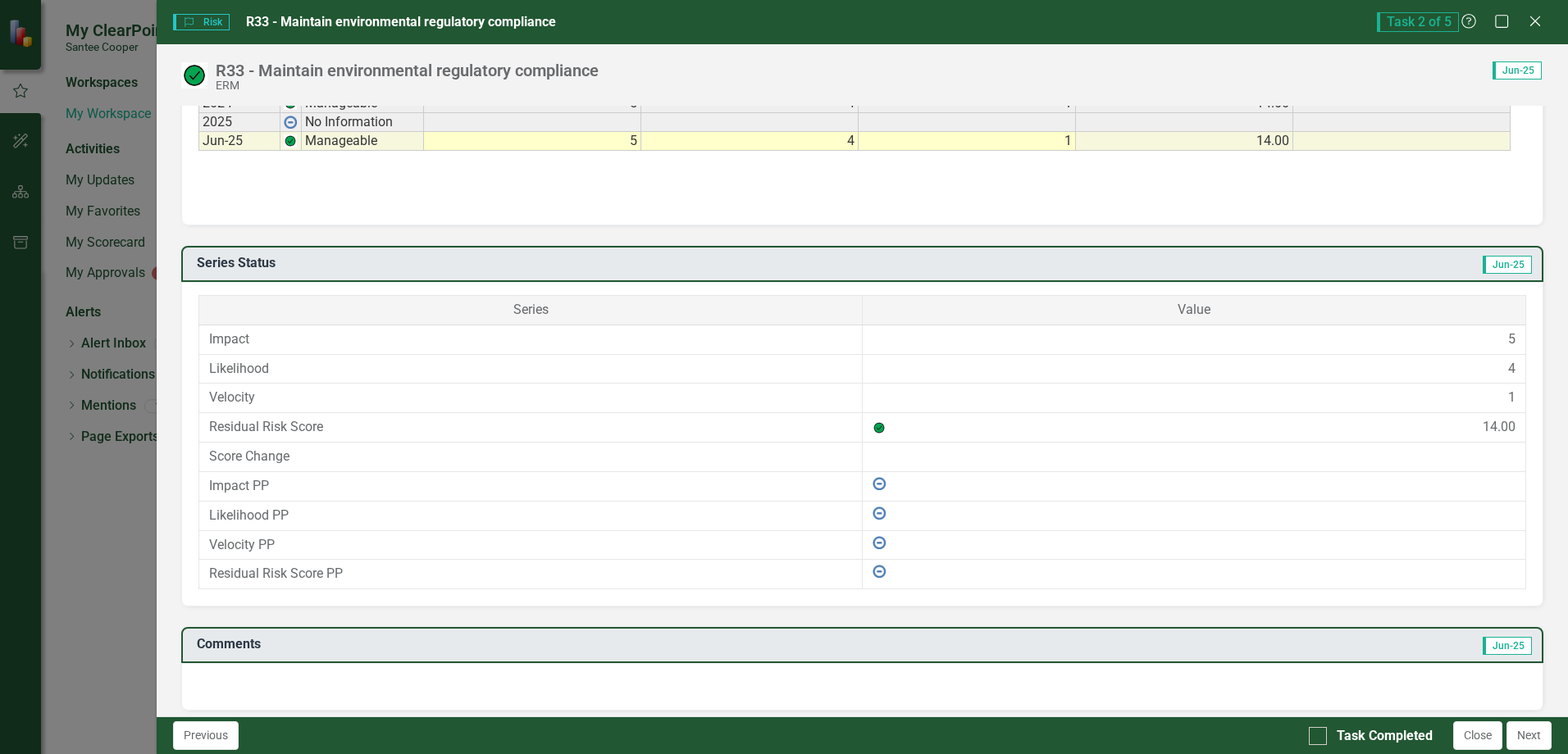 scroll, scrollTop: 865, scrollLeft: 0, axis: vertical 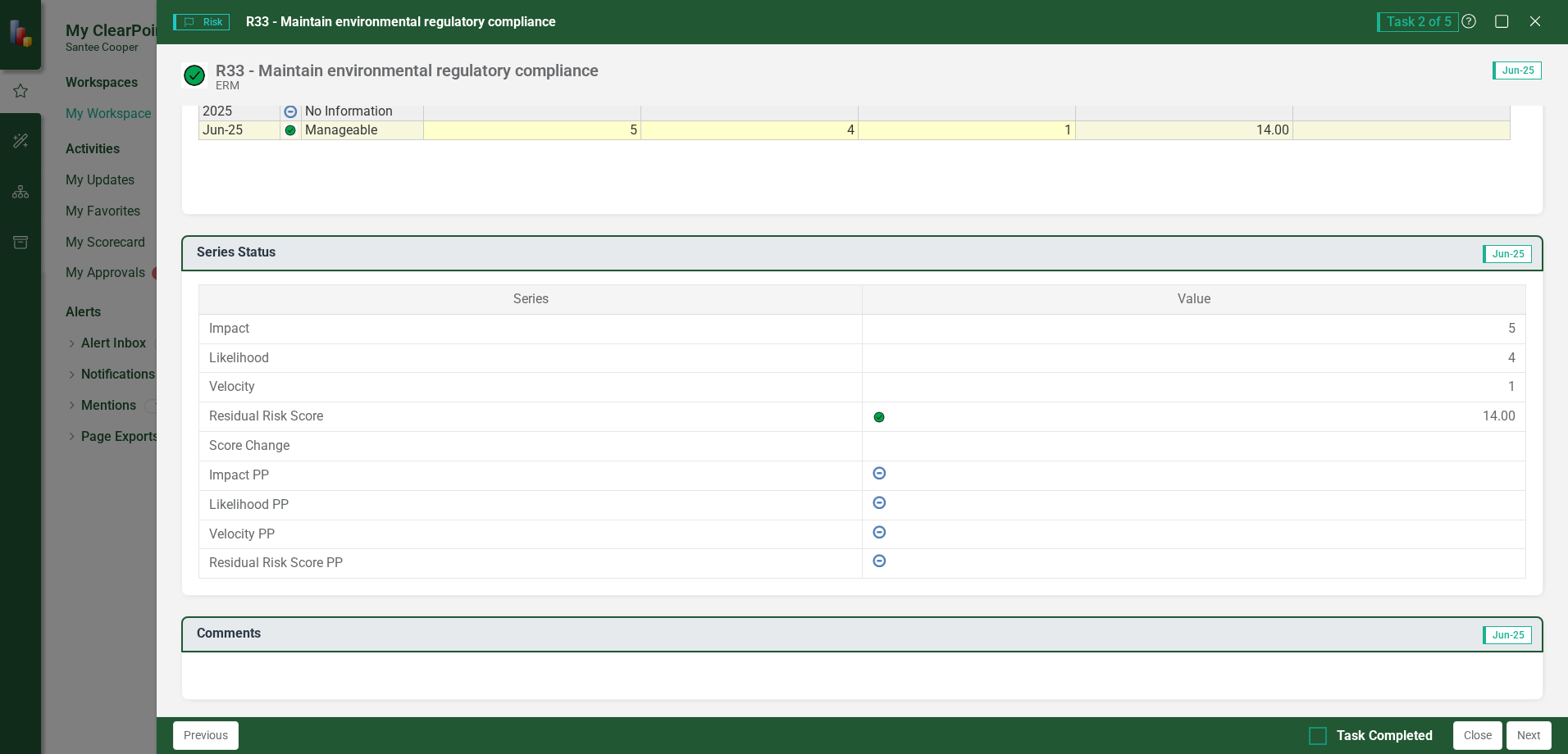 click on "Task Completed" at bounding box center [1314, 732] 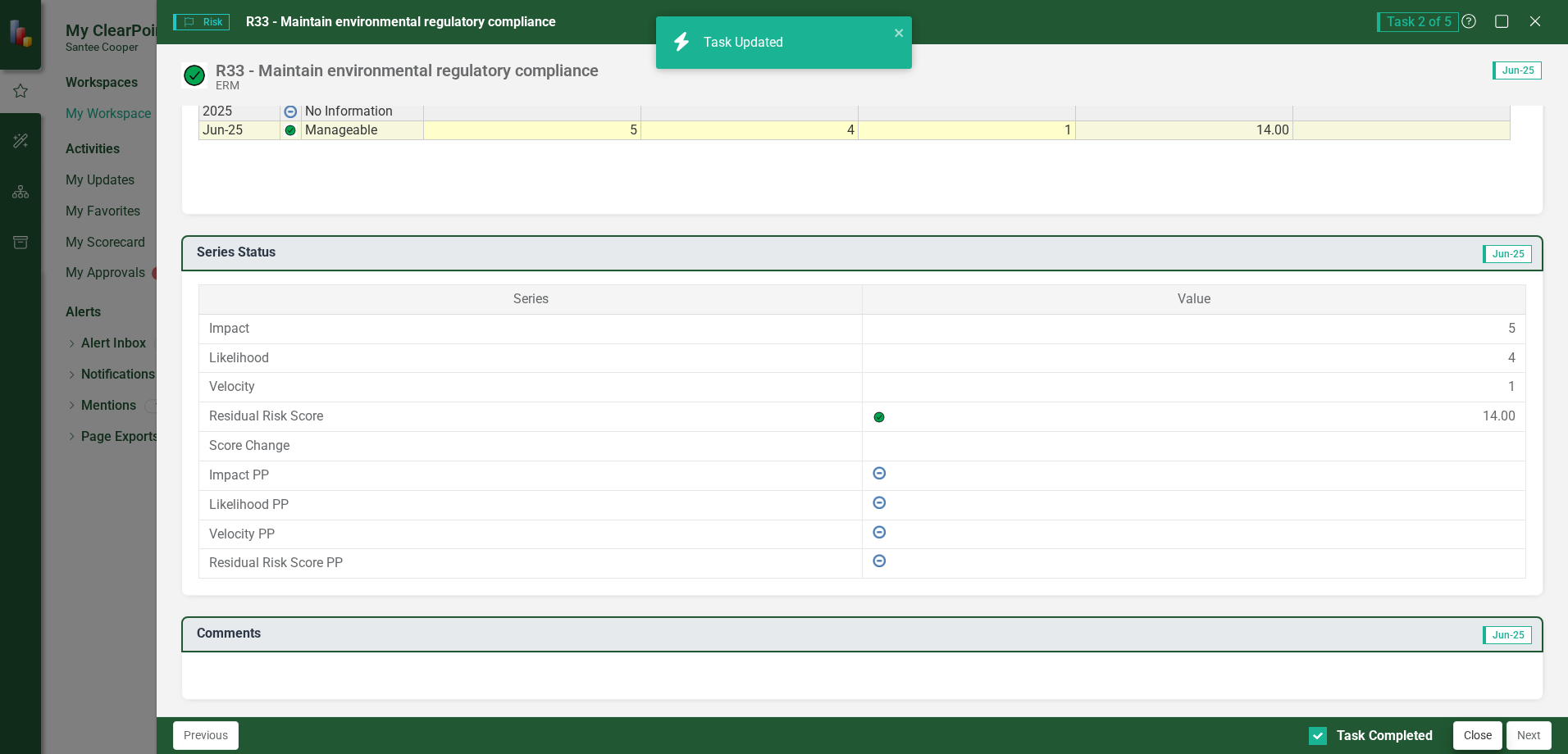 checkbox on "true" 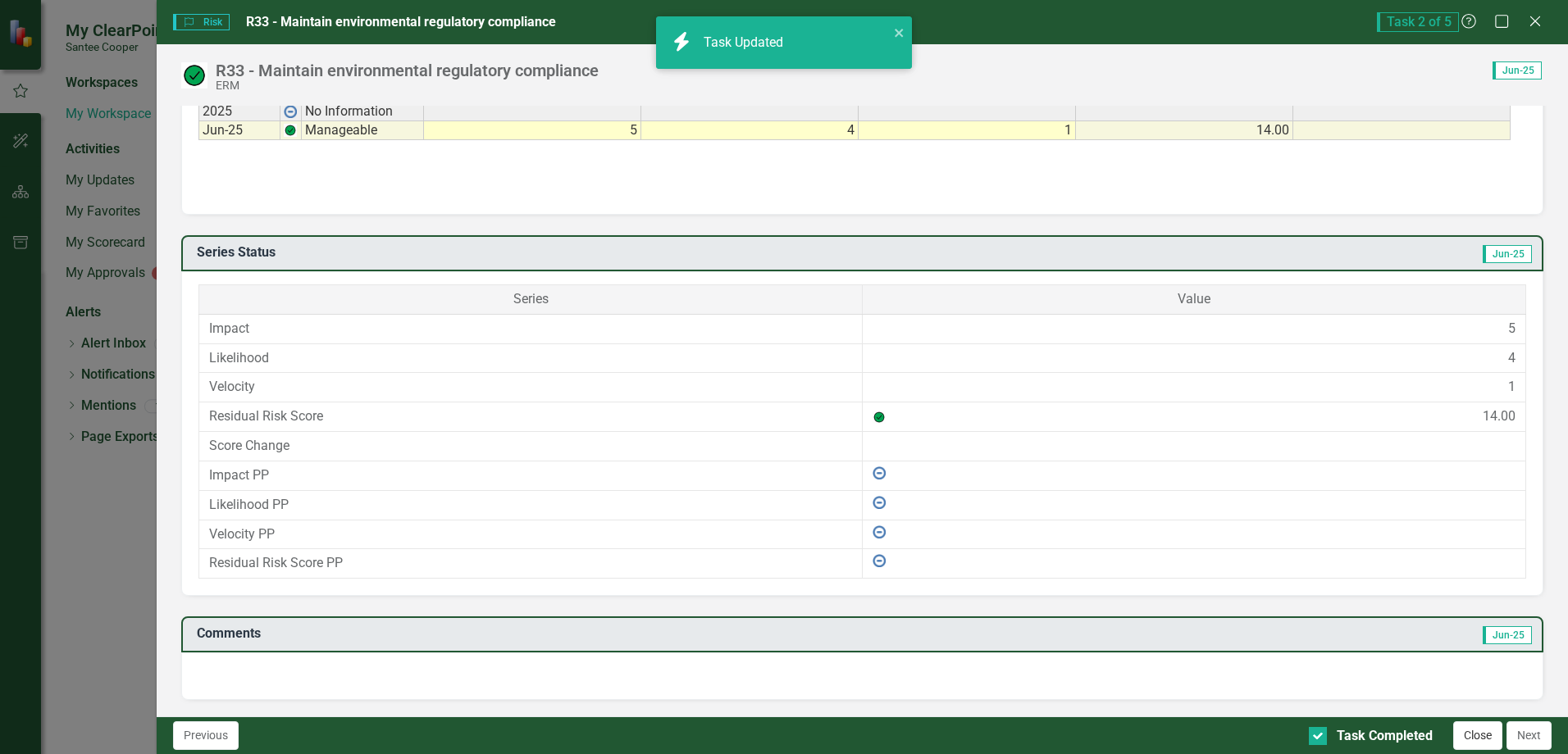click on "Close" at bounding box center [1478, 735] 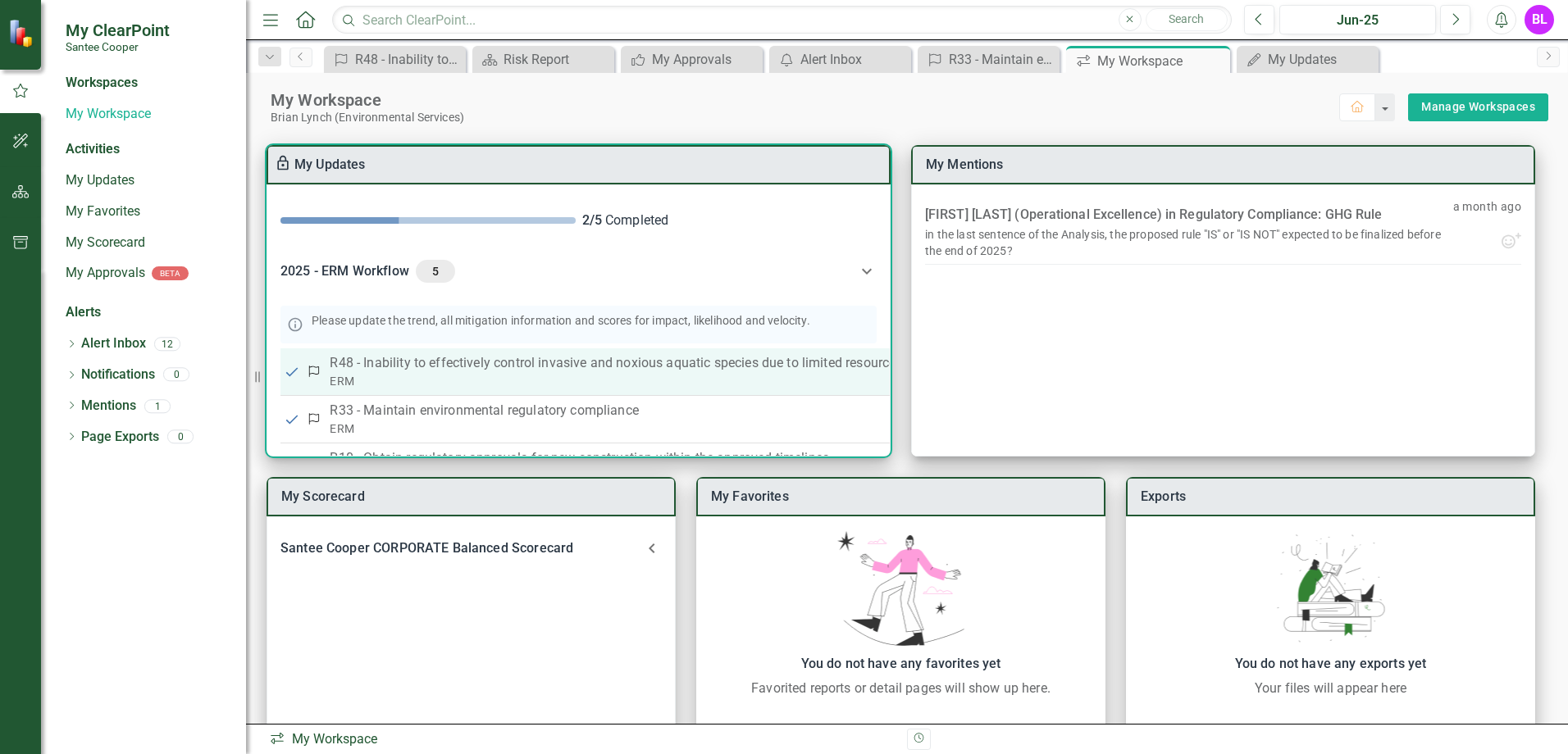 click on "R48 - Inability to effectively control invasive and noxious aquatic species due to limited resources" at bounding box center (865, 363) 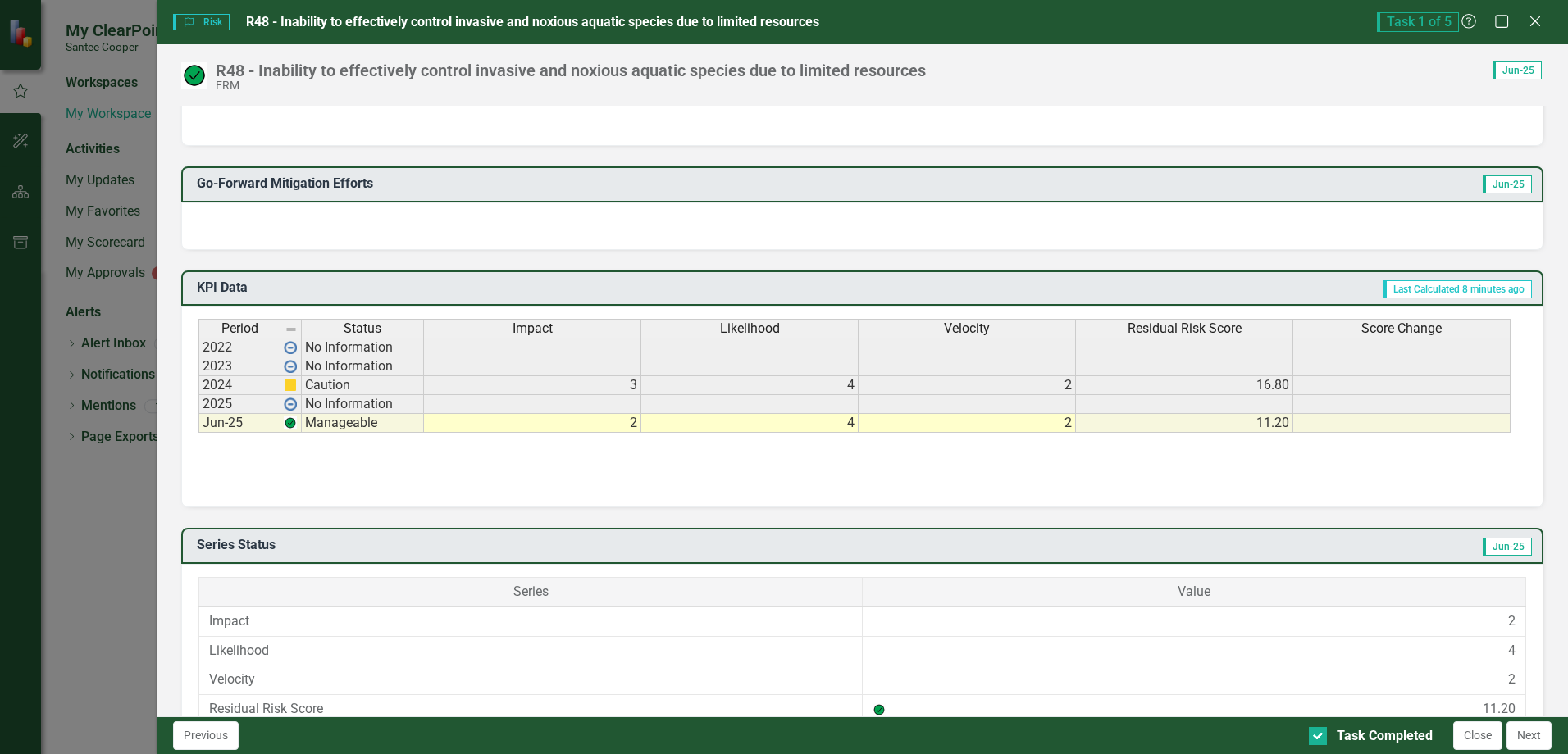 scroll, scrollTop: 574, scrollLeft: 0, axis: vertical 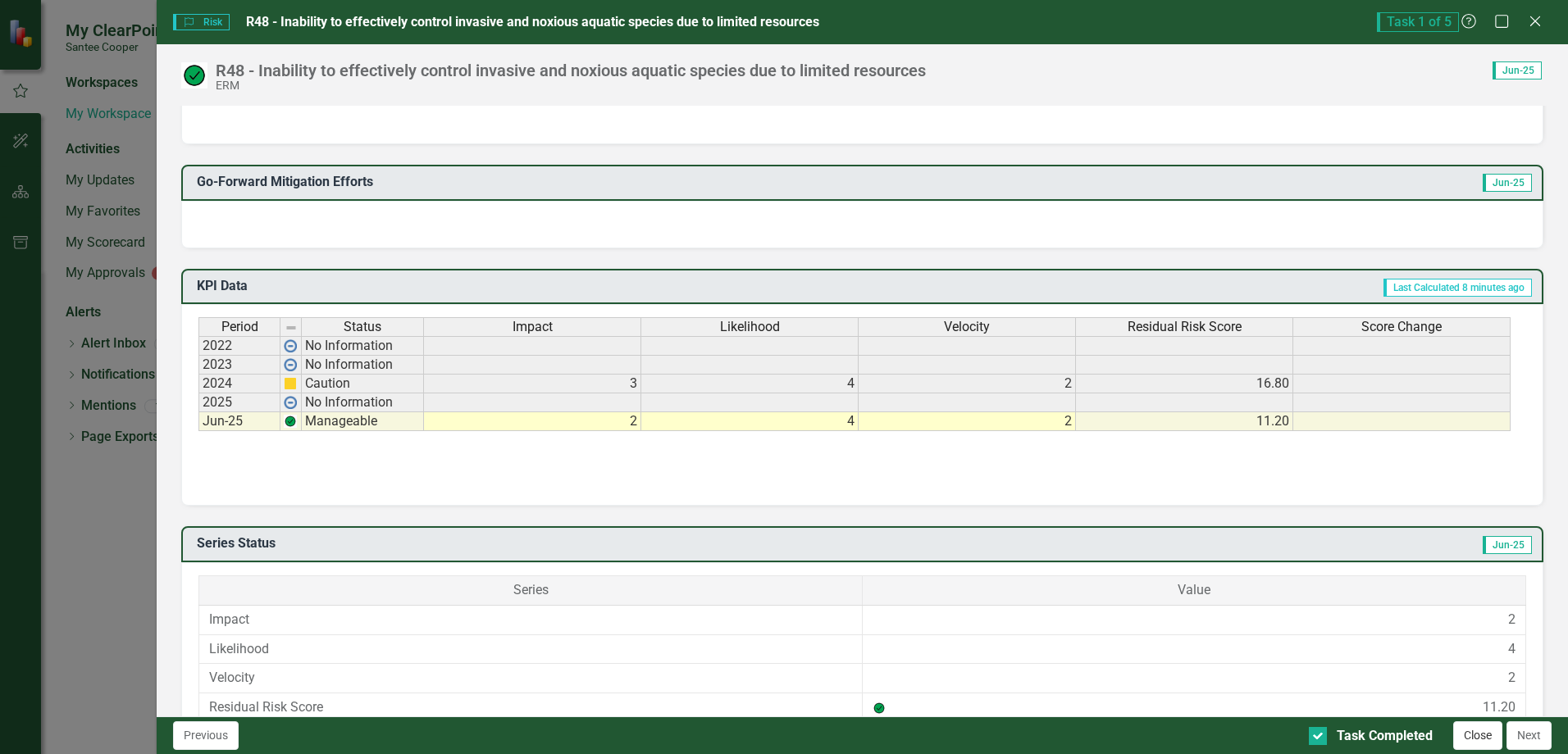 click on "Close" at bounding box center (1478, 735) 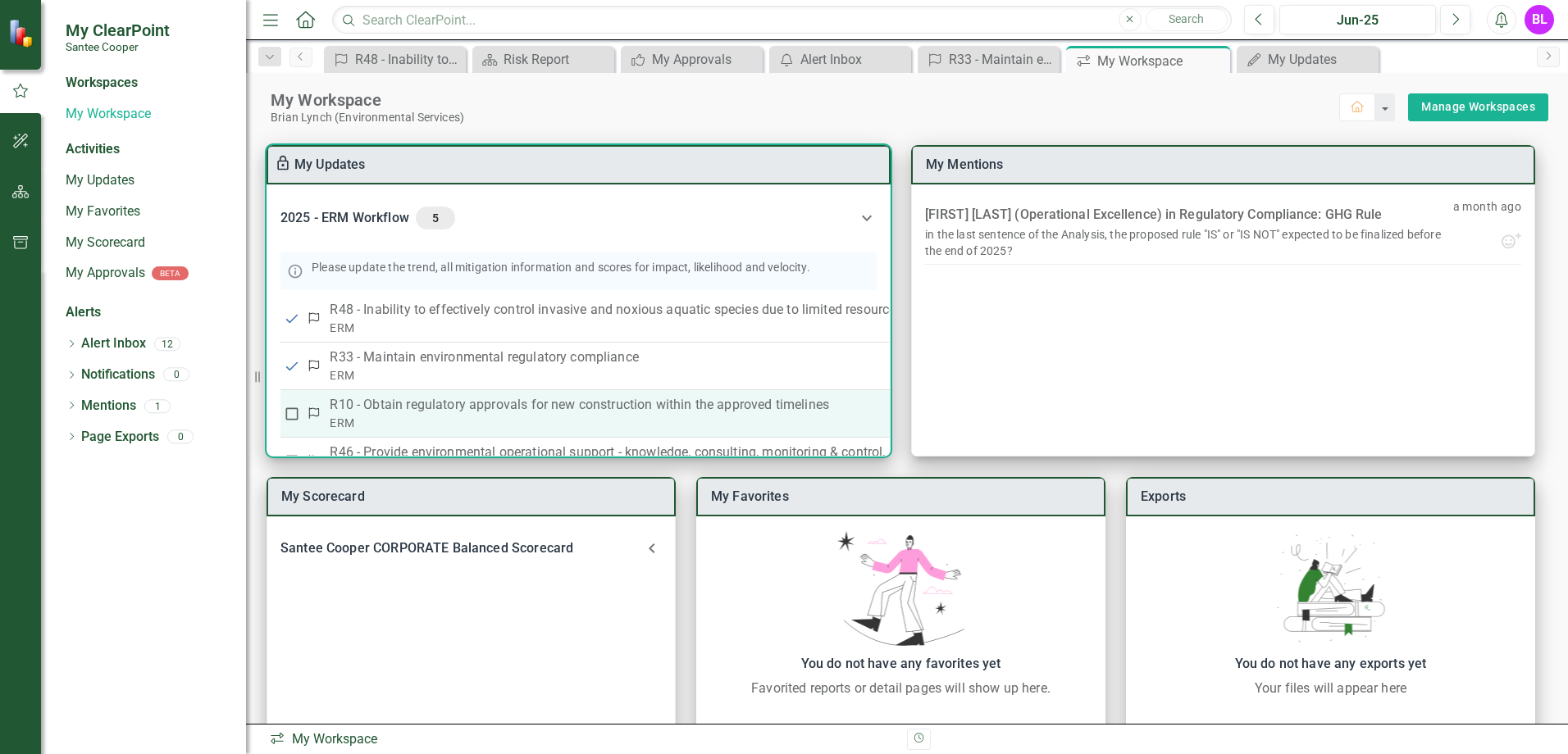 scroll, scrollTop: 82, scrollLeft: 0, axis: vertical 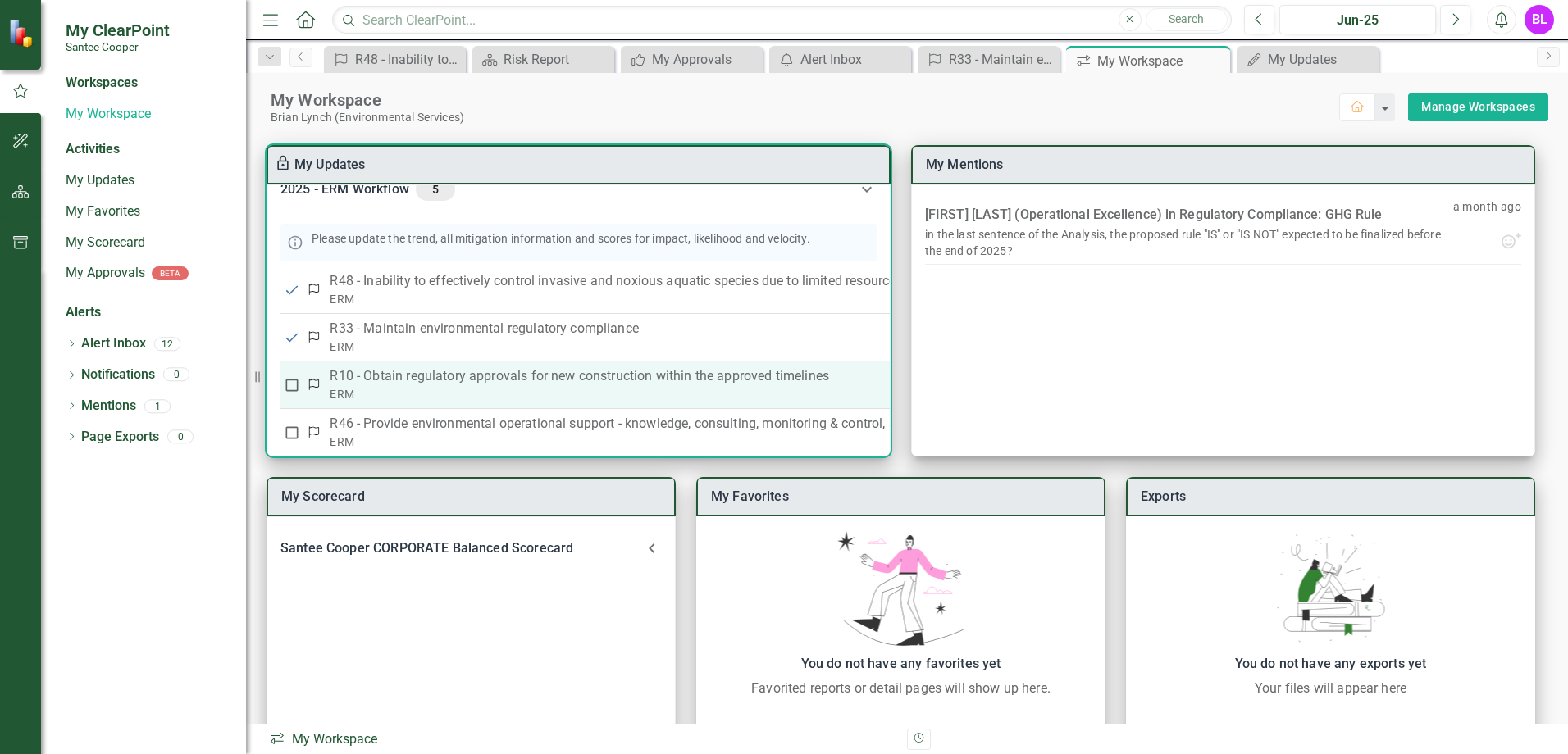 click on "R10 - Obtain regulatory approvals for new construction within the approved timelines" at bounding box center (865, 376) 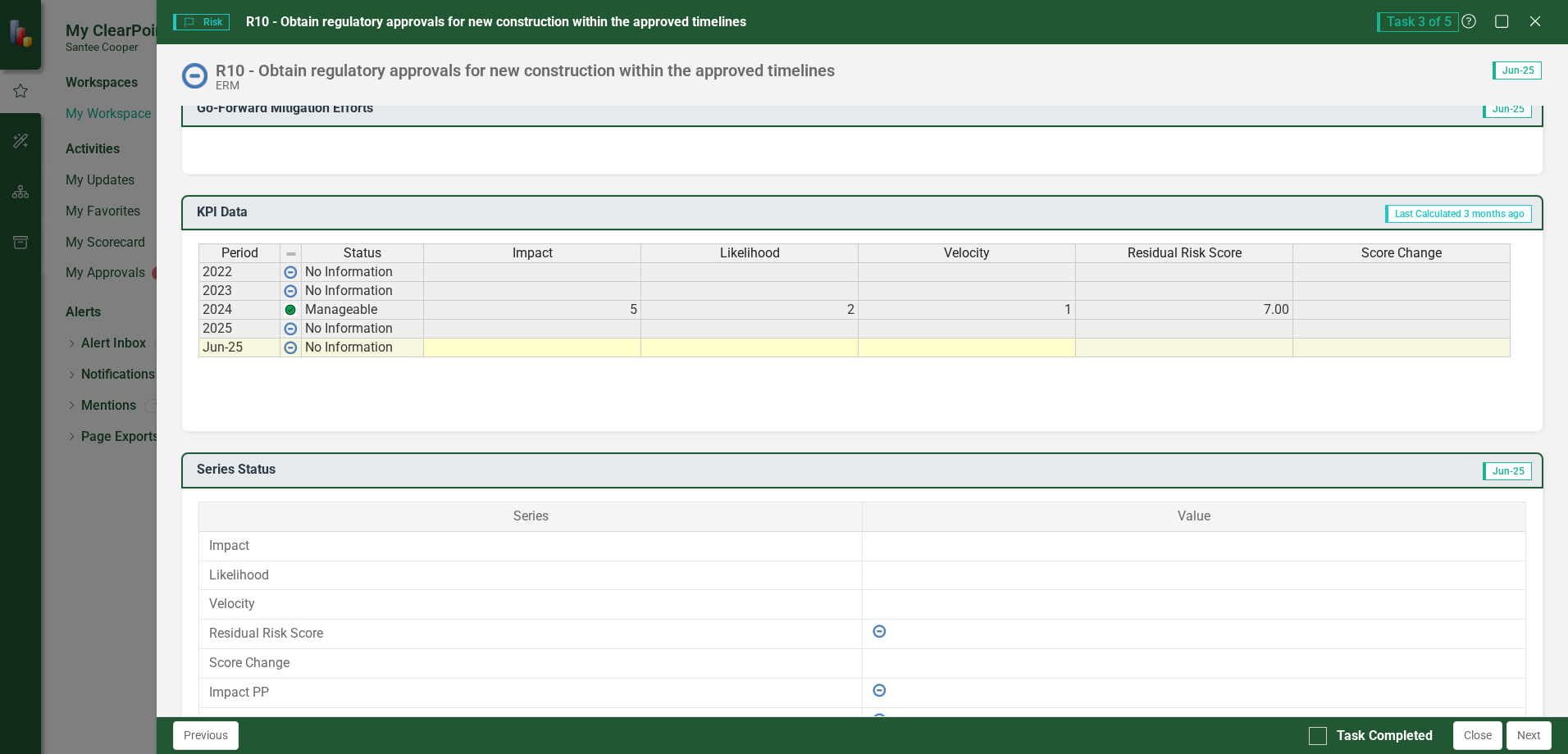 scroll, scrollTop: 656, scrollLeft: 0, axis: vertical 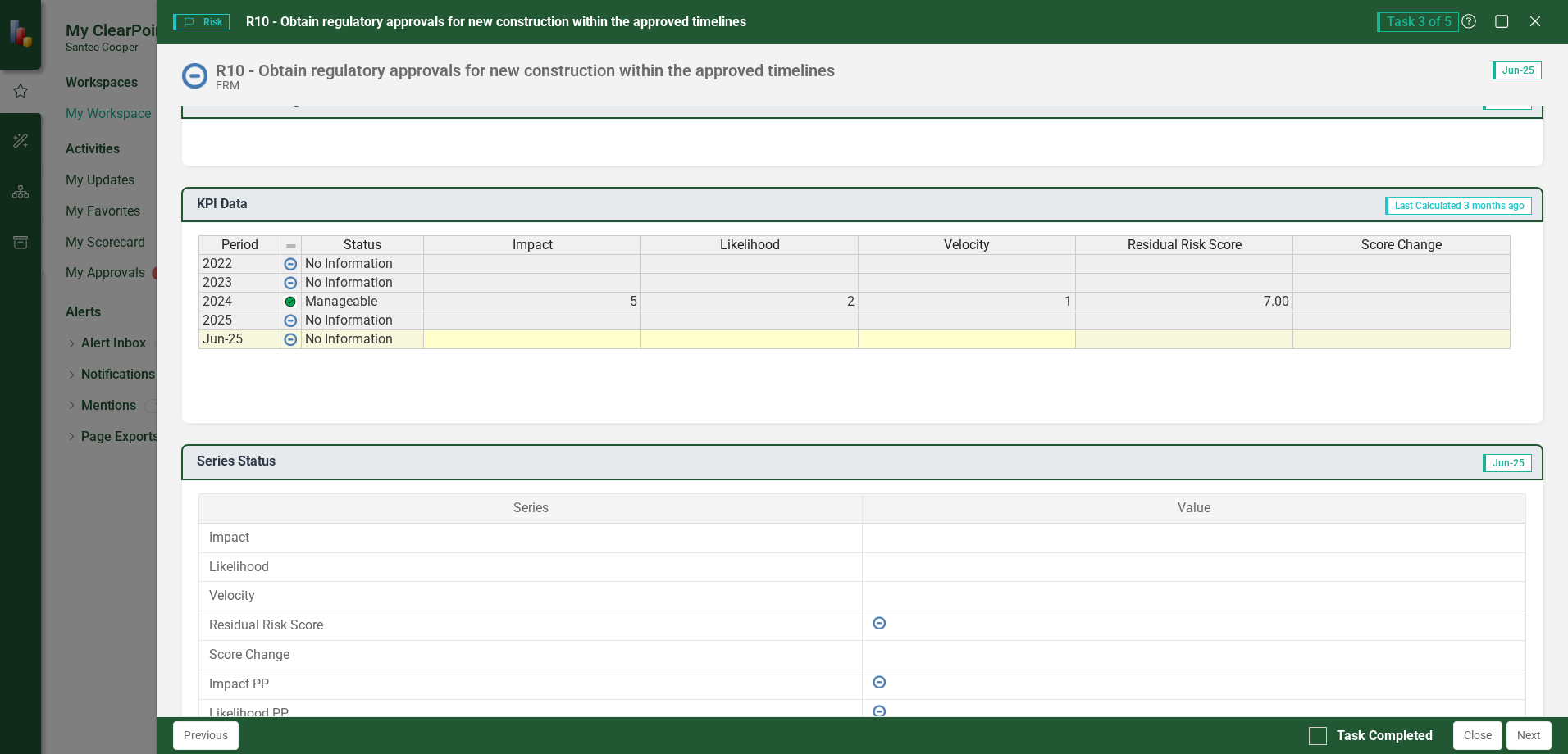 click at bounding box center [532, 339] 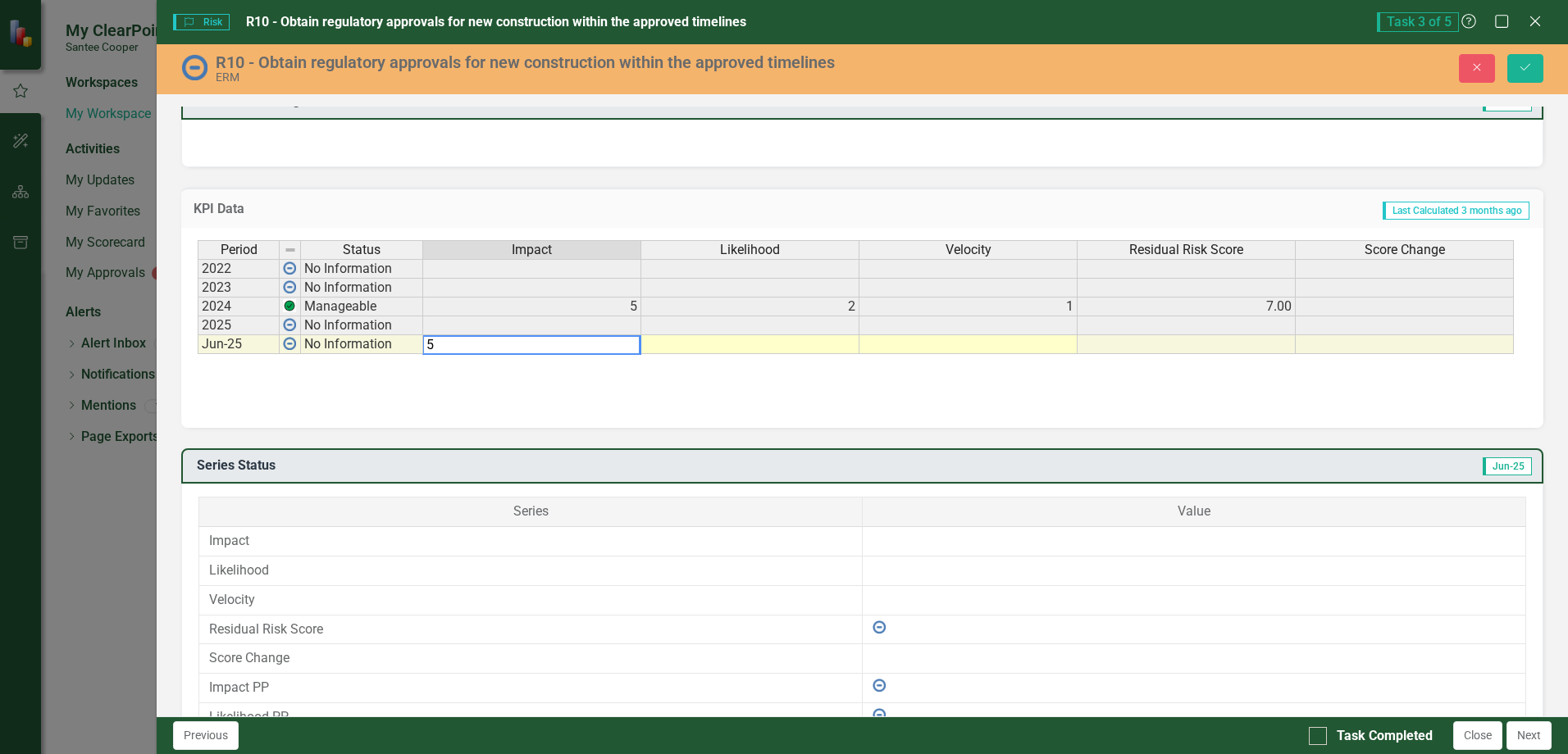 type on "5" 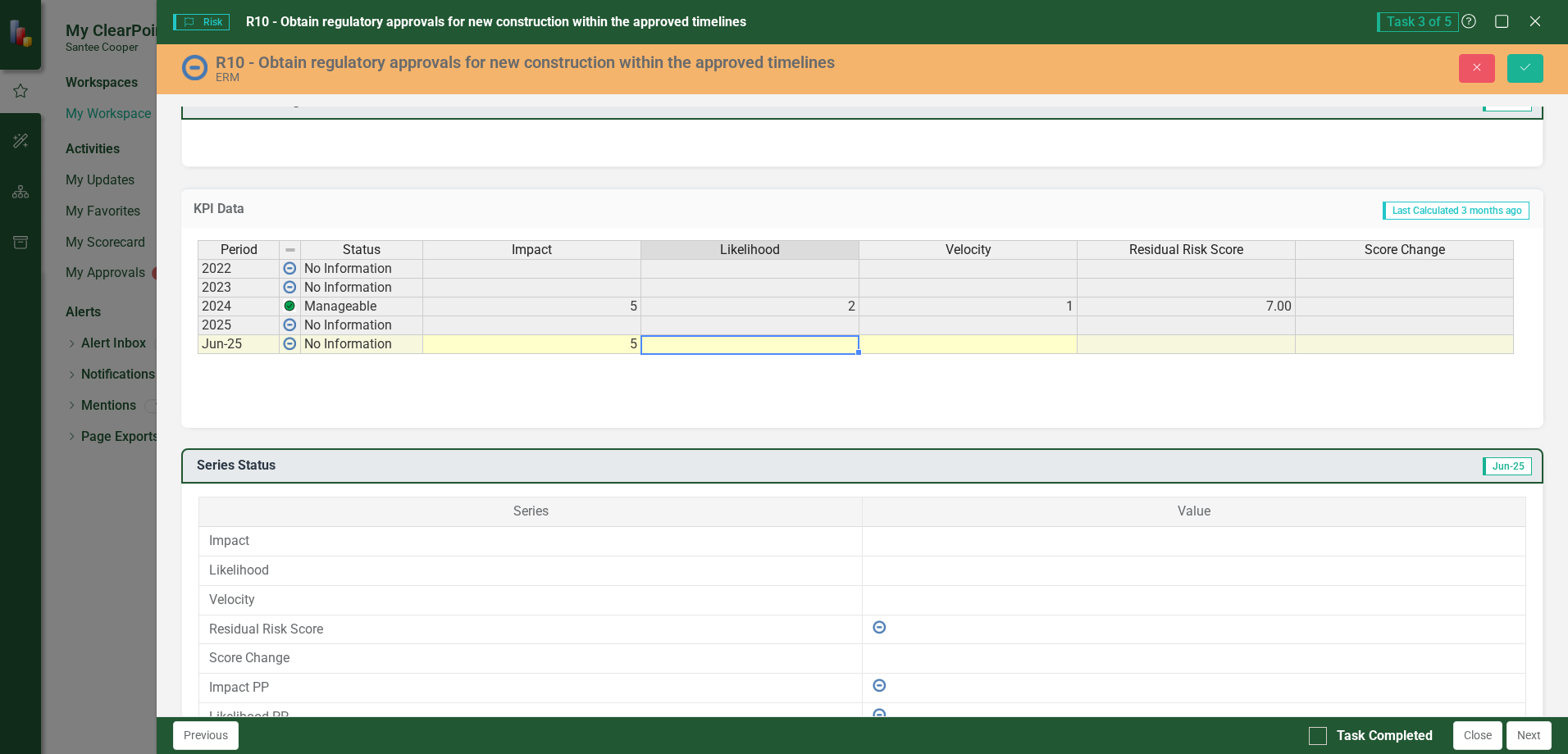 click at bounding box center [750, 344] 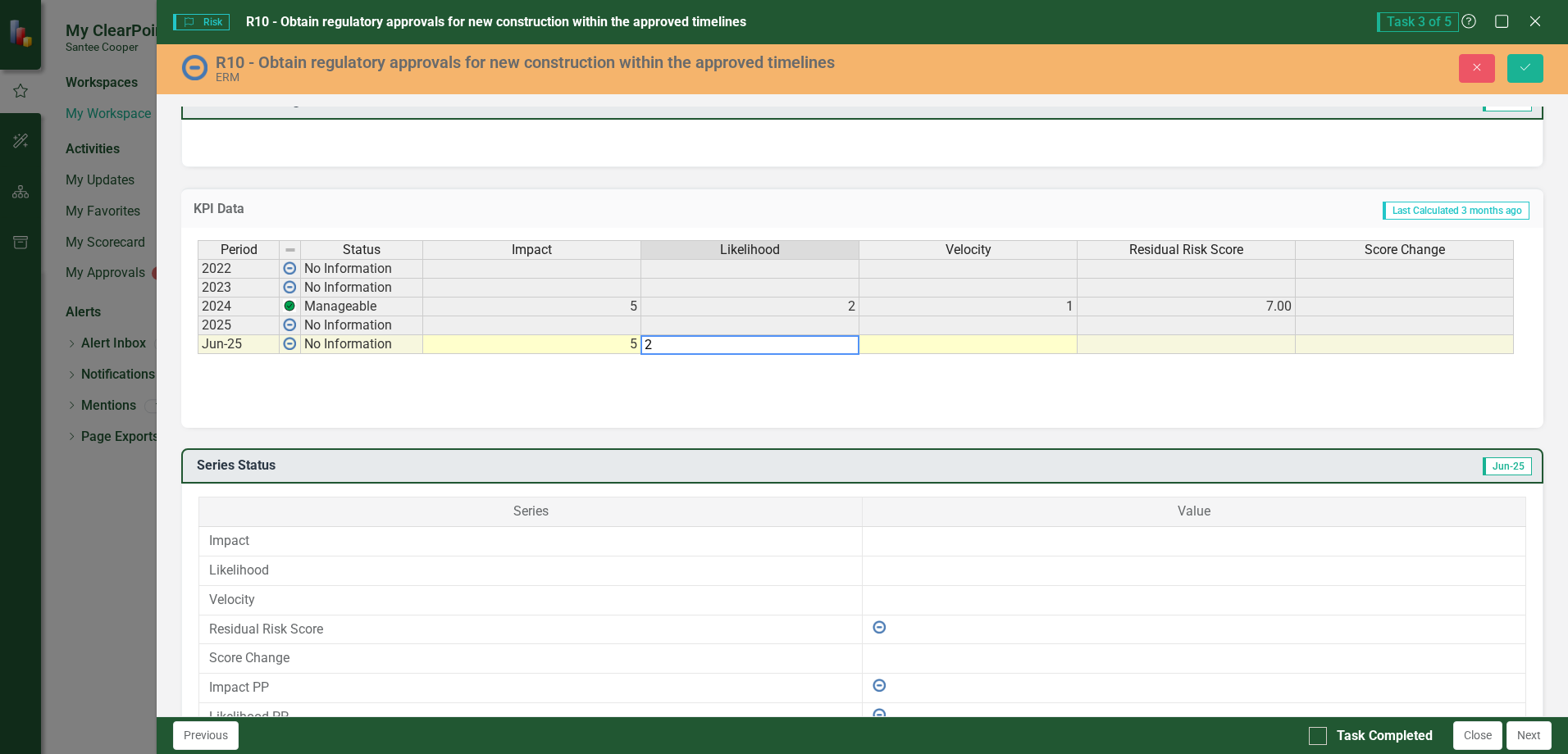 type on "2" 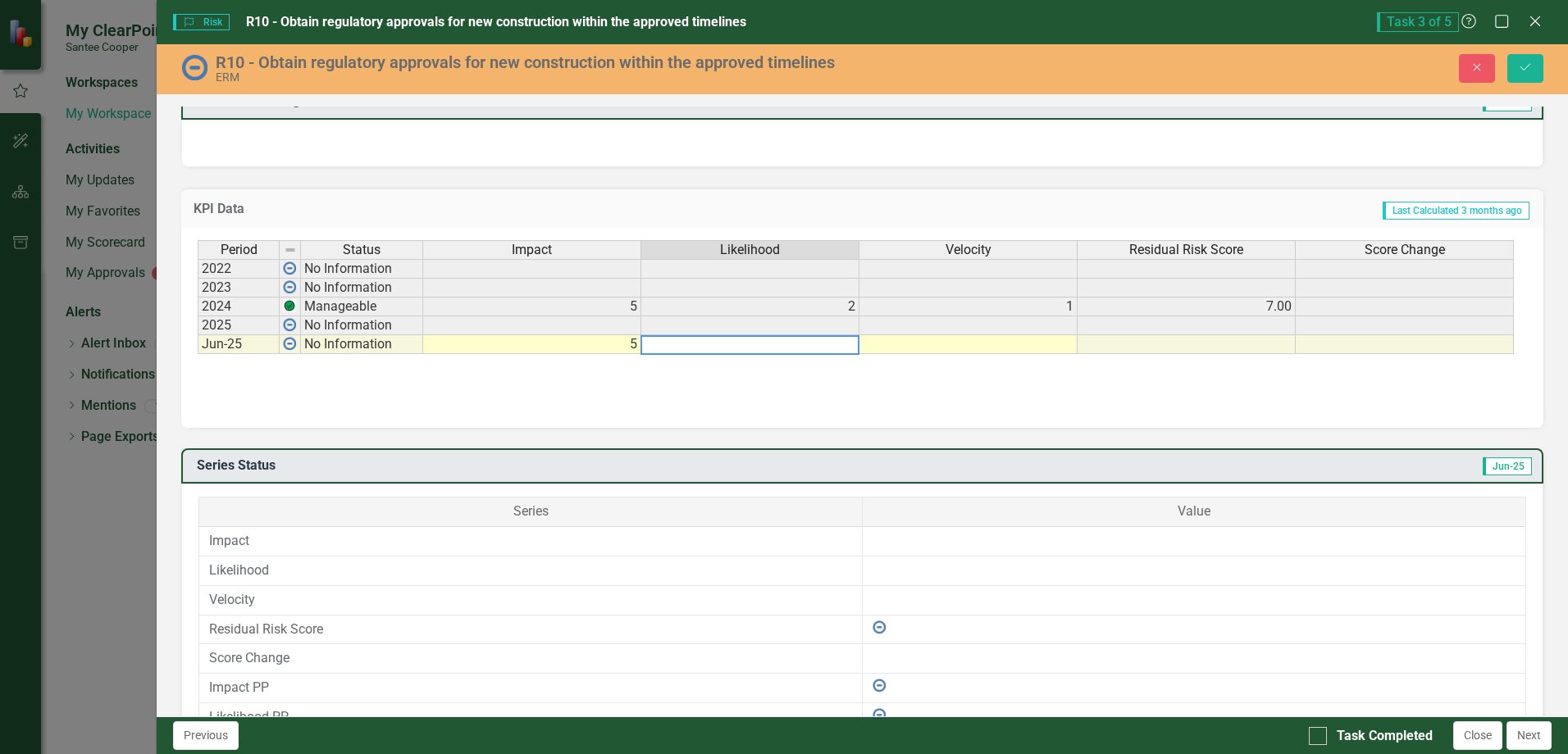 click at bounding box center [969, 344] 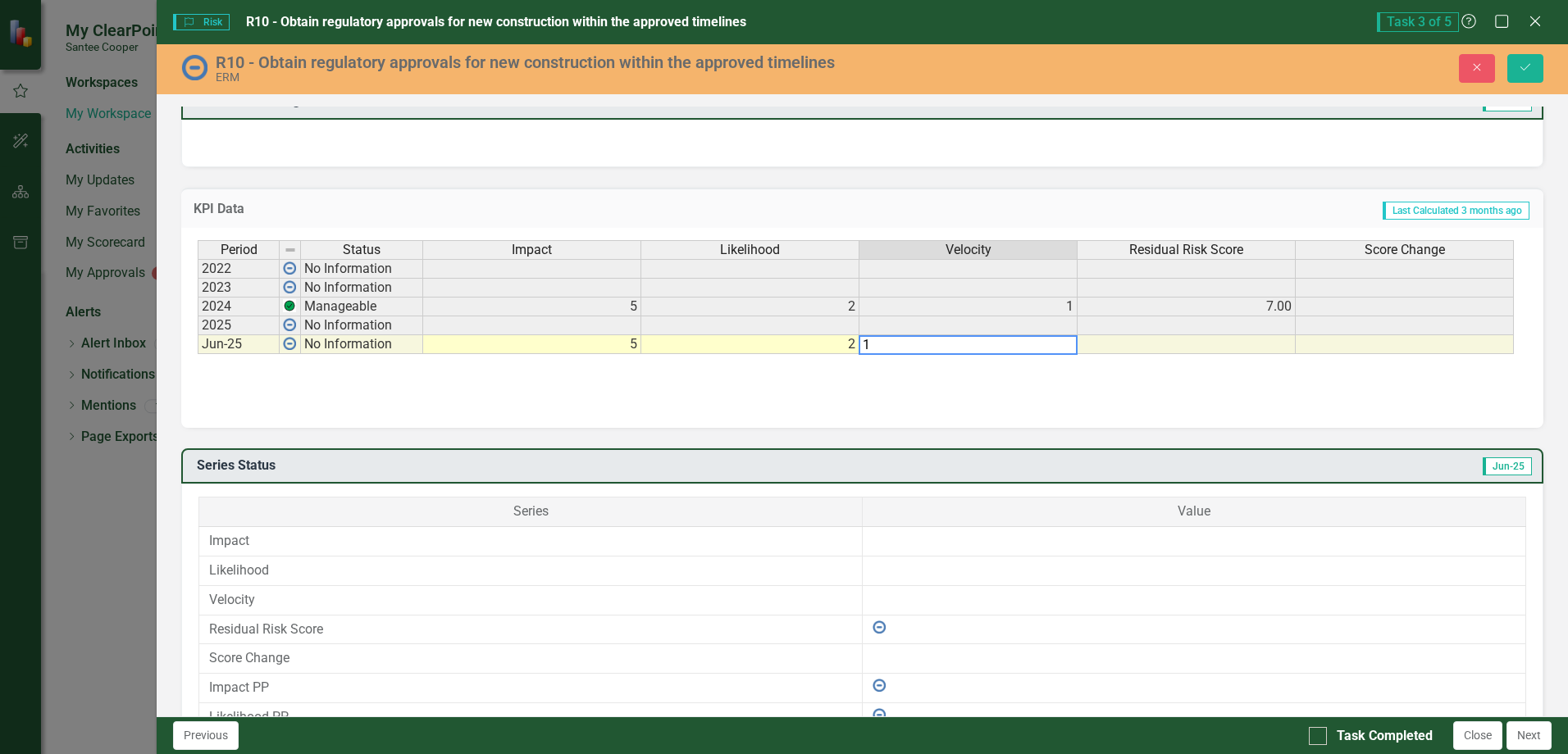 type on "1" 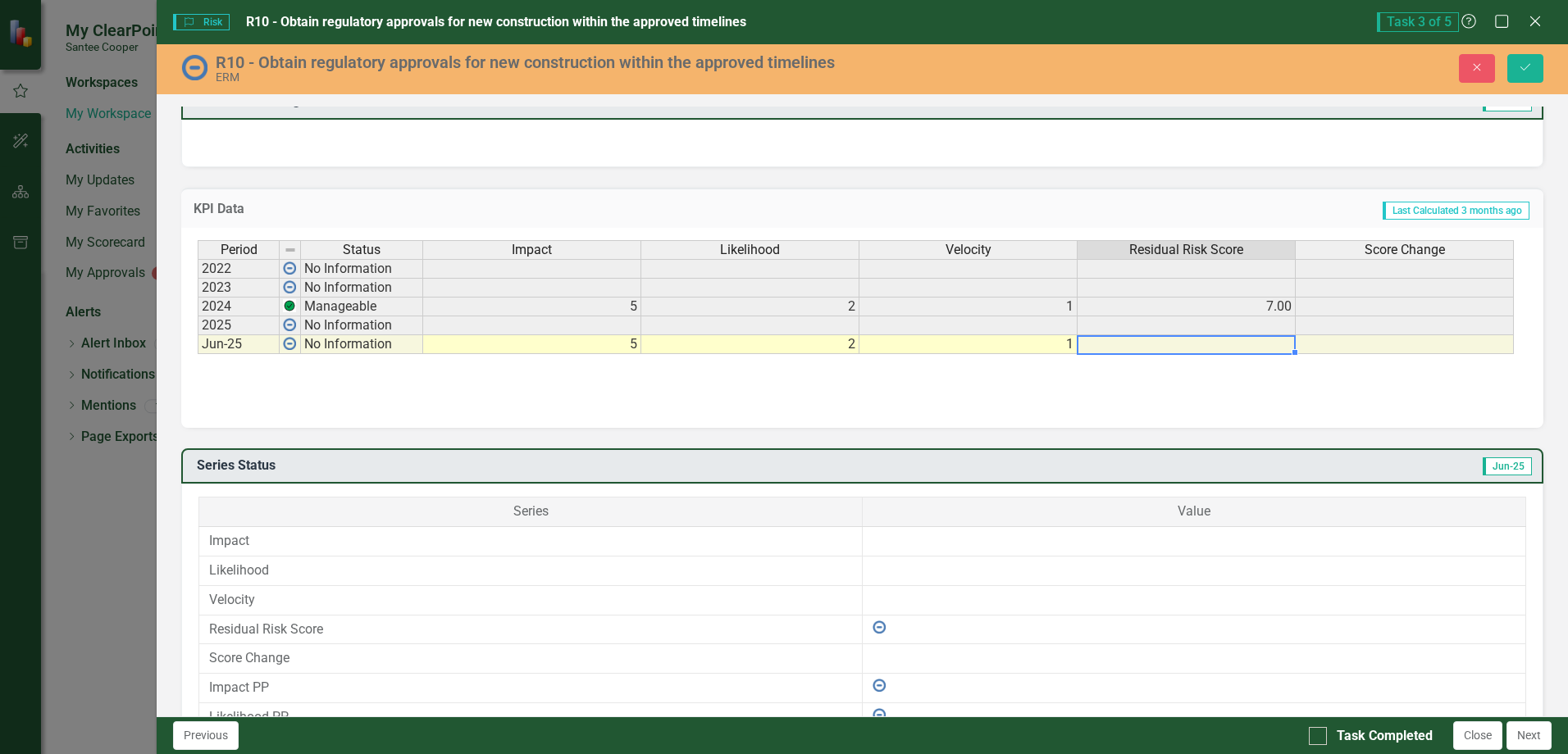 click on "Period Status Impact Likelihood Velocity Residual Risk Score Score Change 2022 No Information 2023 No Information 2024 Manageable 5 2 1 7.00 2025 No Information Jun-25 No Information 5 2 1" at bounding box center [198, 297] 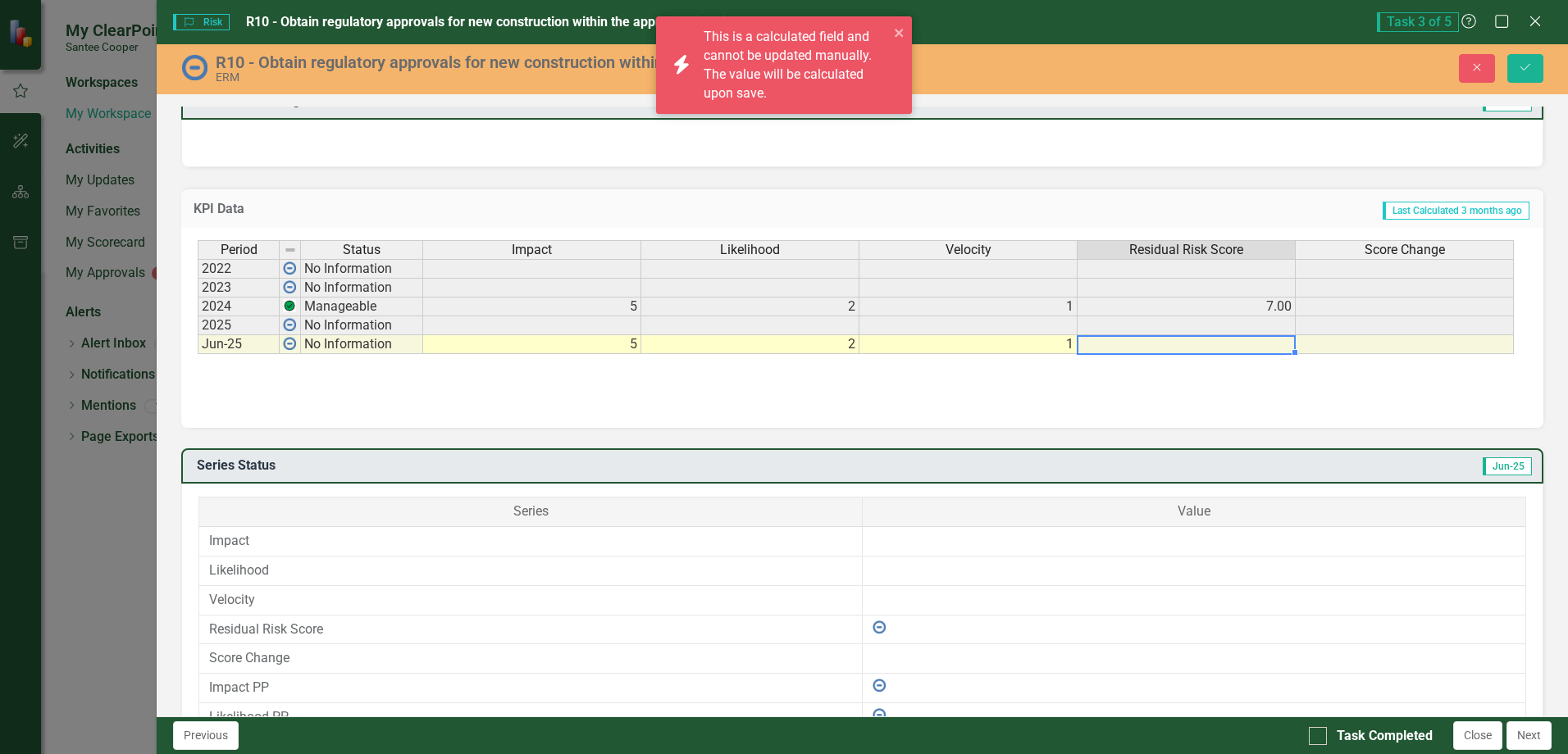 click at bounding box center (1405, 344) 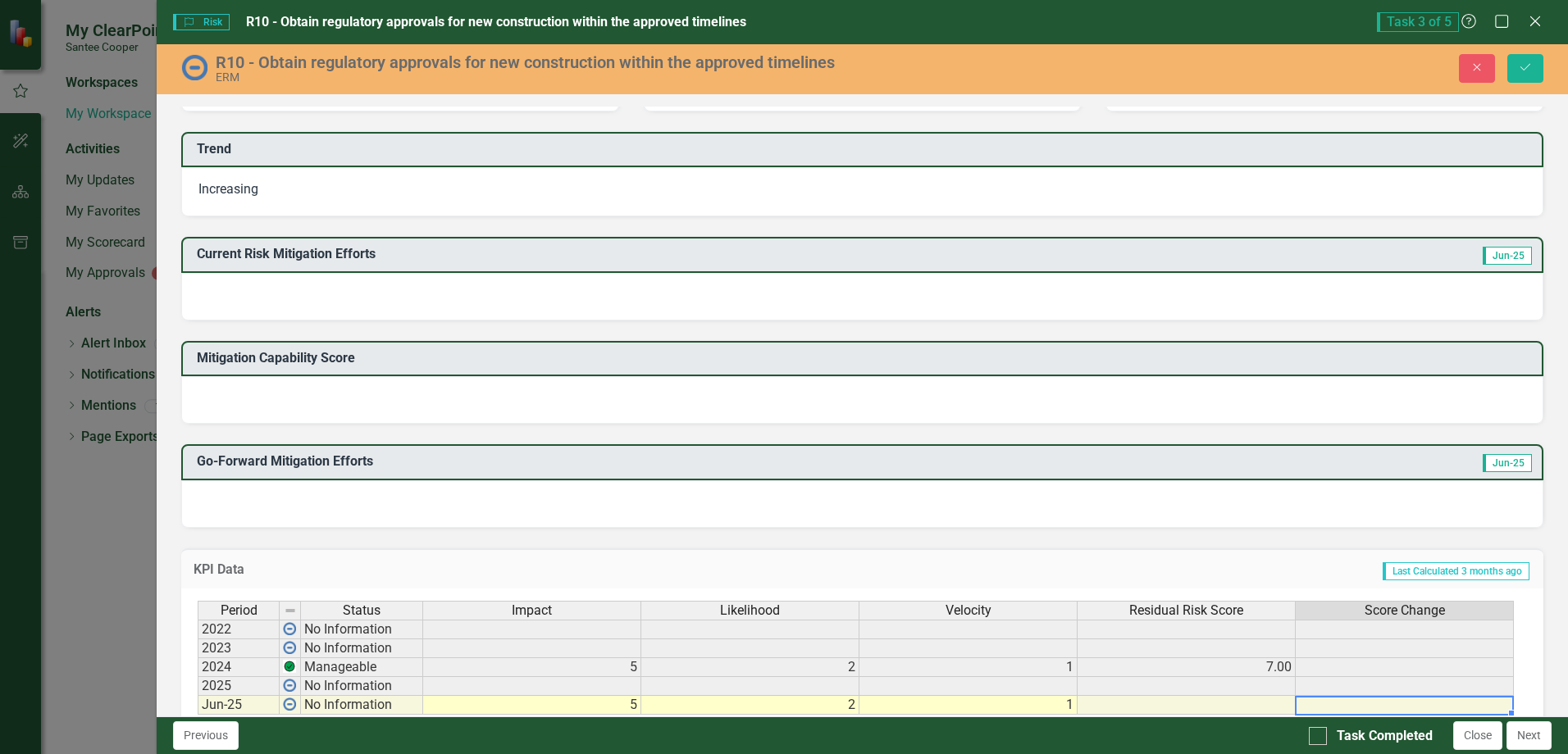 scroll, scrollTop: 294, scrollLeft: 0, axis: vertical 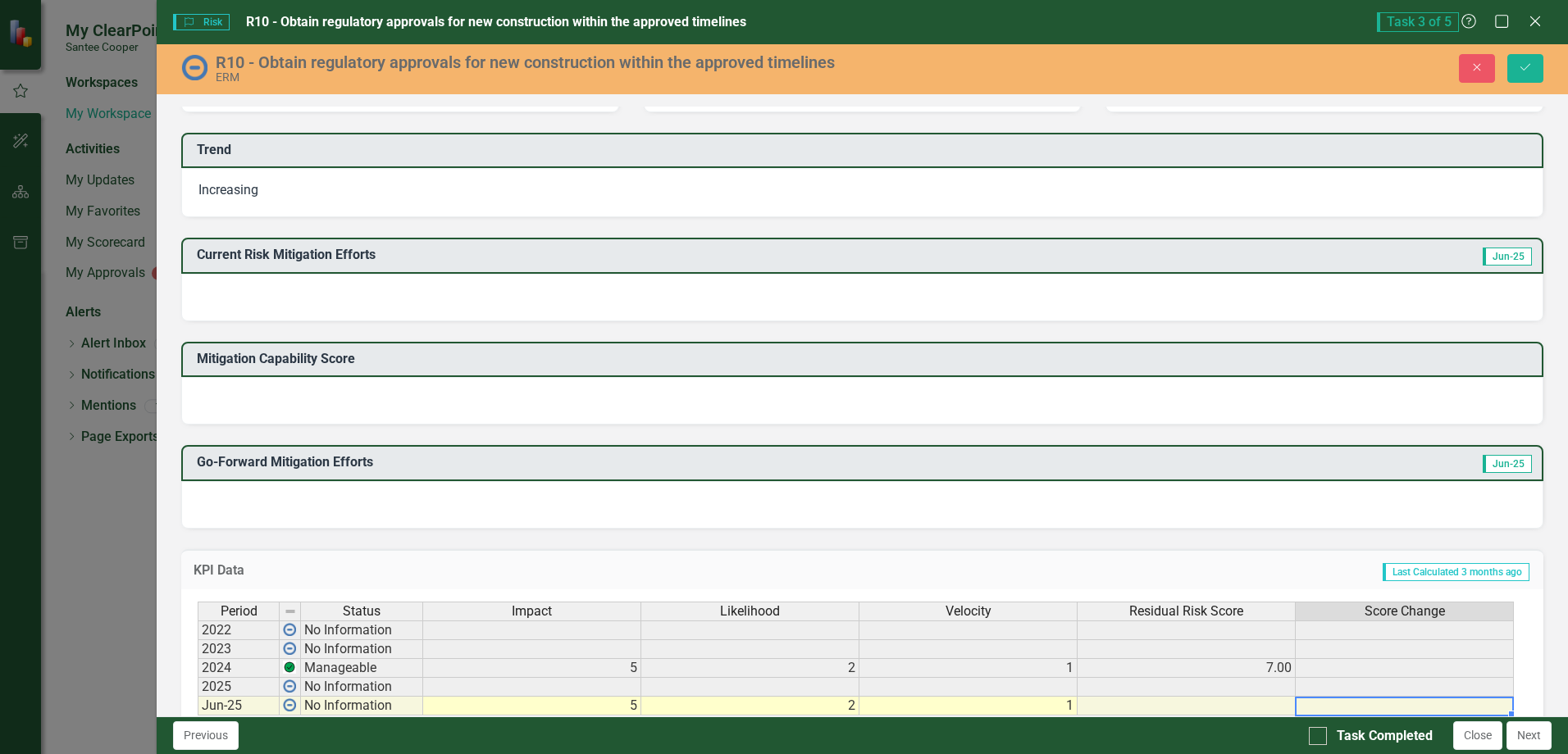click at bounding box center (862, 505) 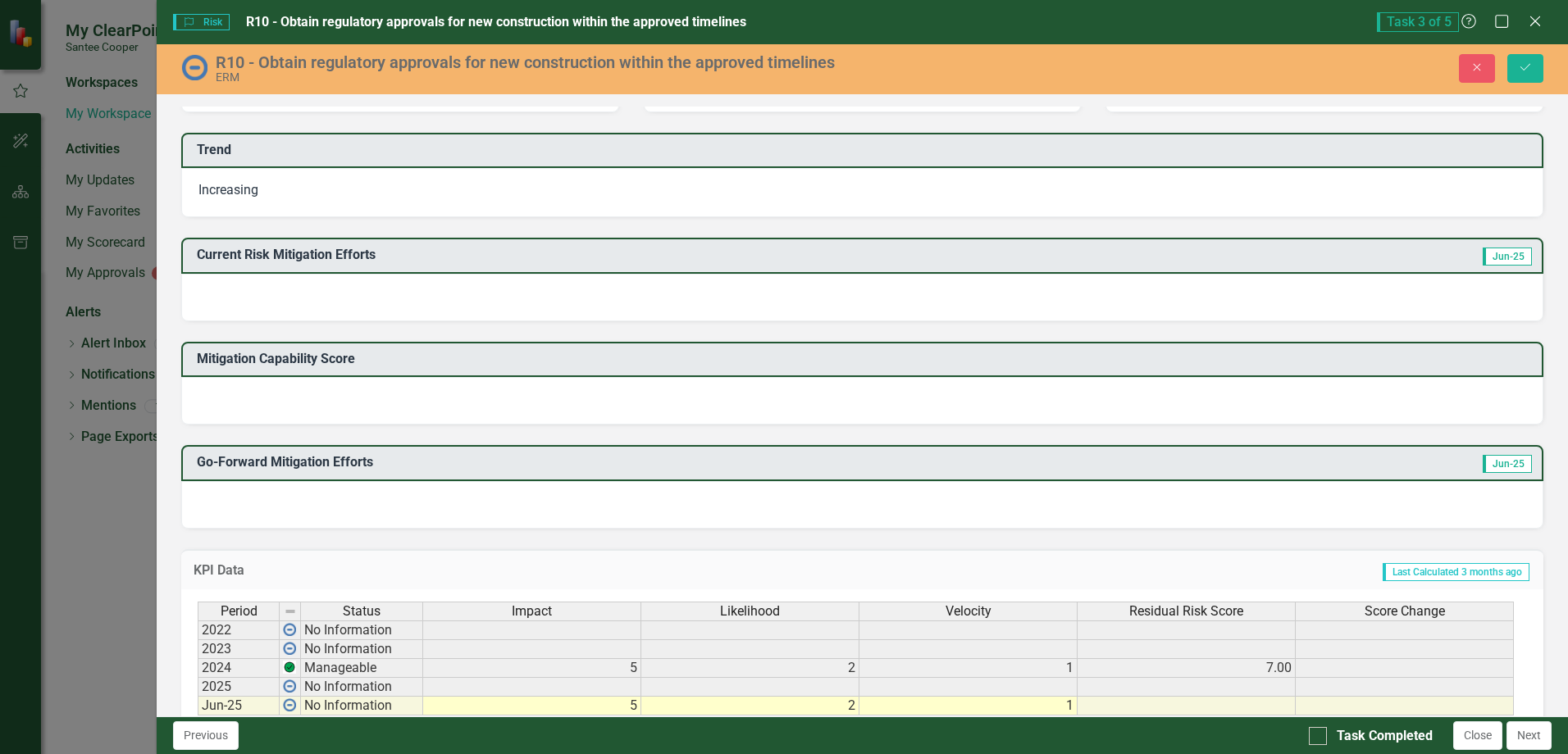 click at bounding box center [862, 401] 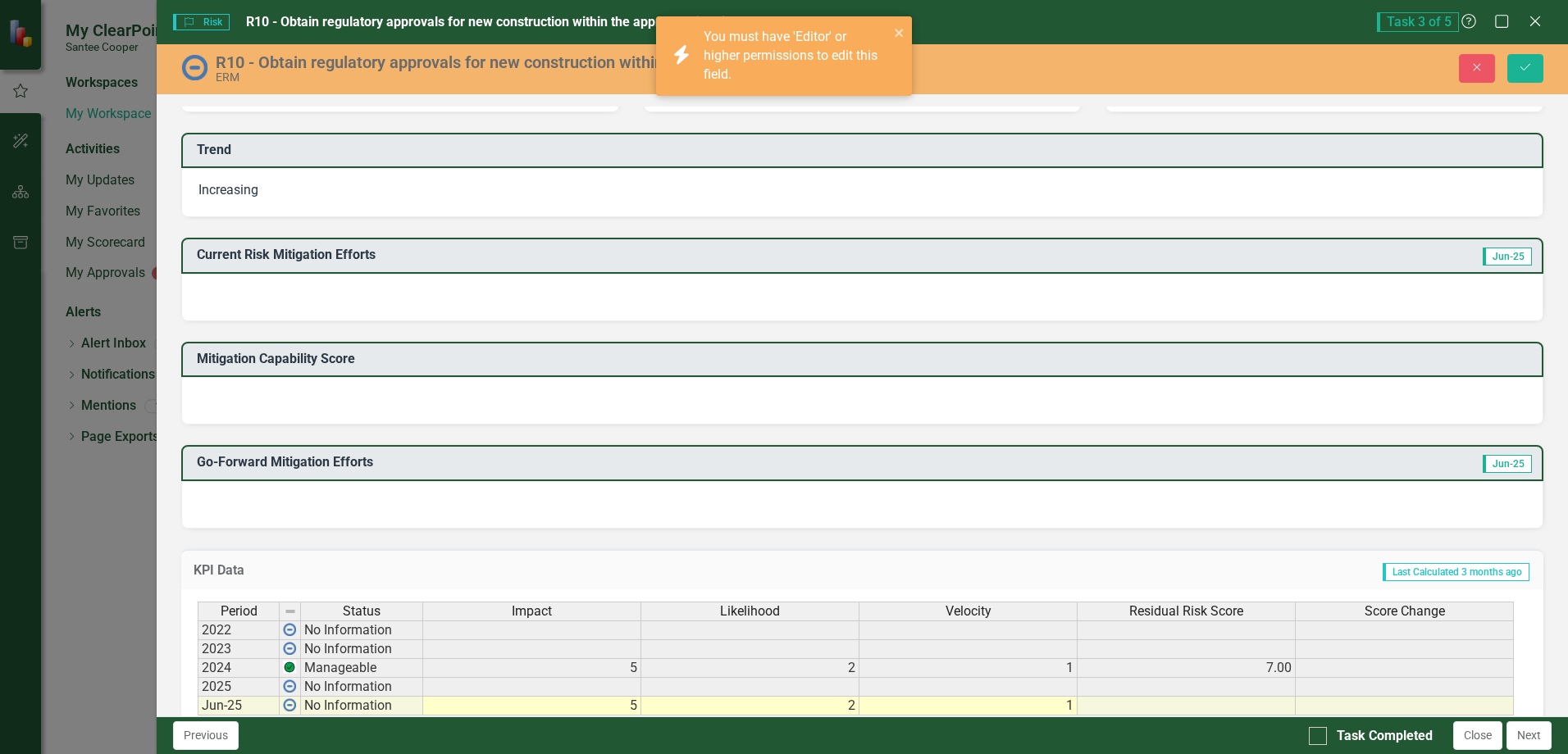 click at bounding box center (862, 401) 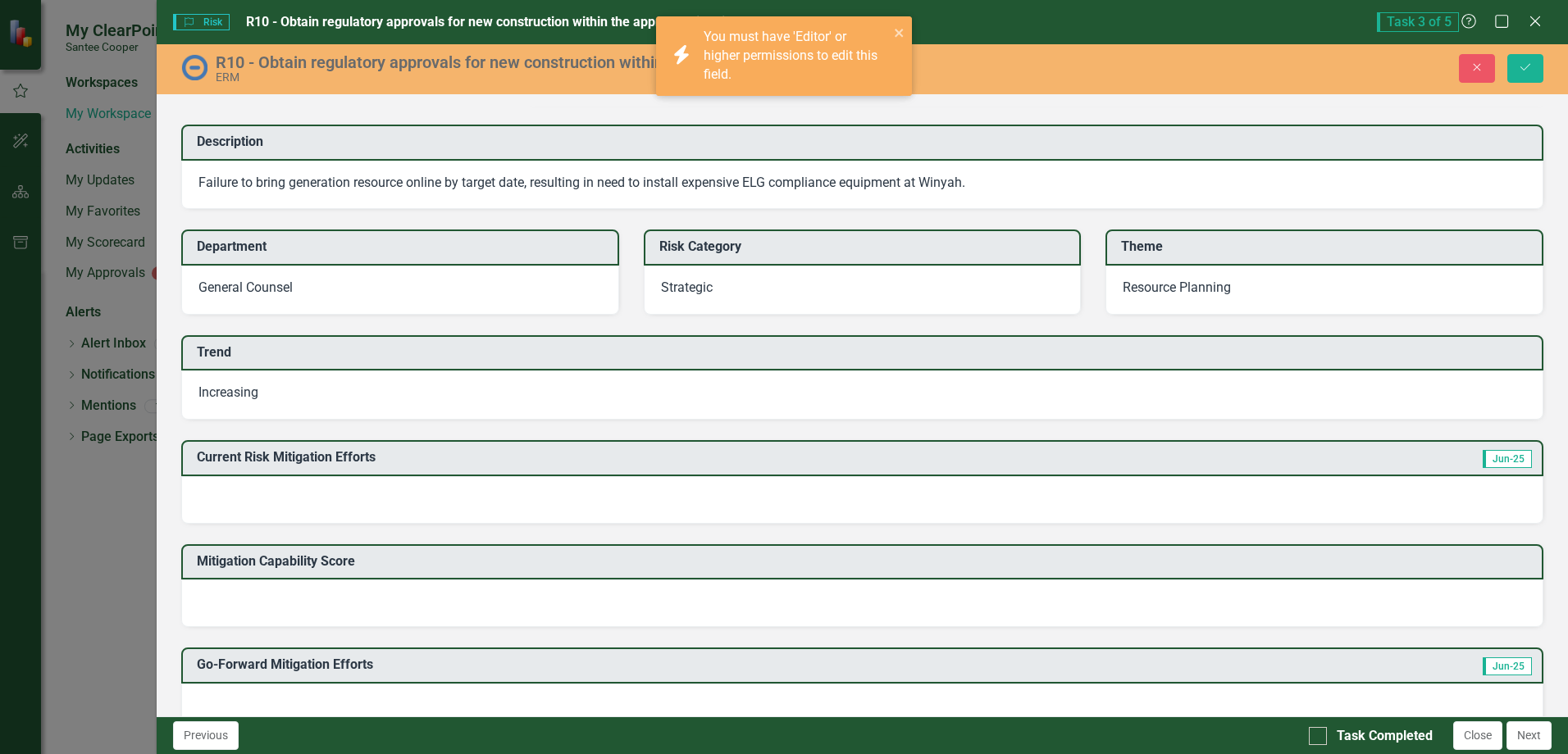 scroll, scrollTop: 0, scrollLeft: 0, axis: both 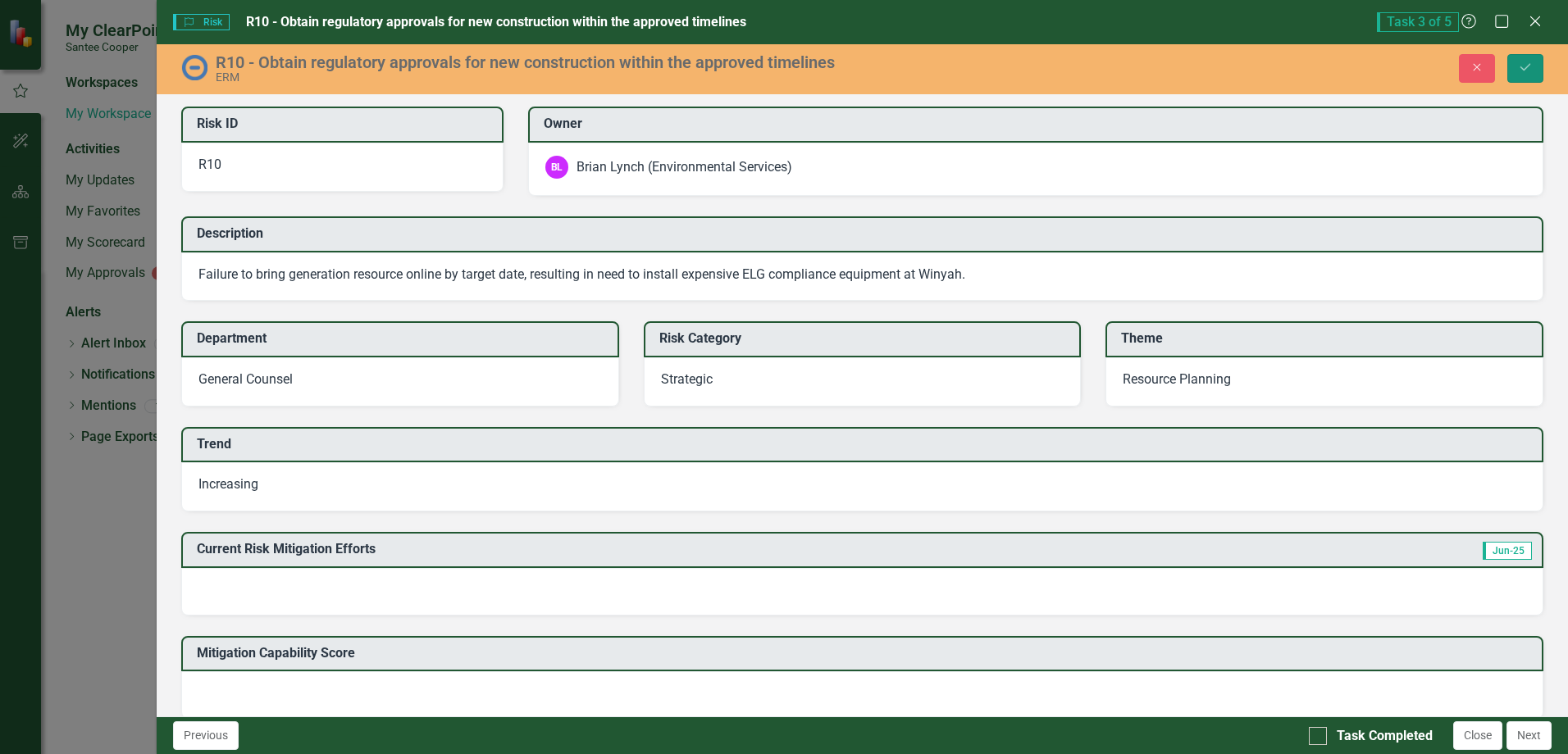 click on "Save" 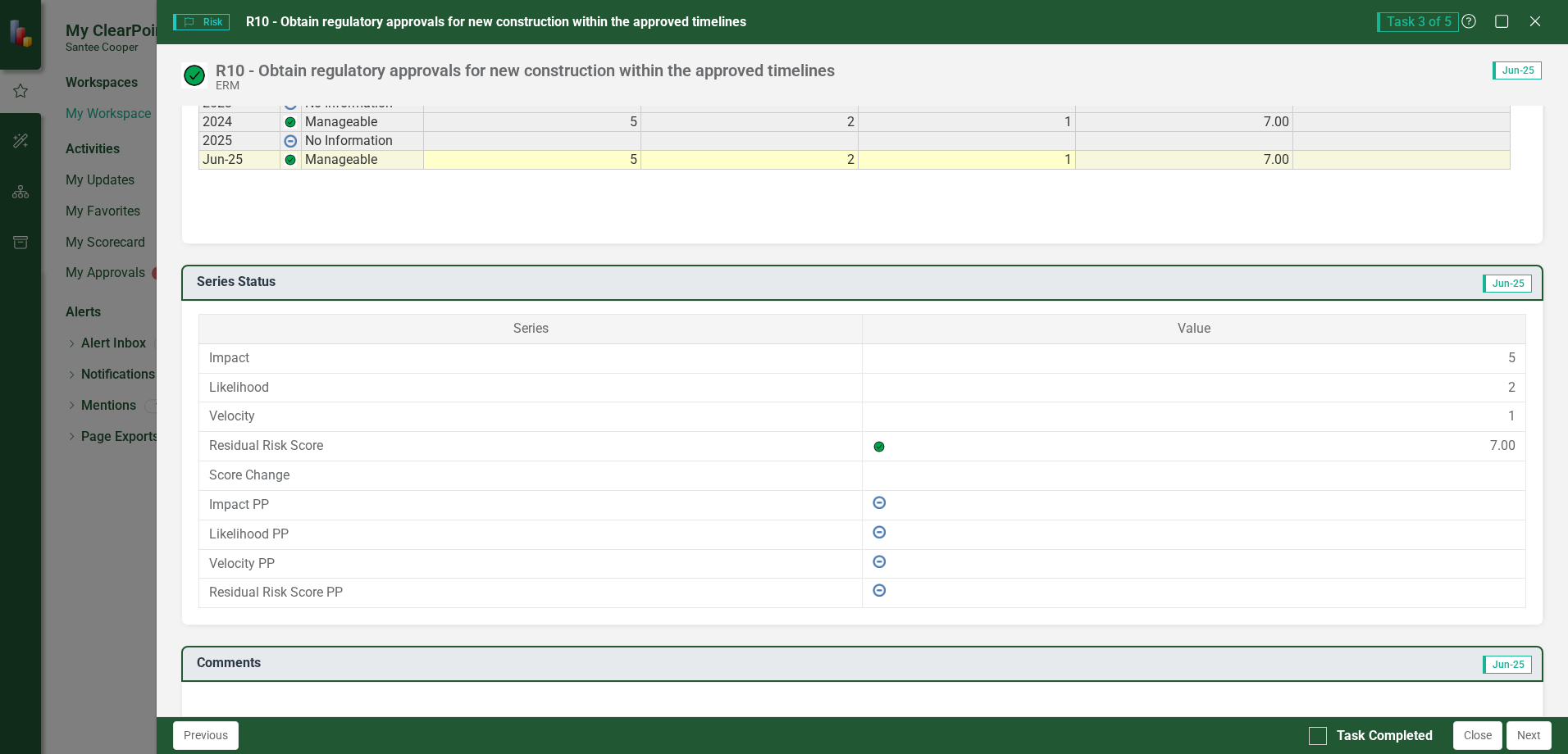 scroll, scrollTop: 865, scrollLeft: 0, axis: vertical 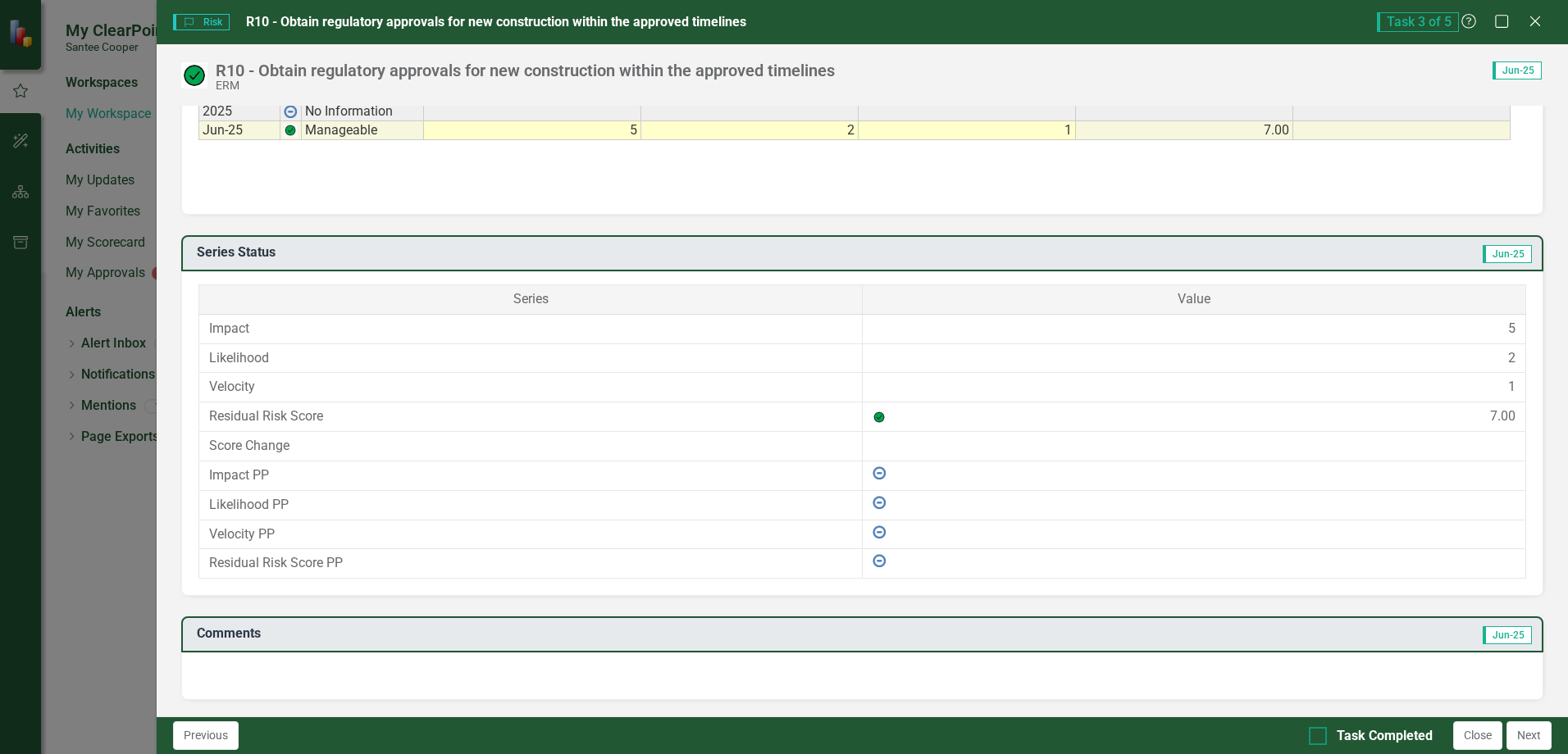 click at bounding box center (1318, 736) 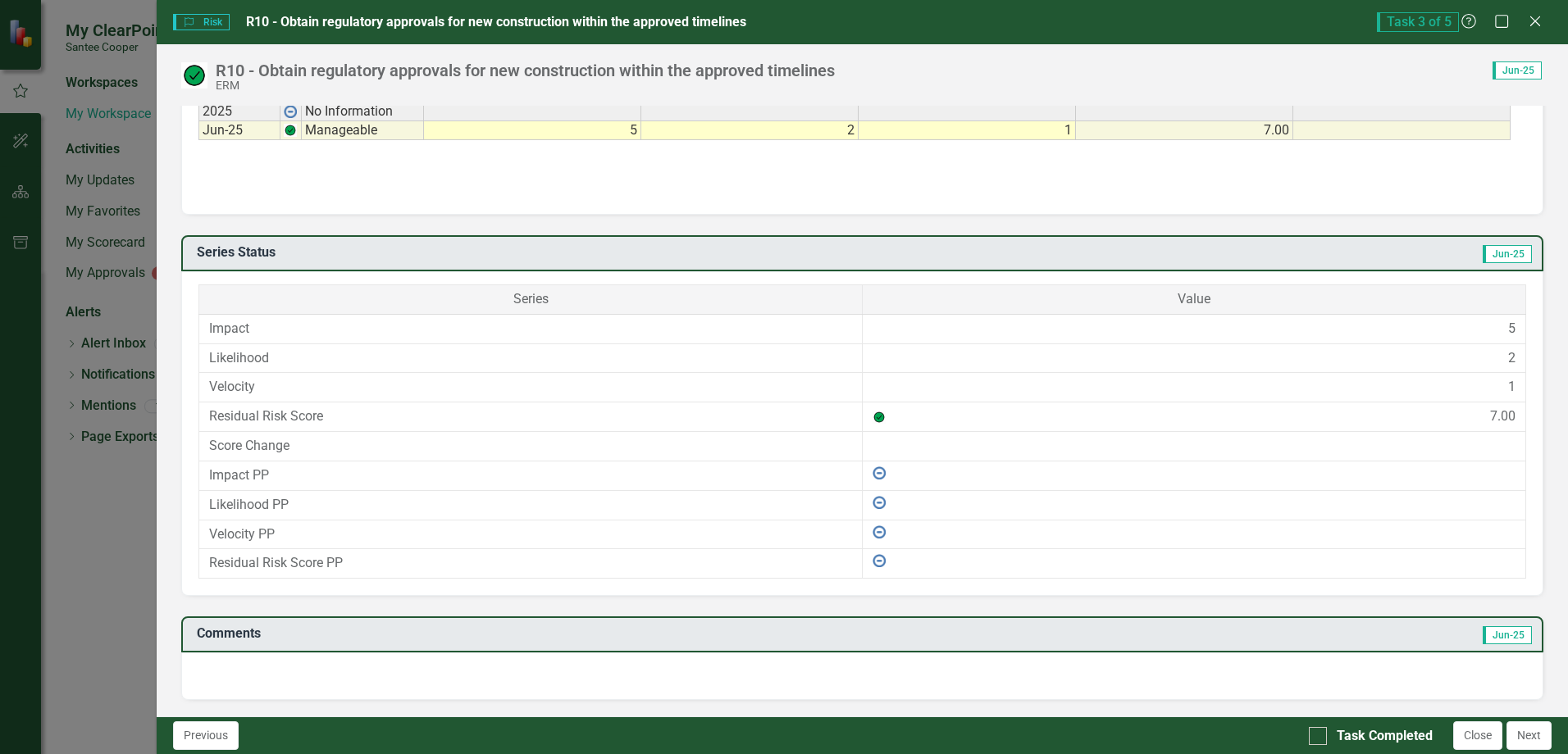 checkbox on "true" 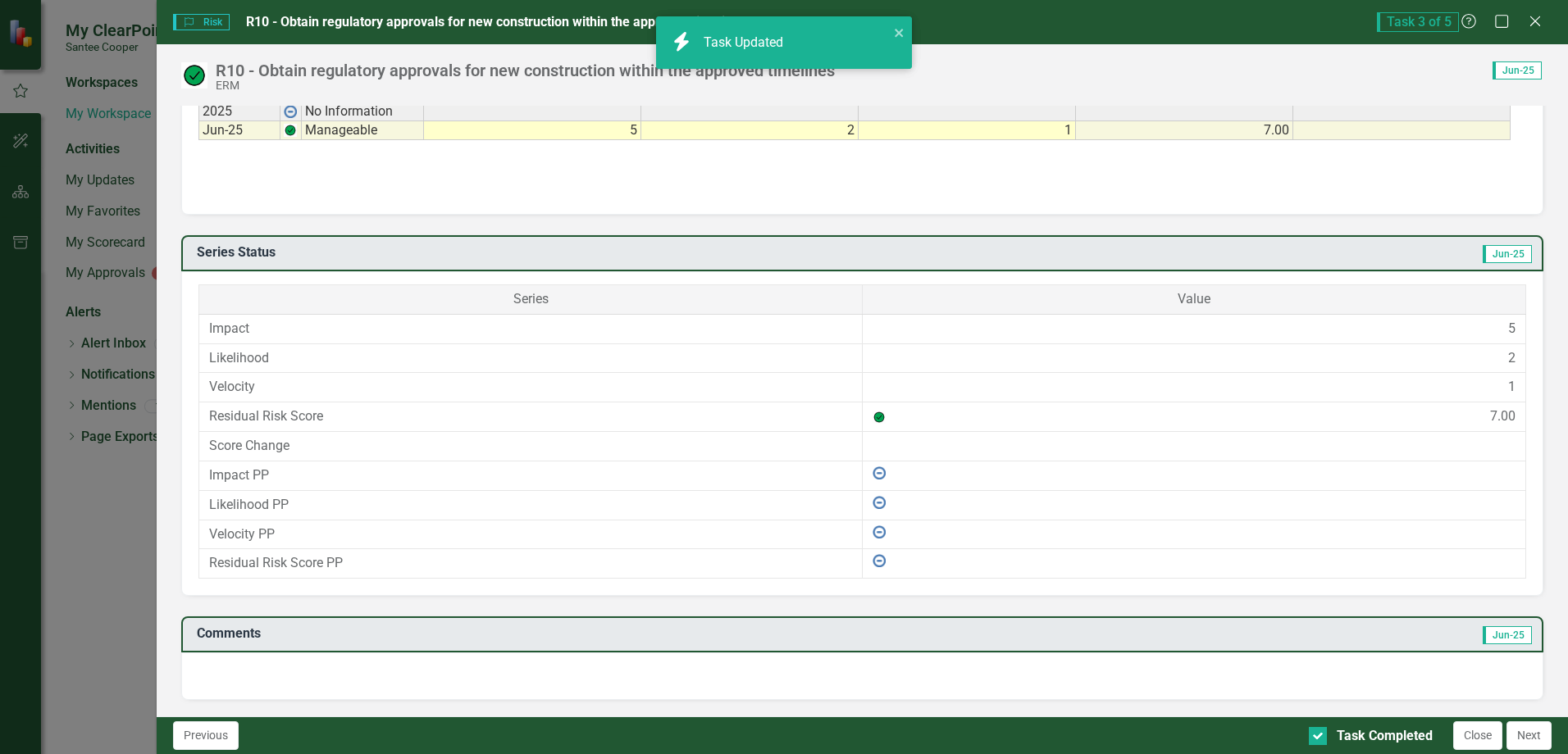 checkbox on "true" 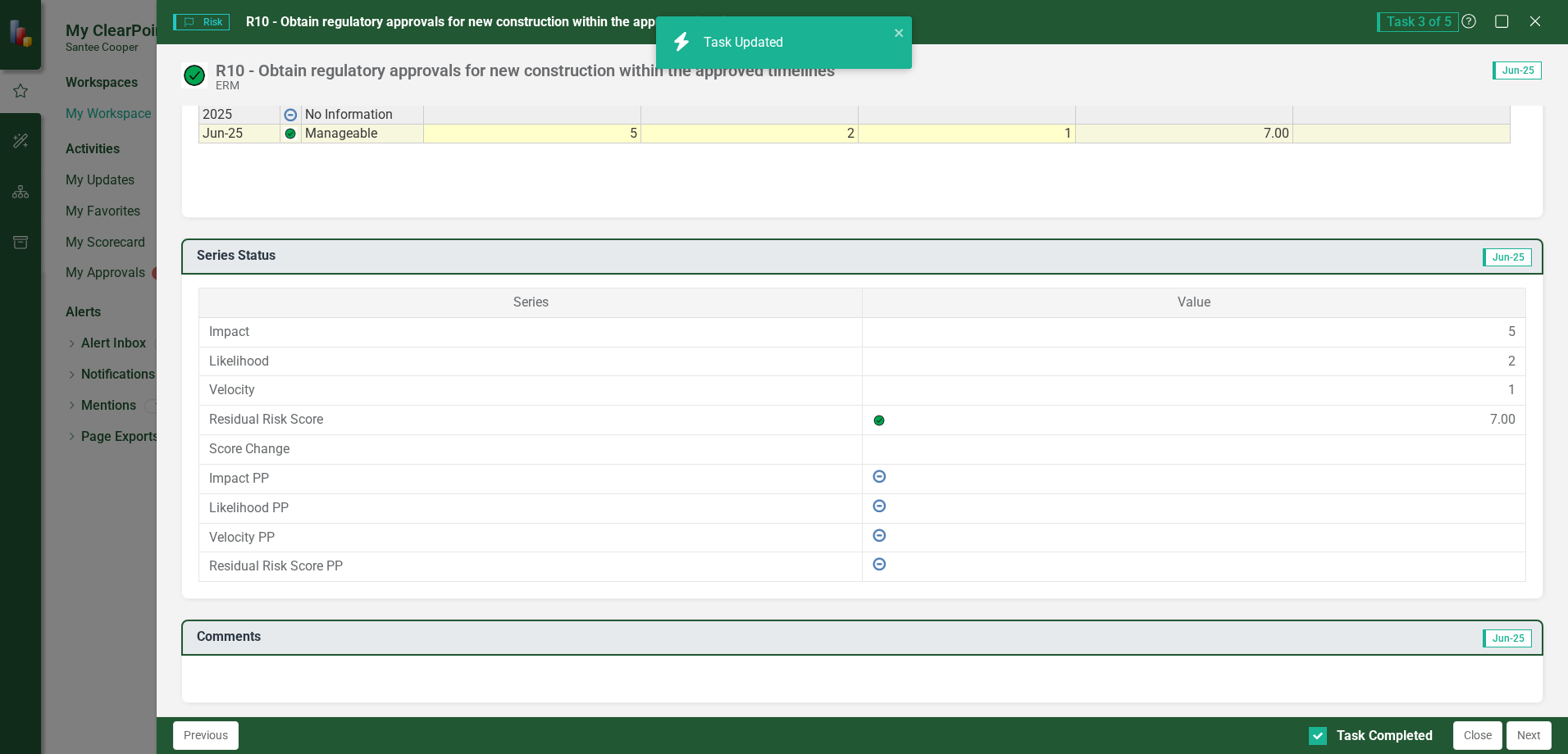 scroll, scrollTop: 865, scrollLeft: 0, axis: vertical 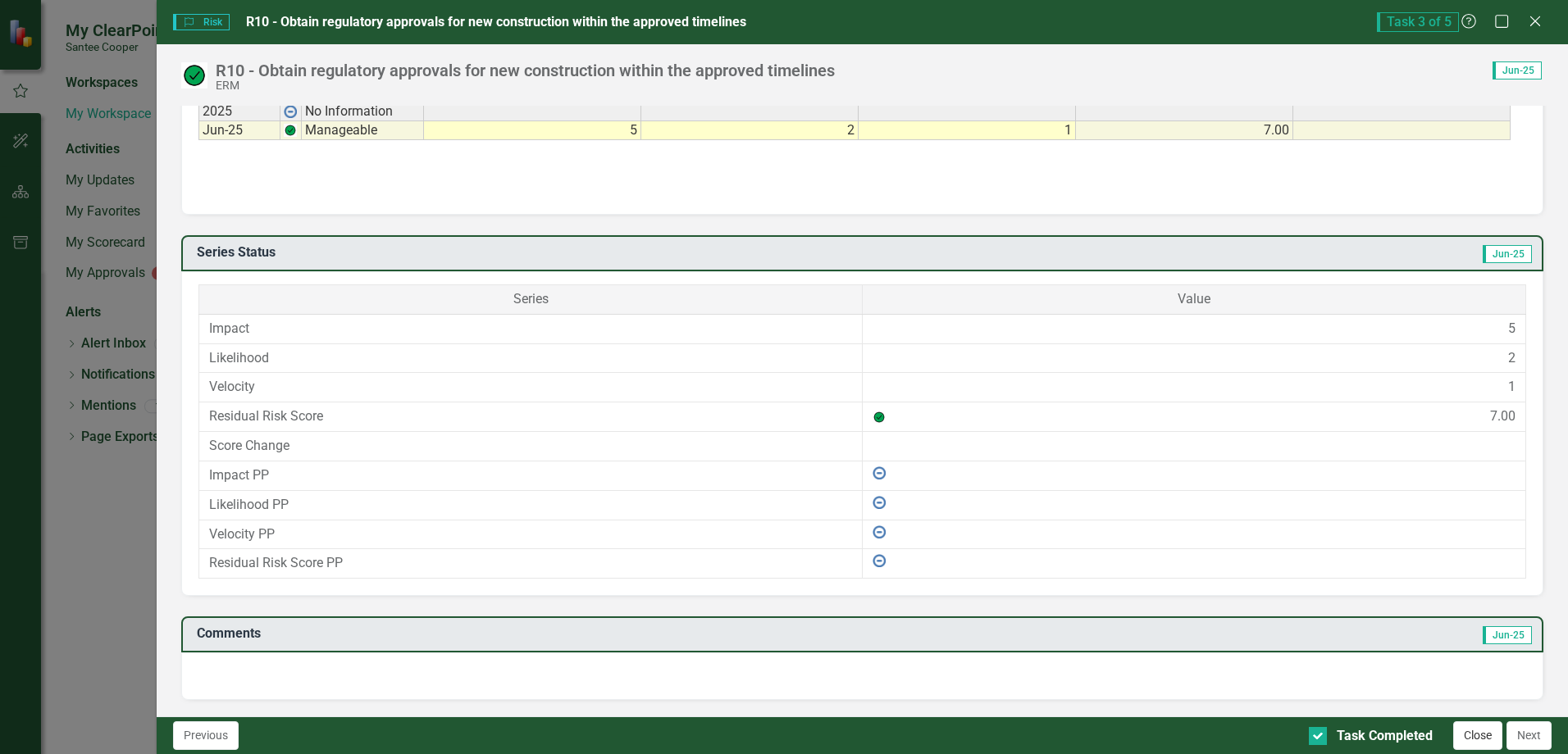 click on "Close" at bounding box center [1478, 735] 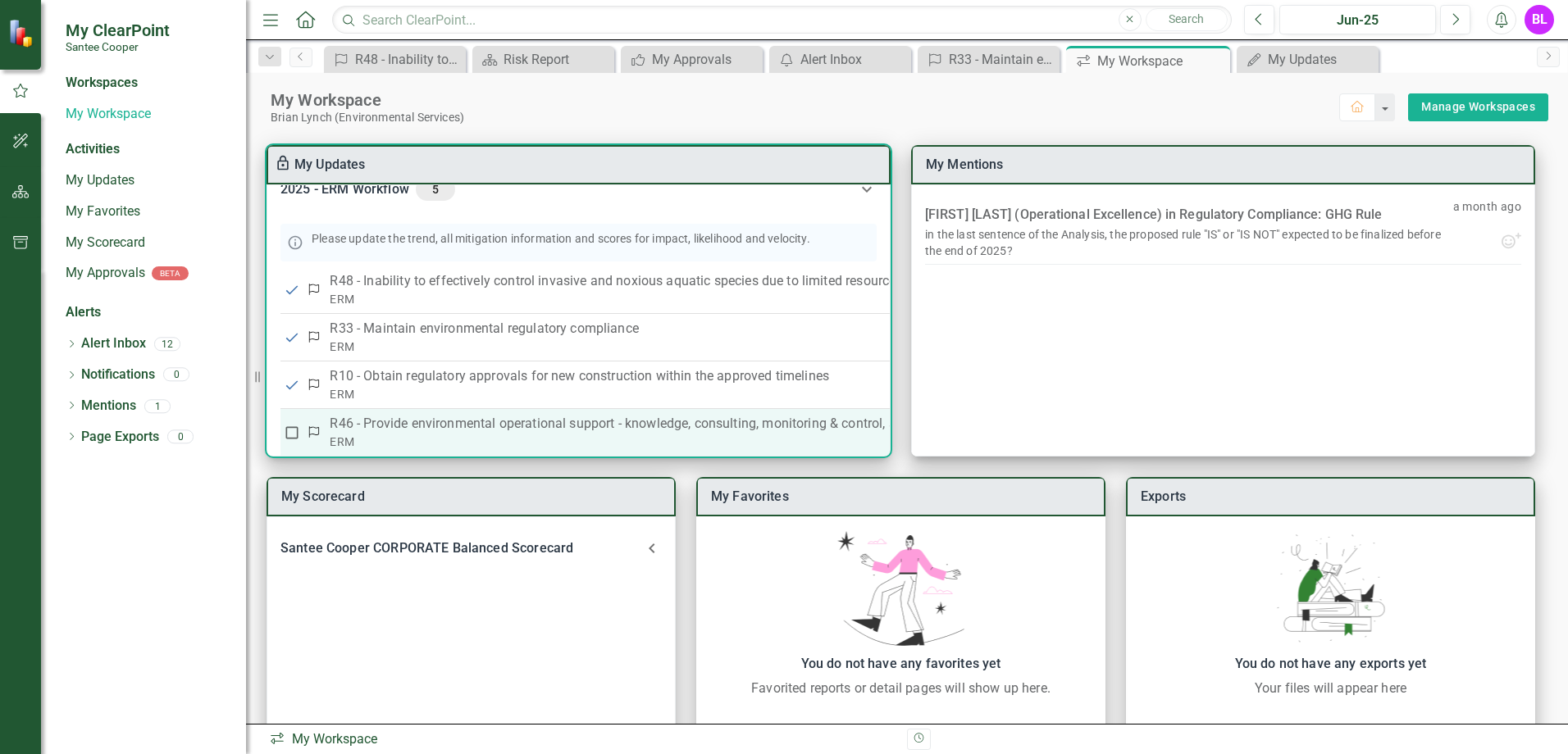click on "R46 - Provide environmental operational support - knowledge, consulting, monitoring & control, act as an interface w/regulatory agencies, and act as a representative for the company." at bounding box center (865, 424) 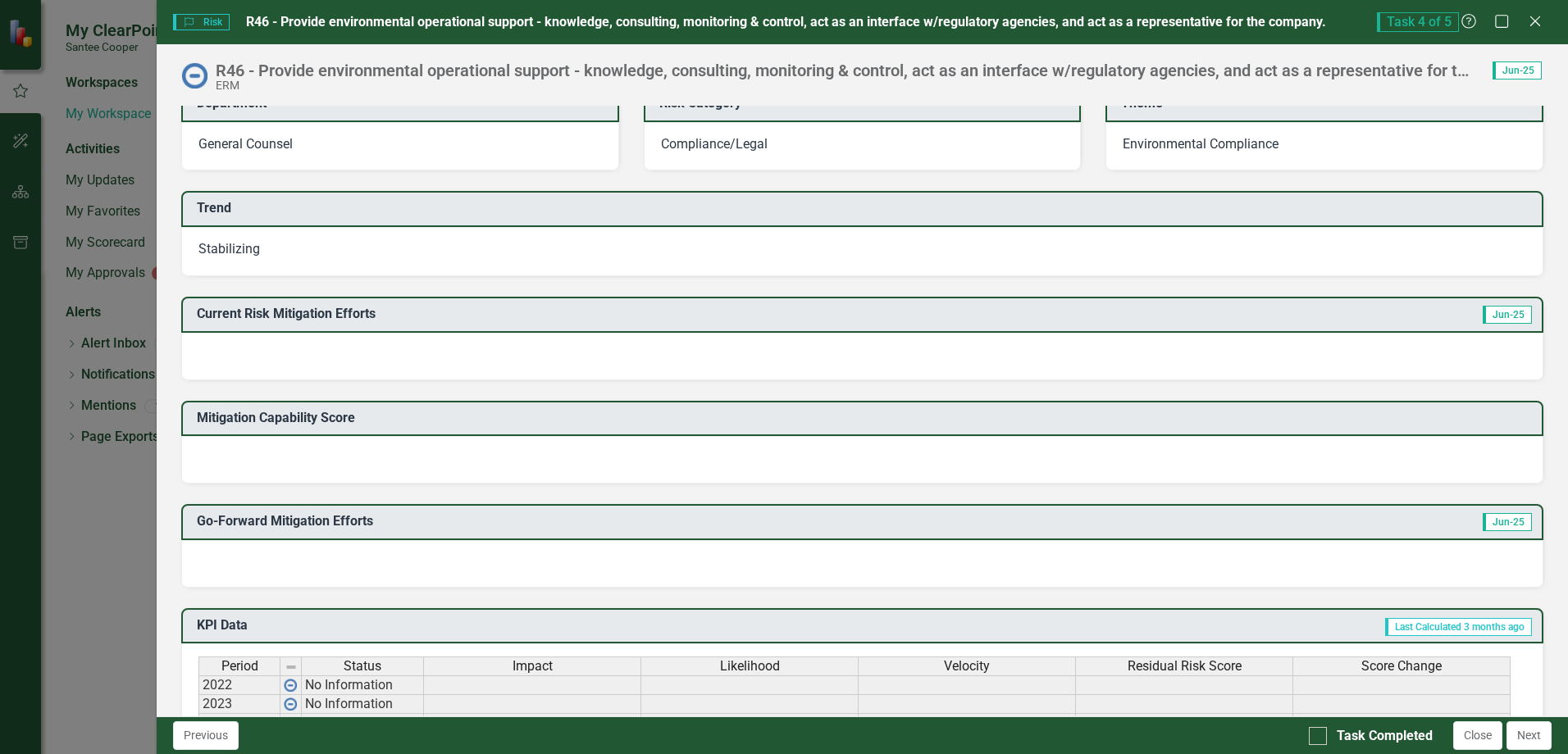 scroll, scrollTop: 246, scrollLeft: 0, axis: vertical 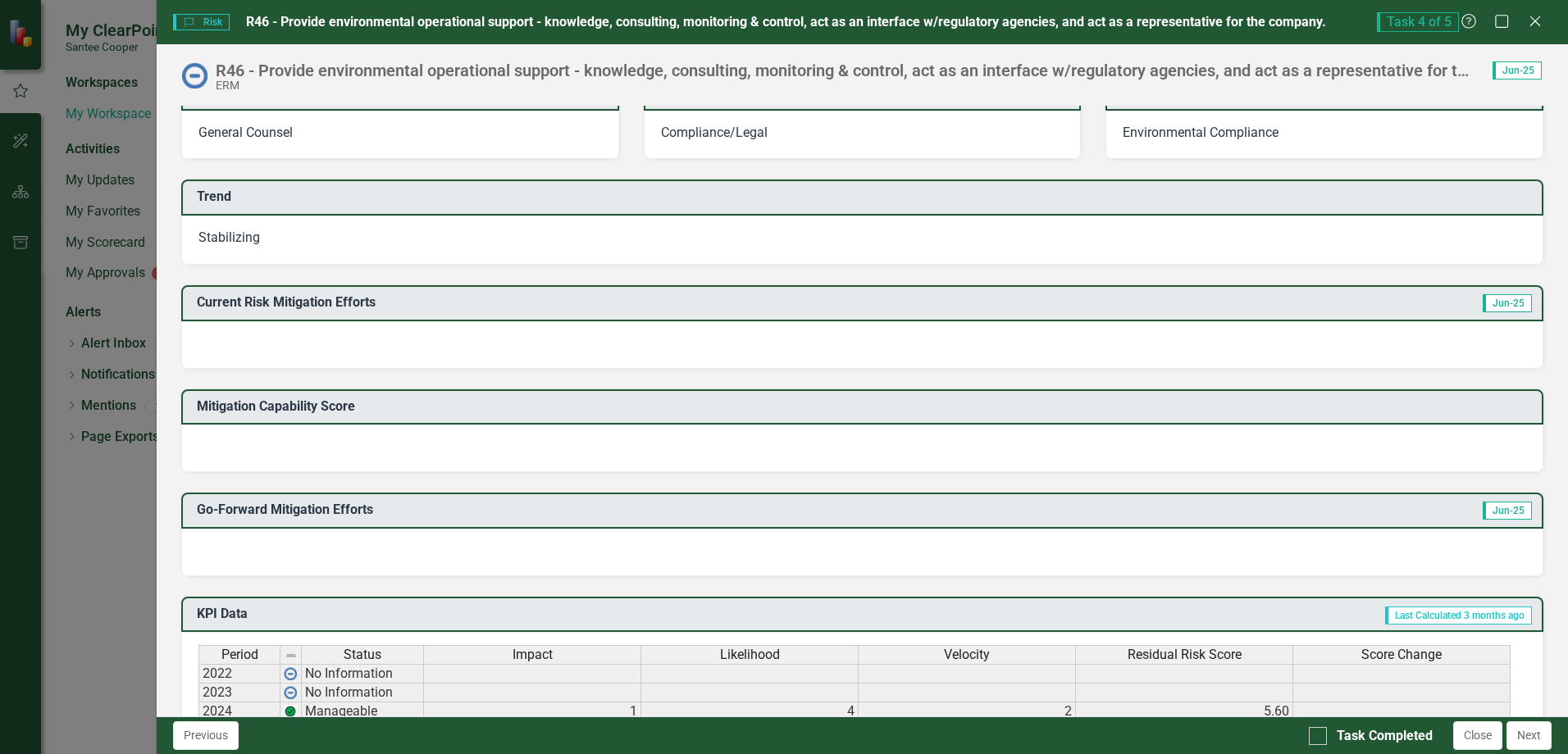 click on "Stabilizing" at bounding box center [862, 240] 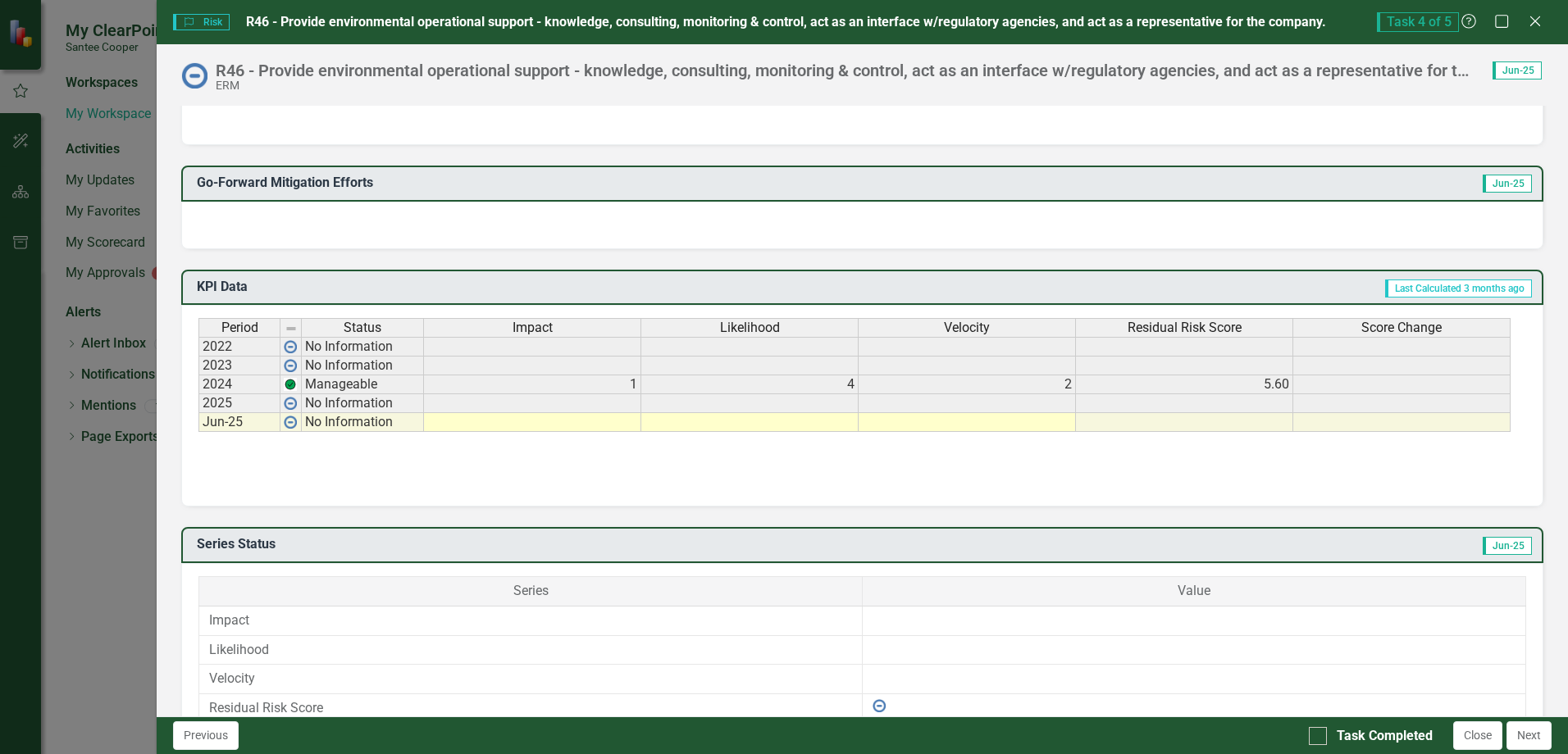 scroll, scrollTop: 574, scrollLeft: 0, axis: vertical 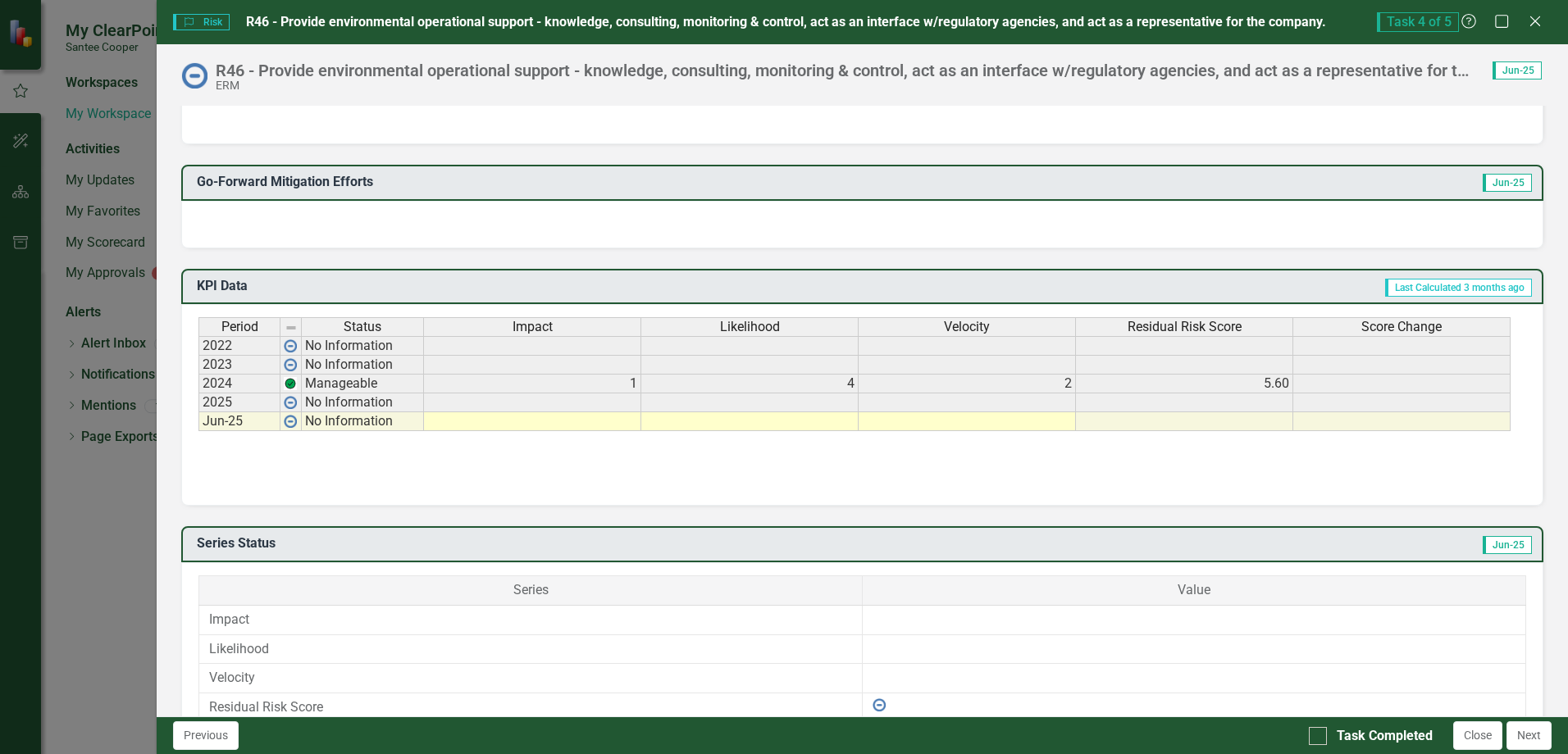 click at bounding box center (532, 421) 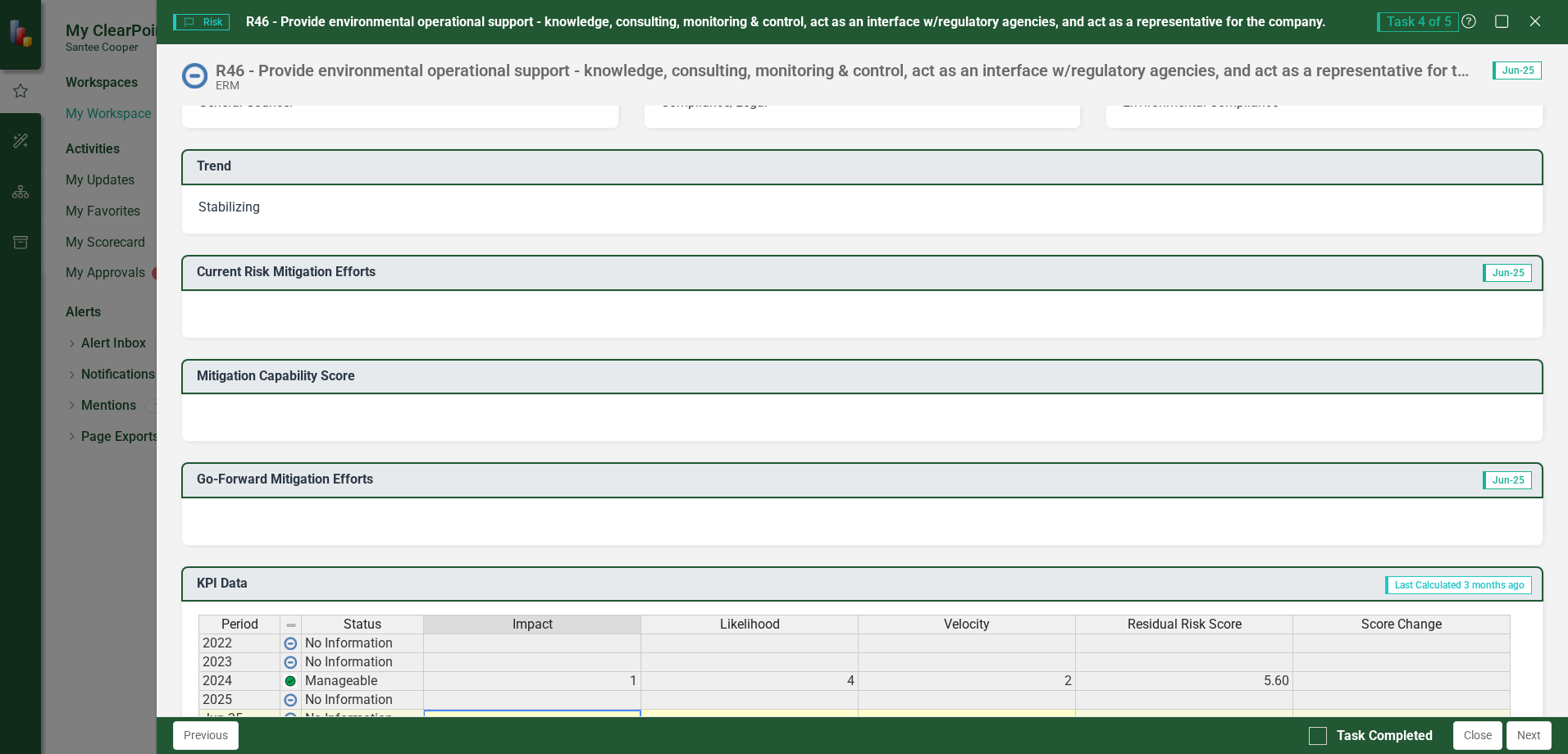 scroll, scrollTop: 328, scrollLeft: 0, axis: vertical 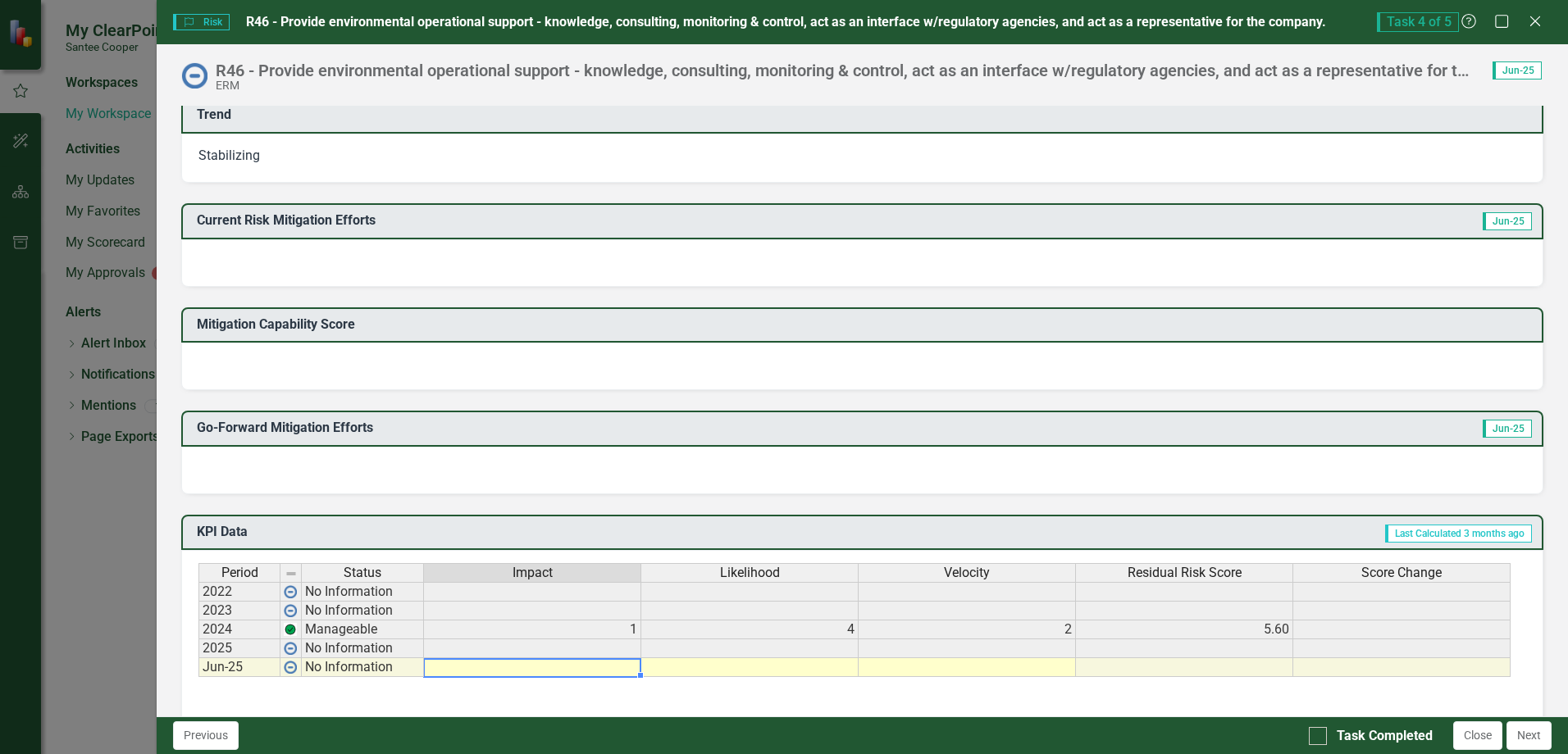 click on "Period Status Impact Likelihood Velocity Residual Risk Score Score Change 2022 No Information 2023 No Information 2024 Manageable 1 4 2 5.60 2025 No Information Jun-25 No Information" at bounding box center (198, 620) 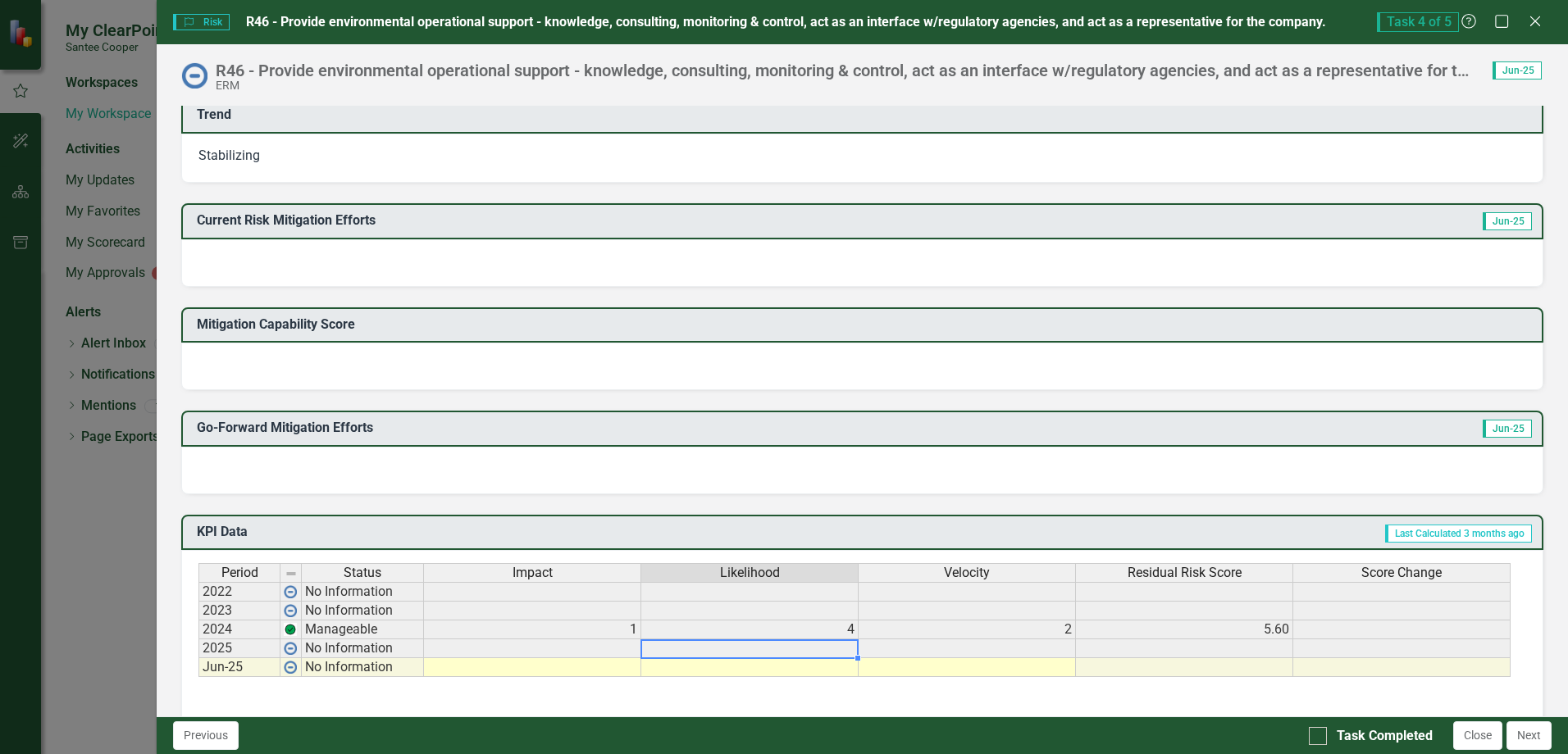click at bounding box center (750, 667) 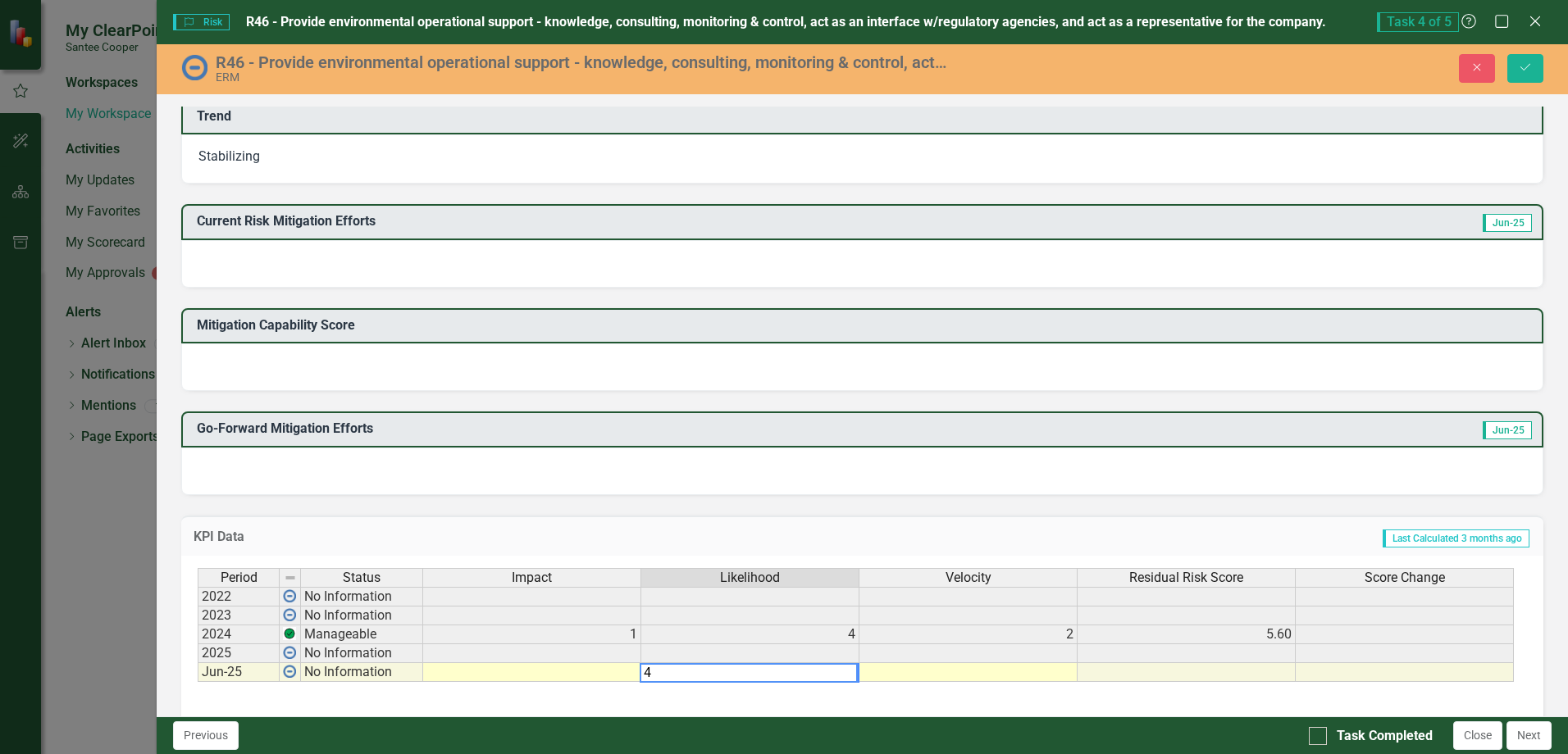 type on "4" 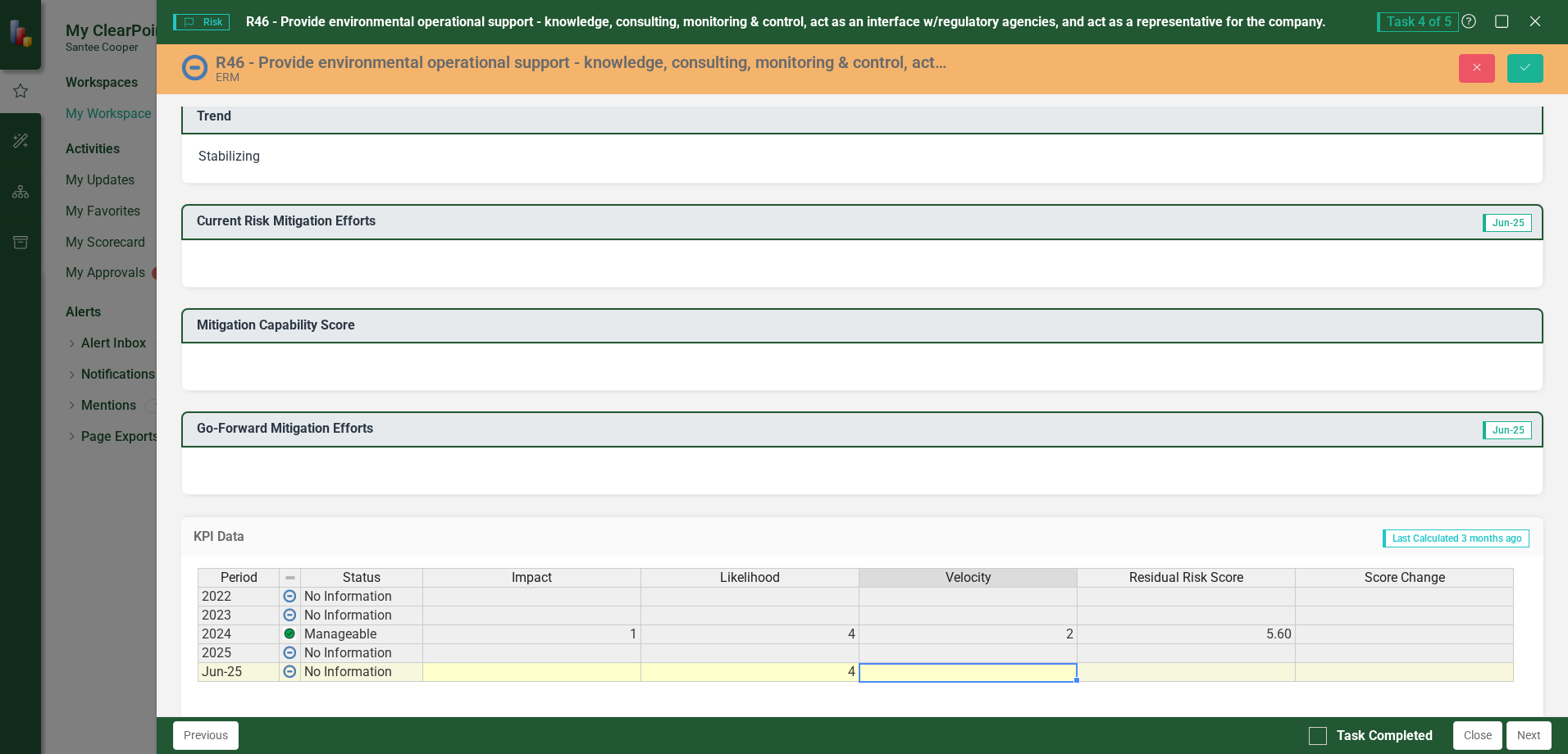 click at bounding box center [969, 672] 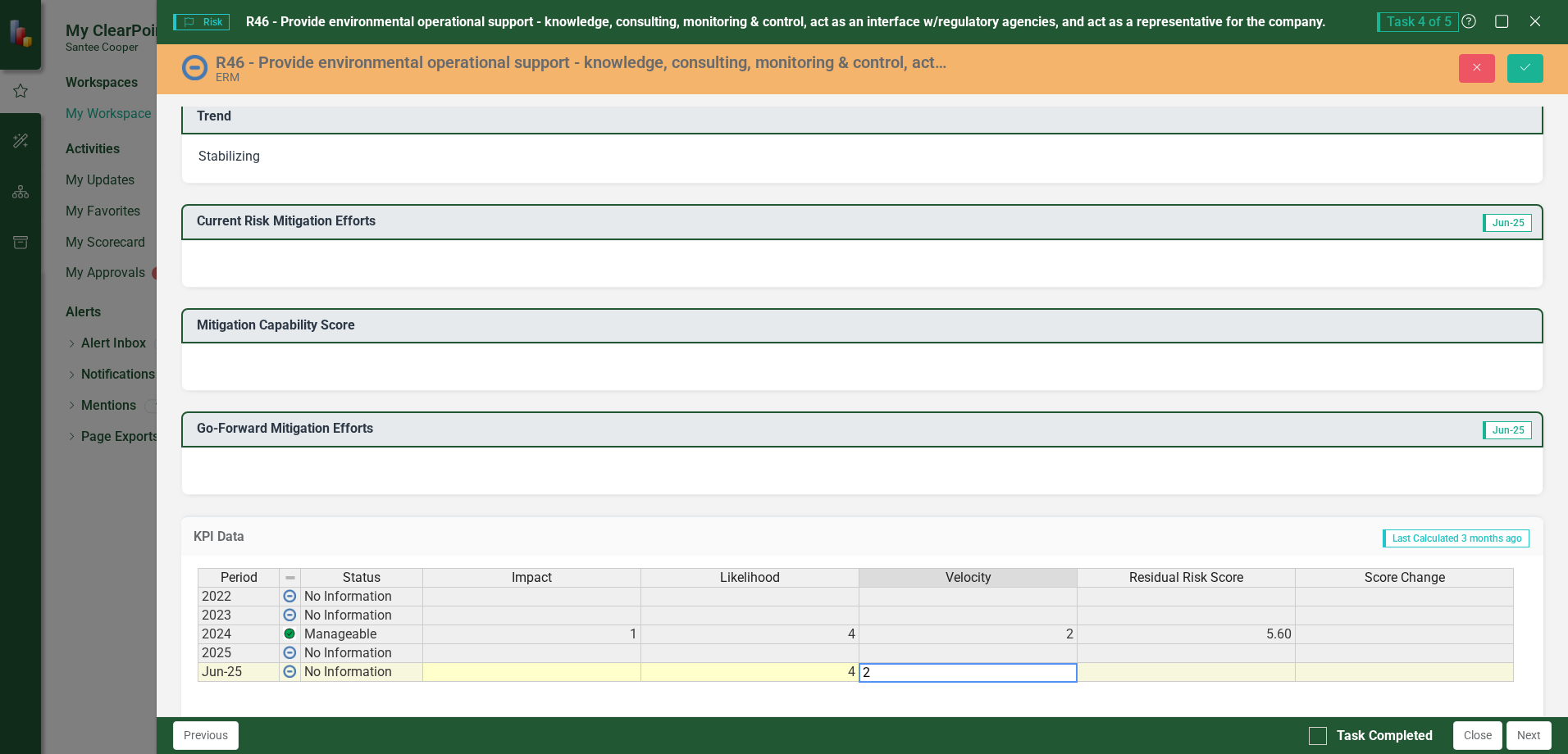 type on "2" 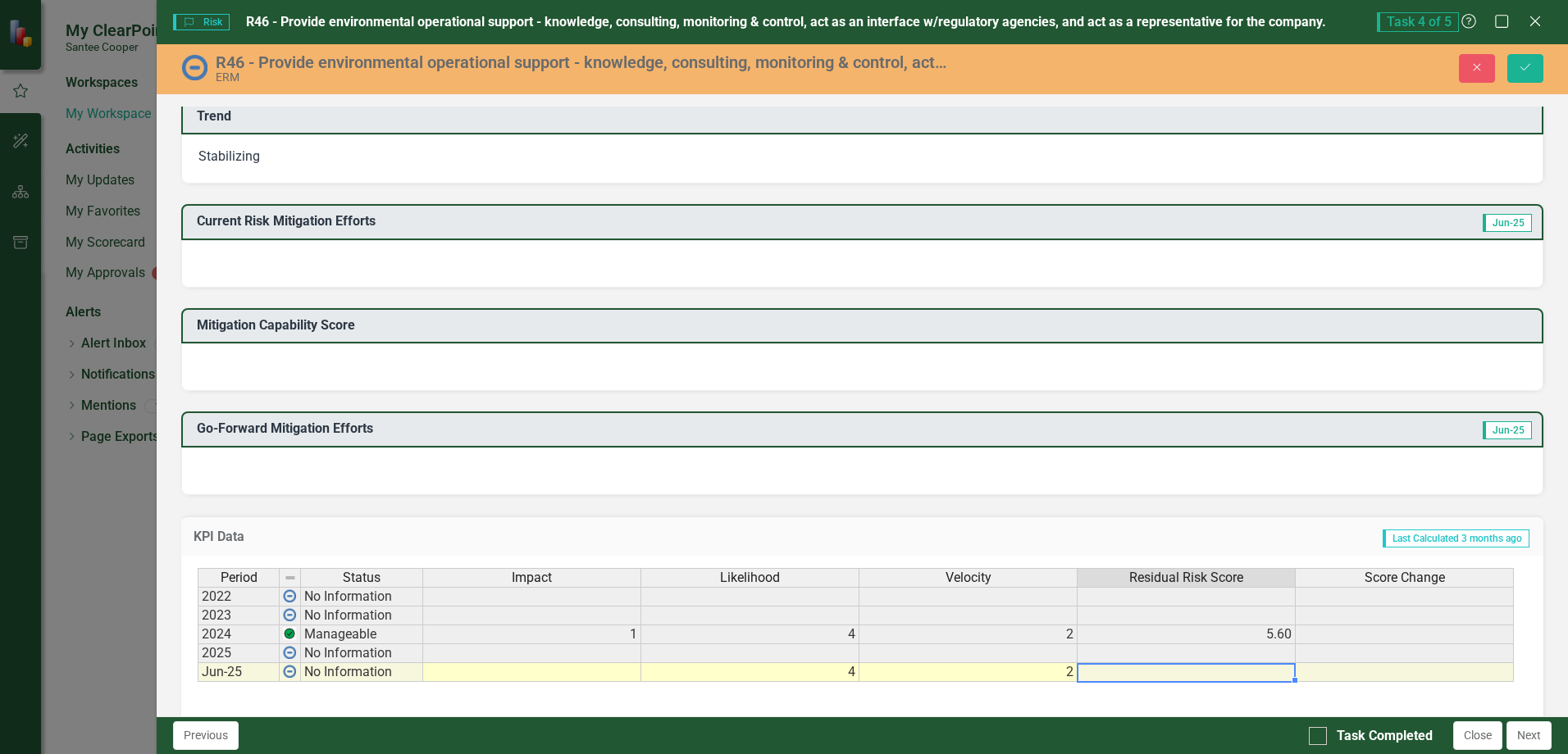 click at bounding box center [1187, 672] 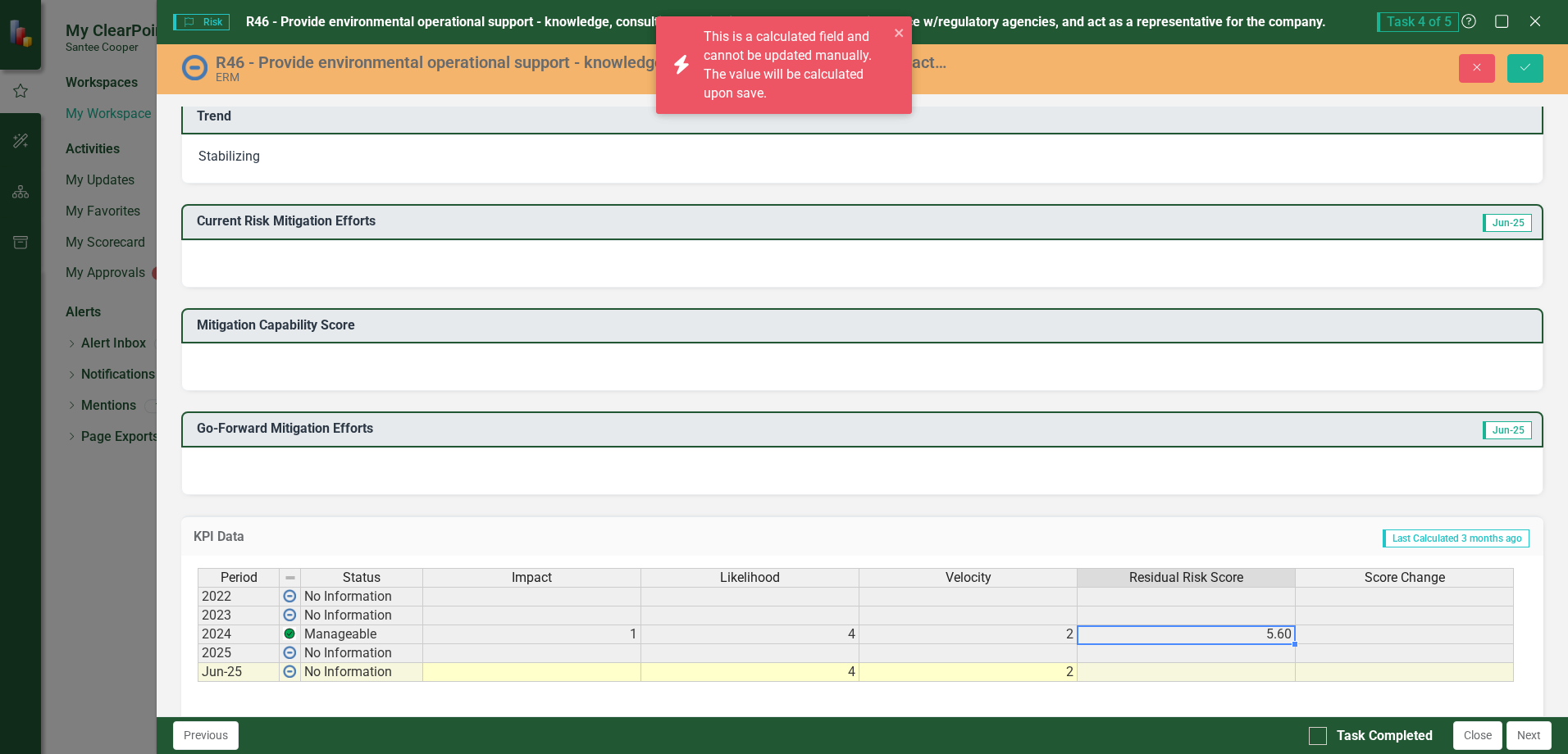 click on "5.60" at bounding box center (1187, 634) 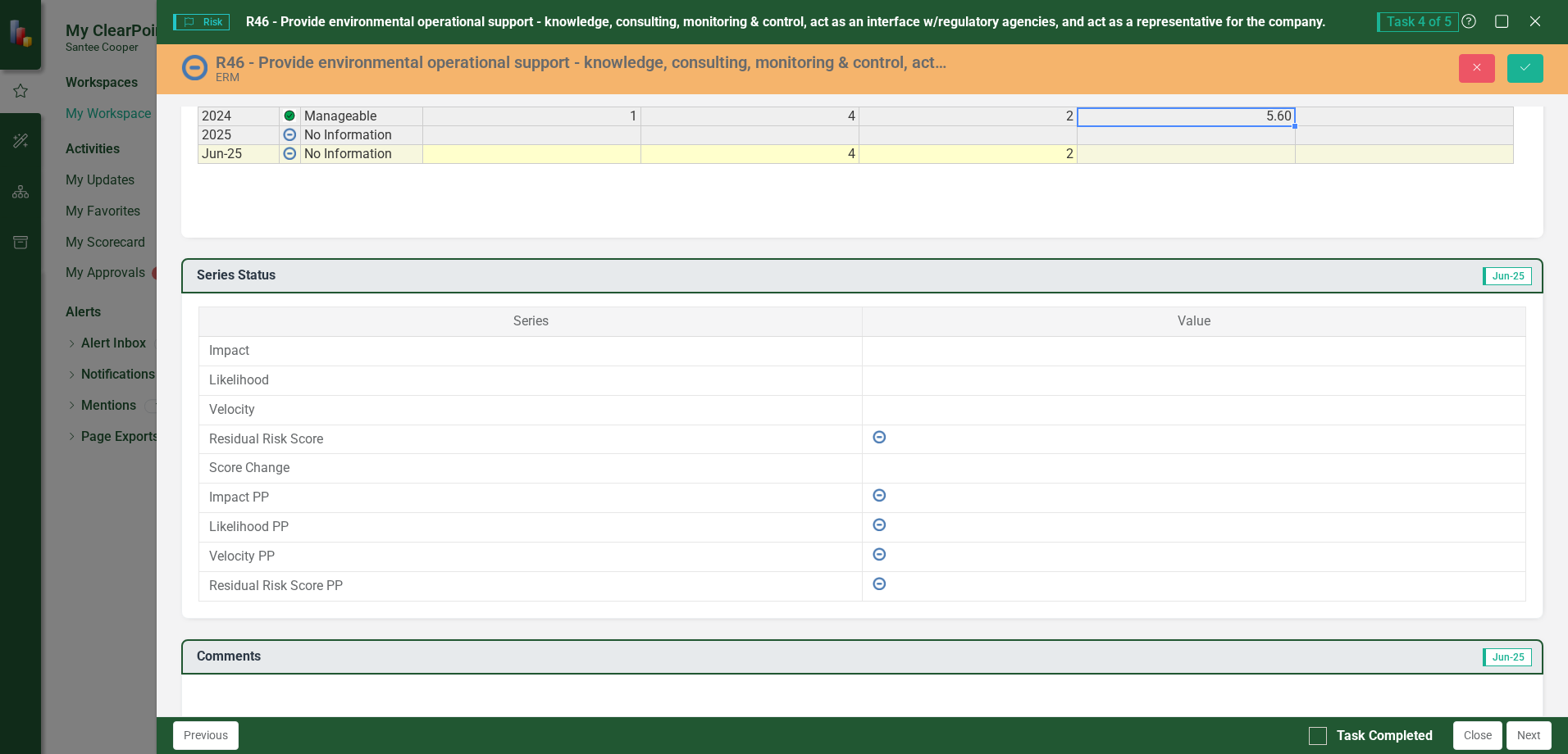 scroll, scrollTop: 868, scrollLeft: 0, axis: vertical 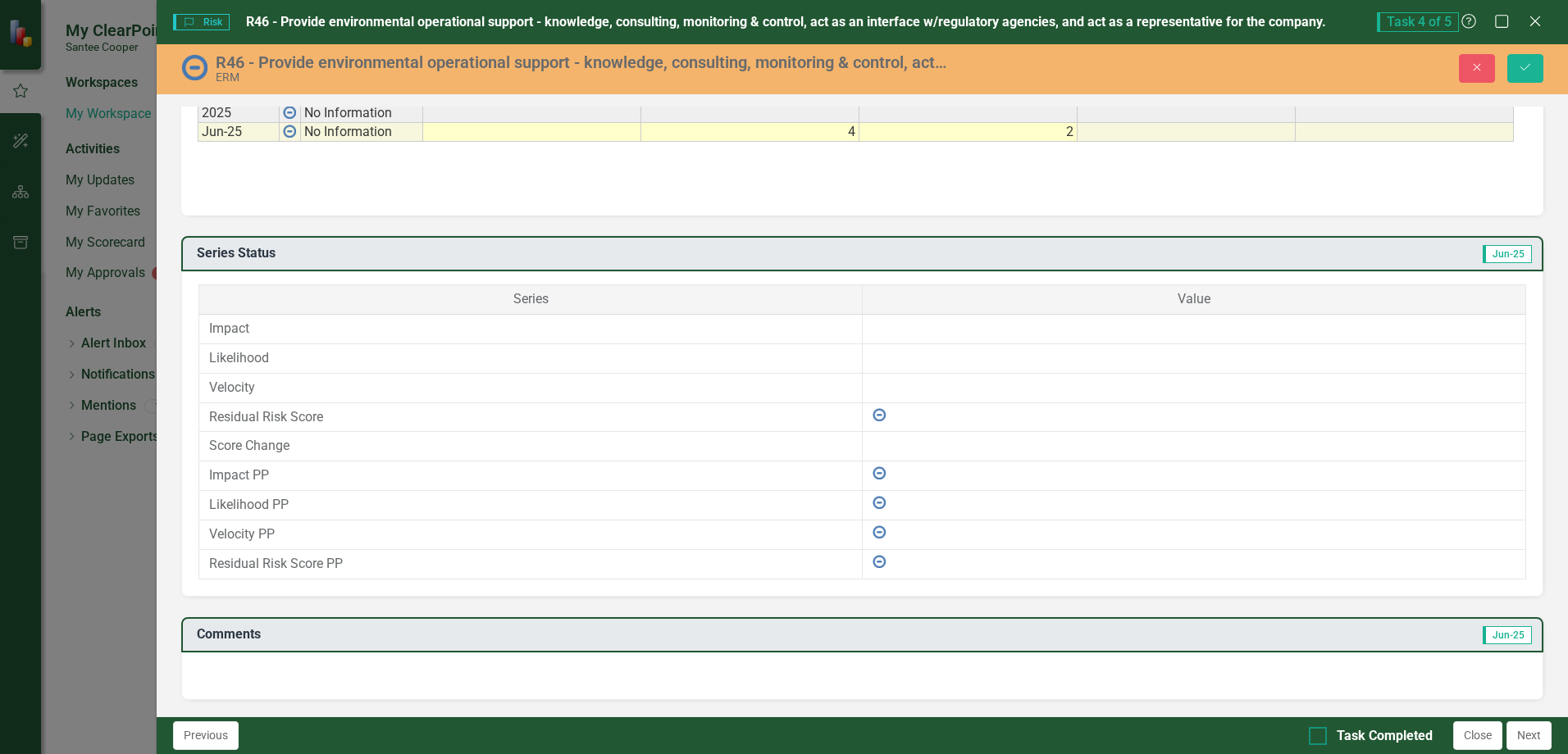 click on "Task Completed" at bounding box center [1314, 732] 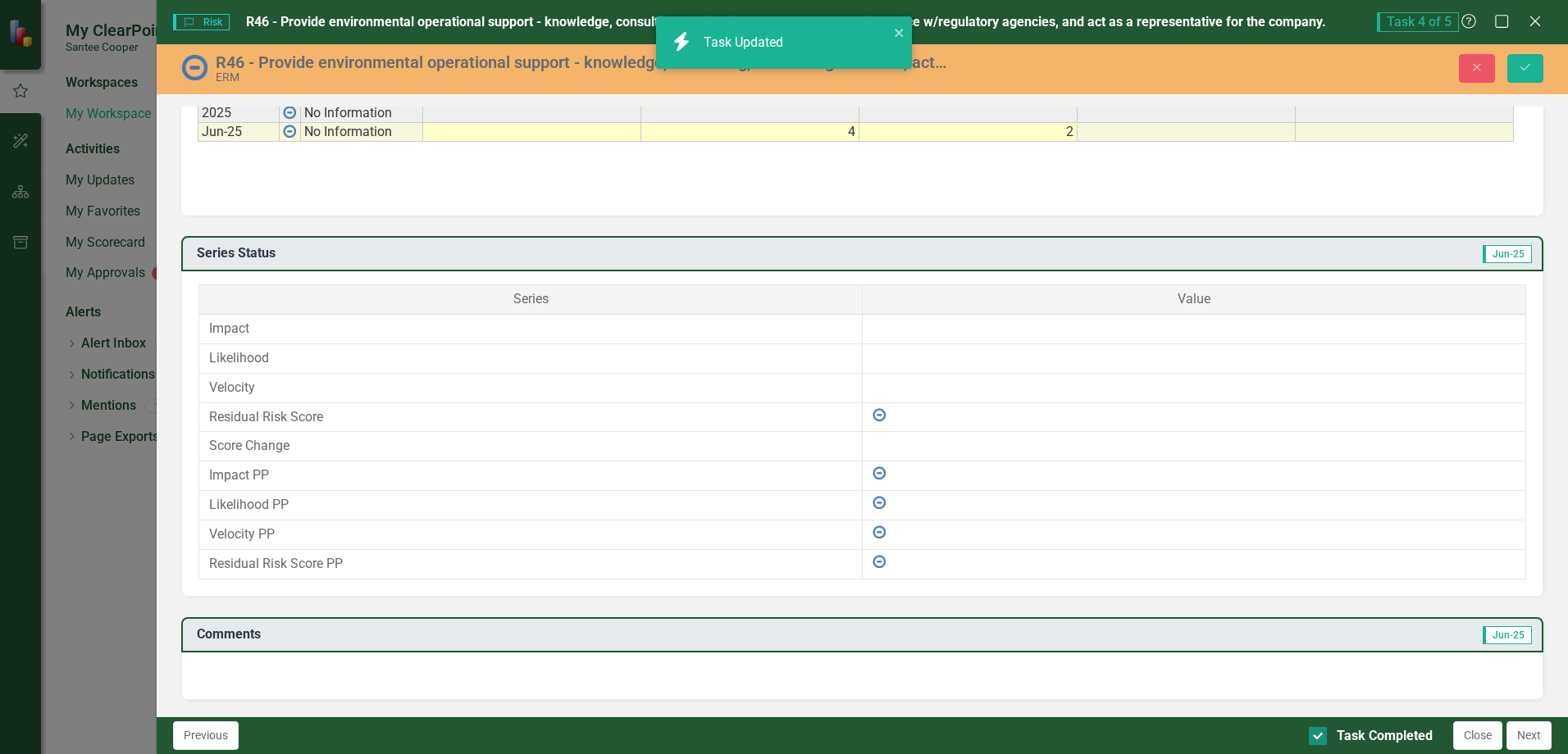 checkbox on "true" 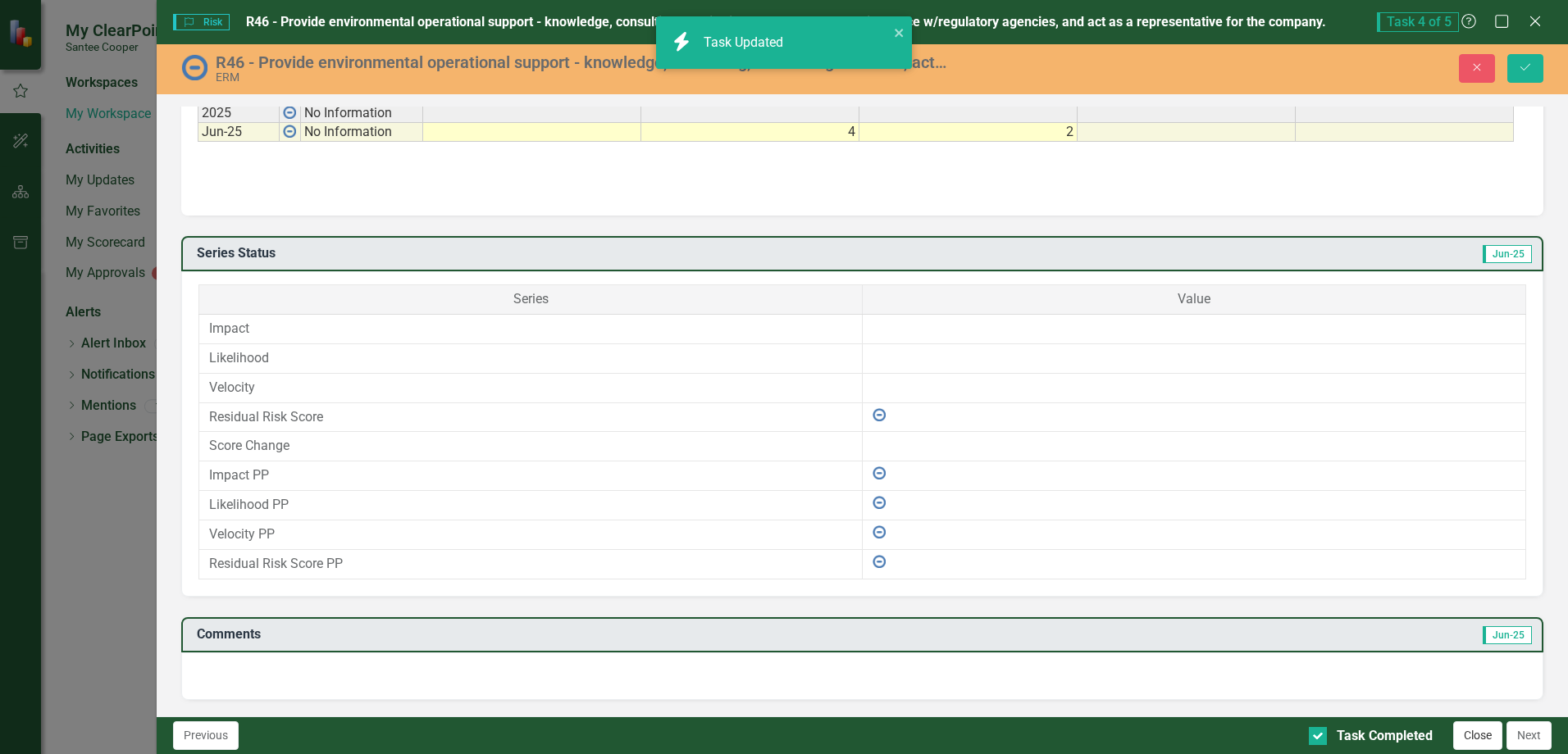 click on "Close" at bounding box center [1478, 735] 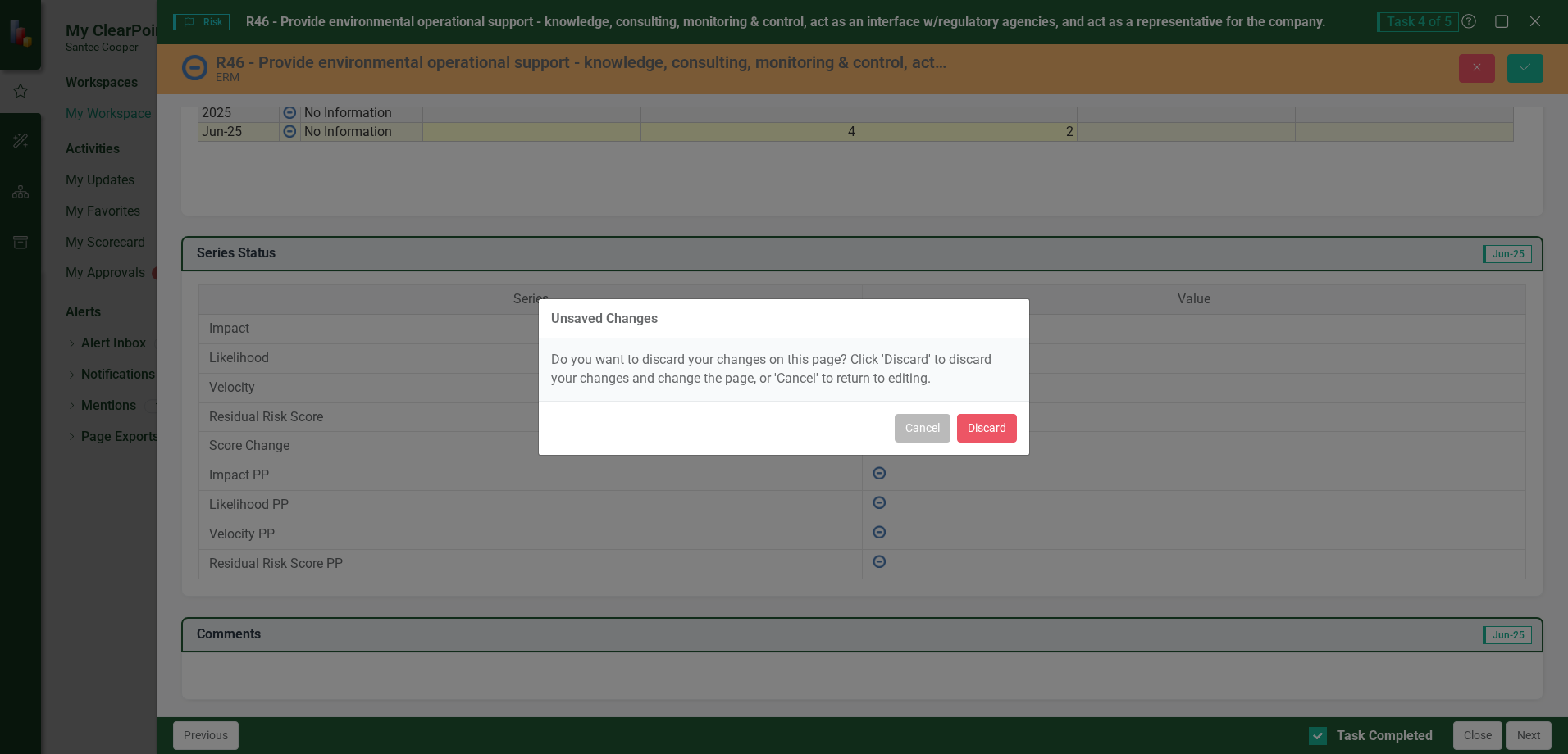 click on "Cancel" at bounding box center (923, 428) 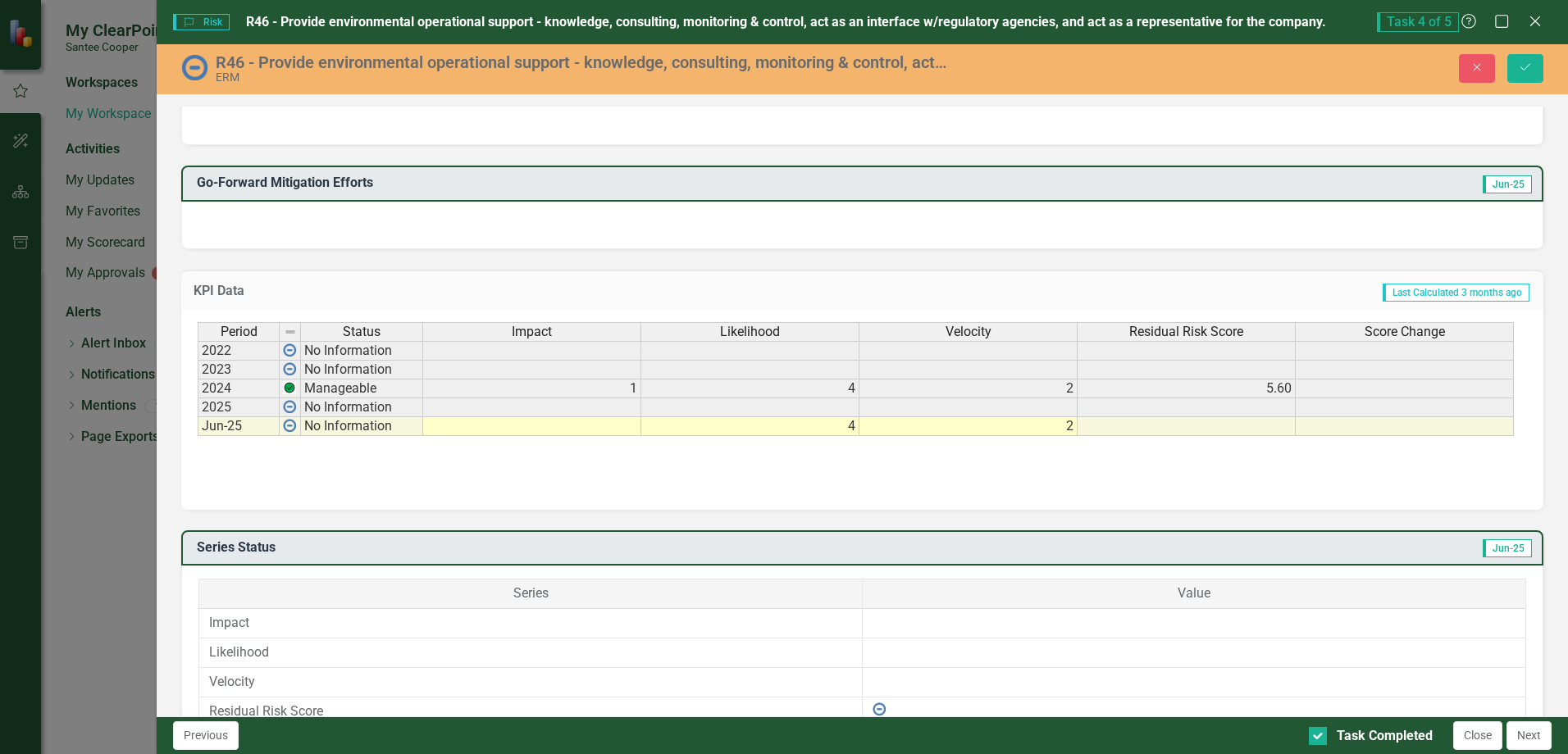 scroll, scrollTop: 656, scrollLeft: 0, axis: vertical 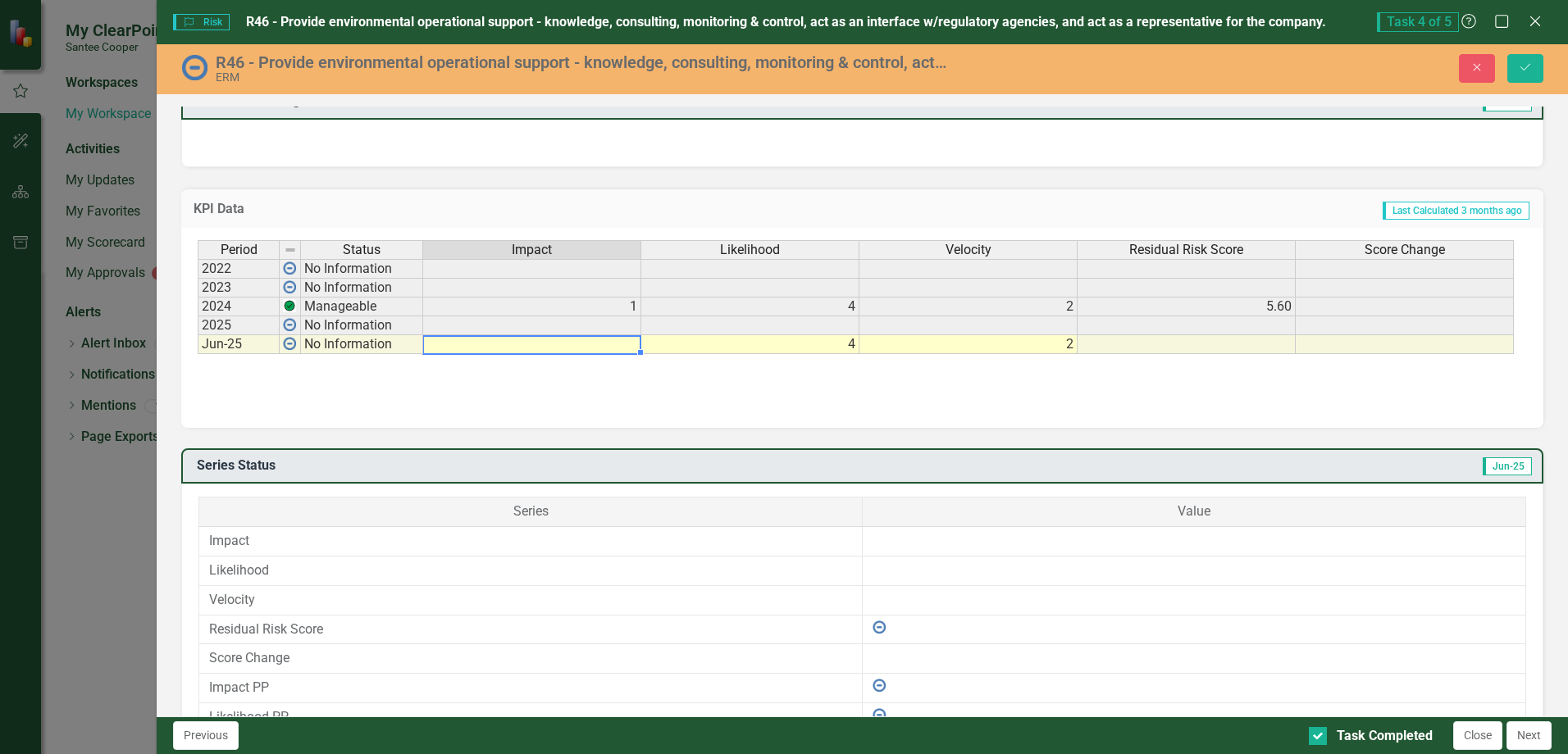 click on "Period Status Impact Likelihood Velocity Residual Risk Score Score Change 2022 No Information 2023 No Information 2024 Manageable 1 4 2 5.60 2025 No Information Jun-25 No Information 4 2" at bounding box center [198, 297] 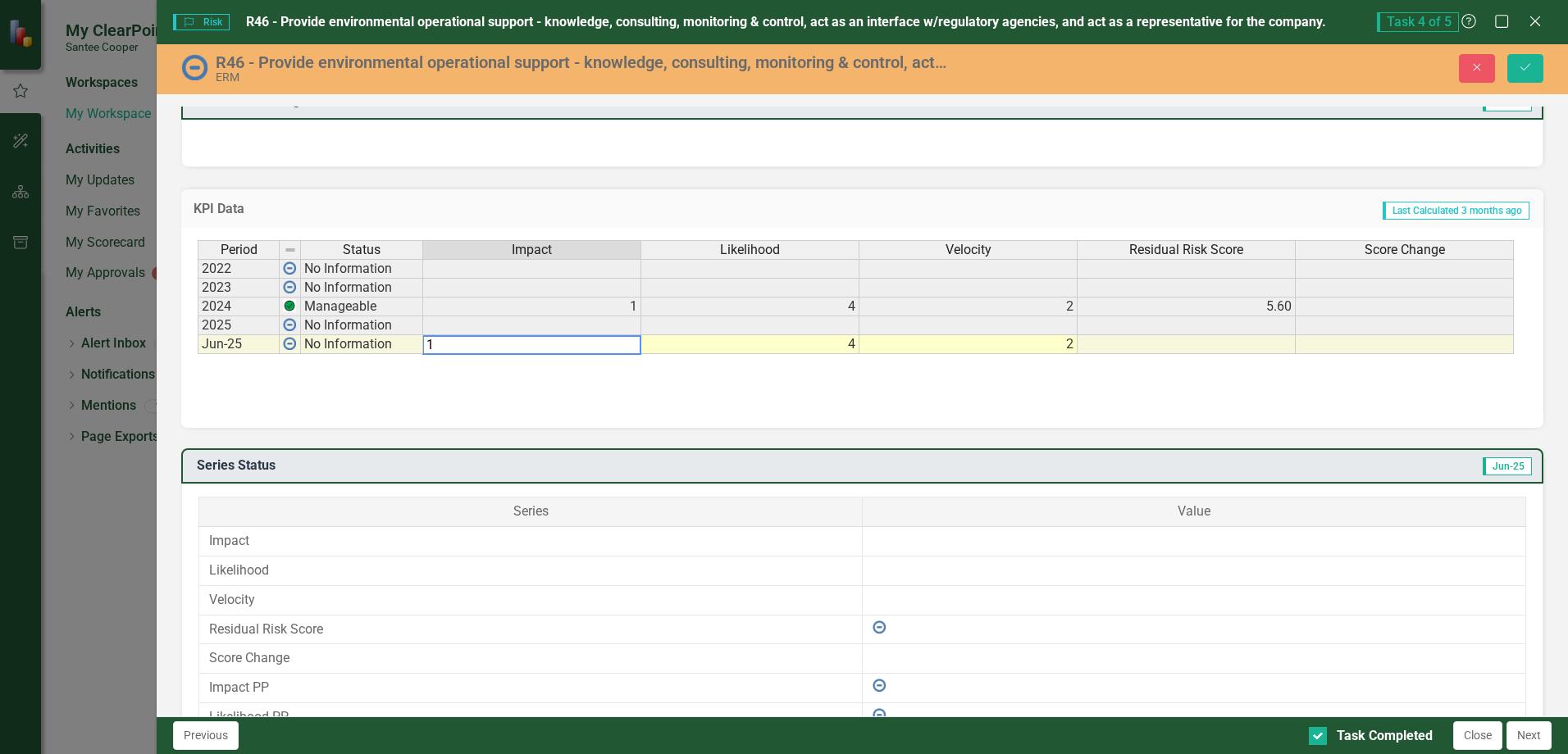 type on "4" 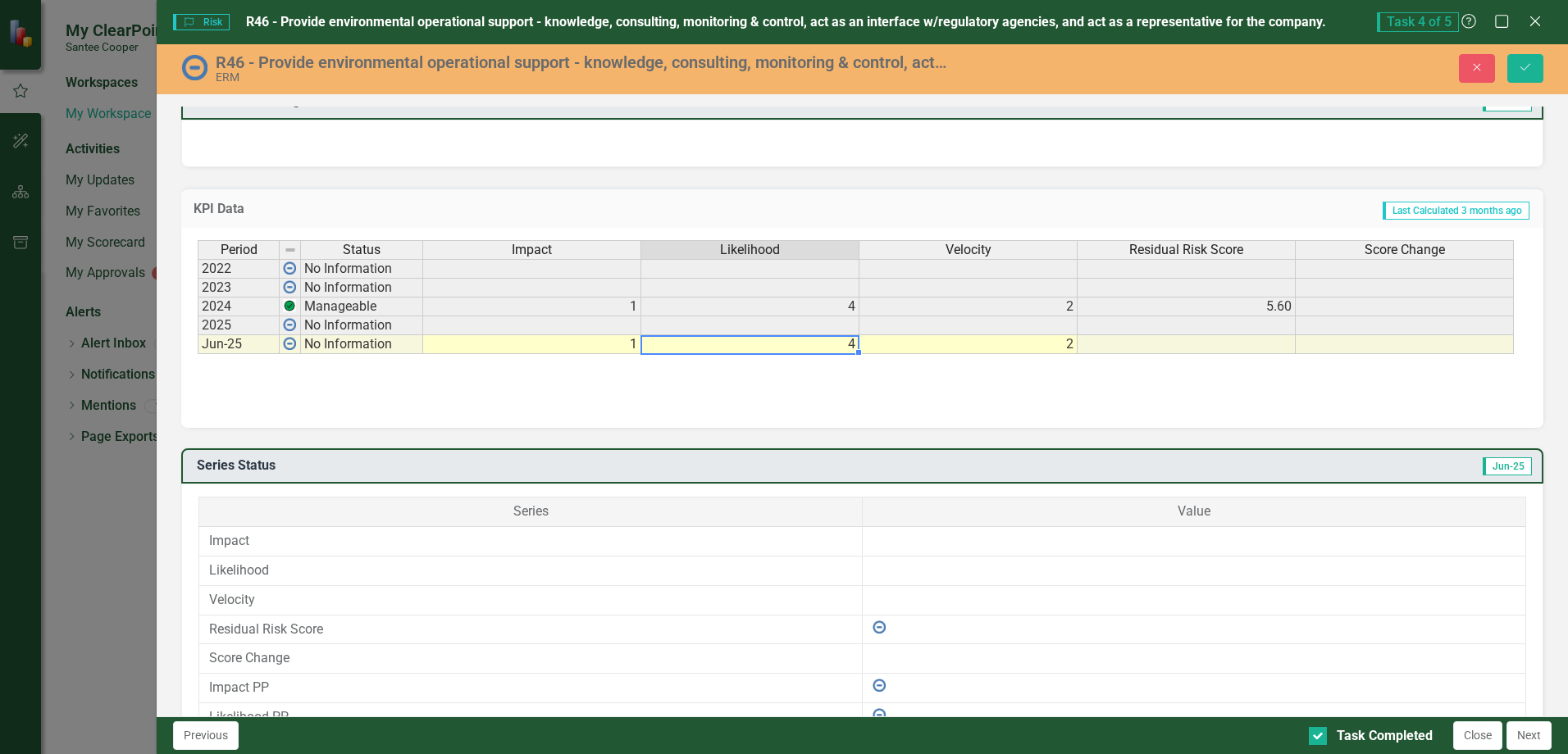 click on "4" at bounding box center (750, 344) 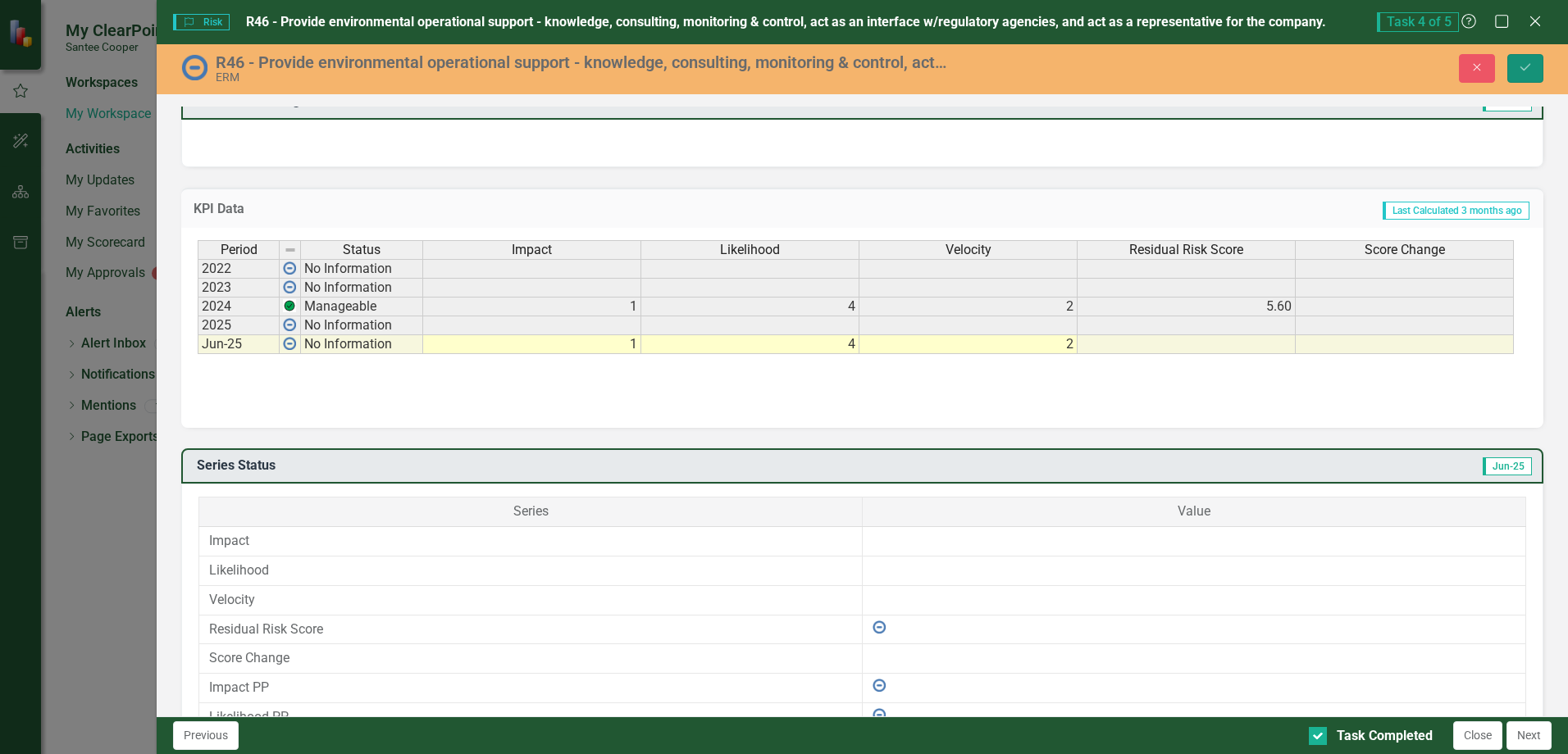 click on "Save" 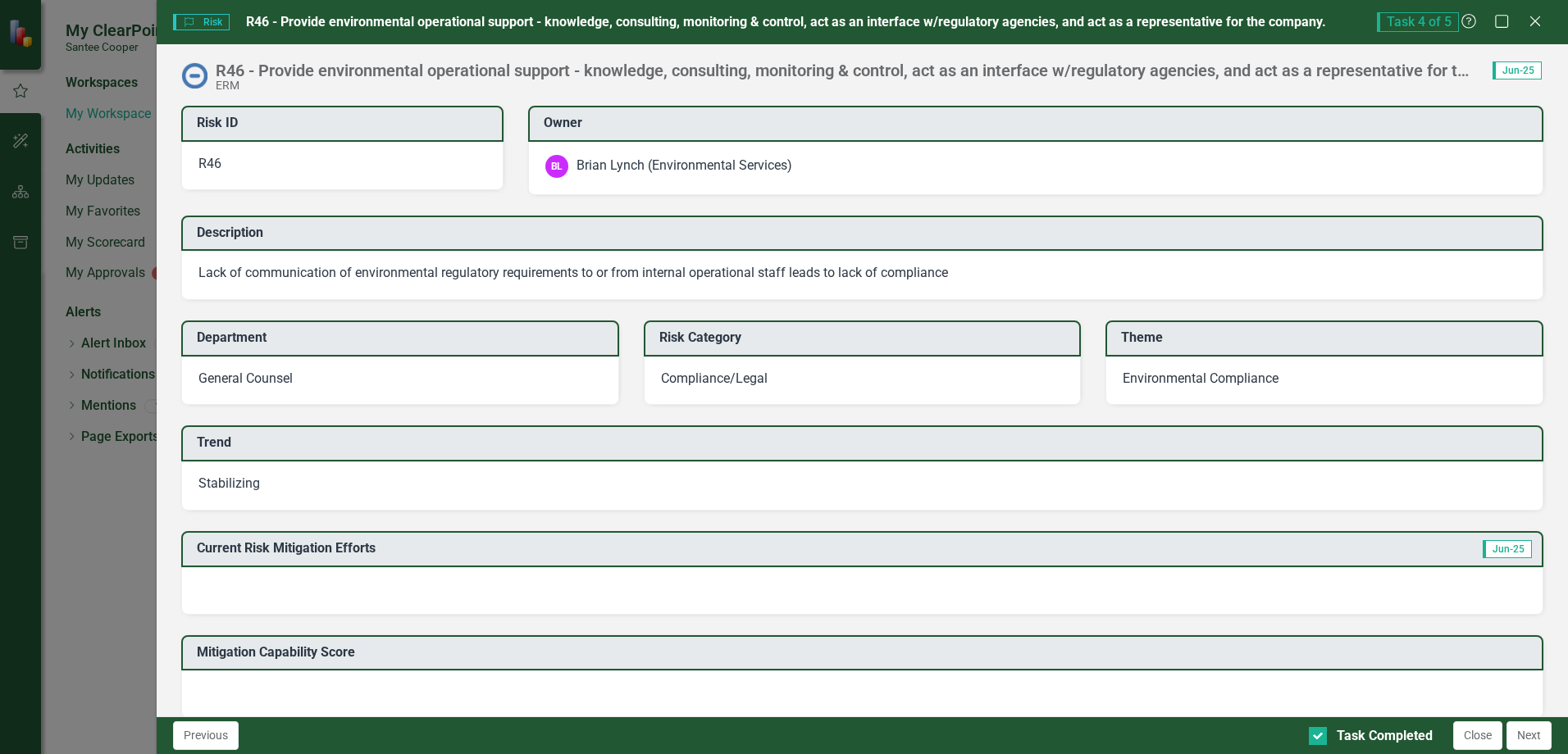 scroll, scrollTop: 410, scrollLeft: 0, axis: vertical 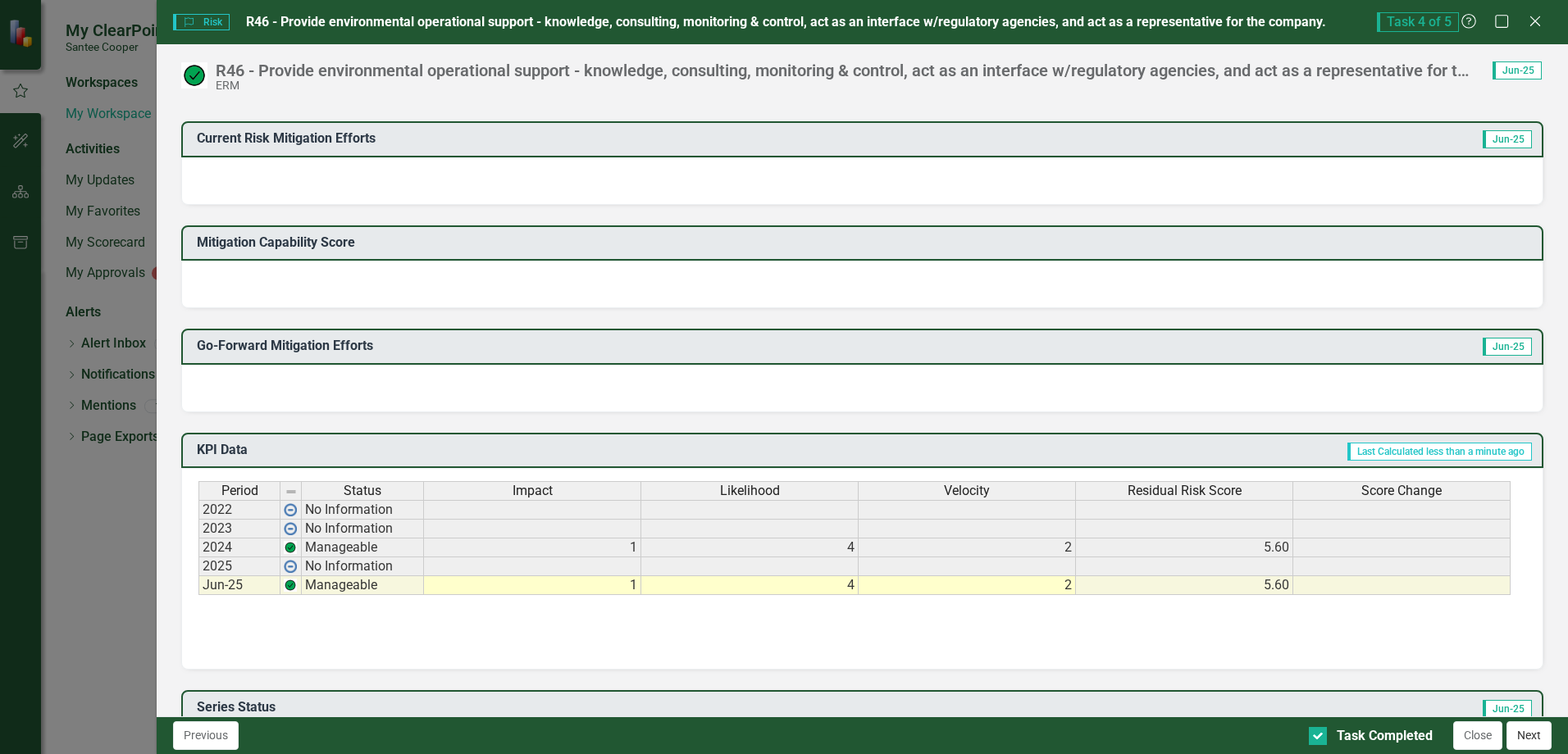 click on "Next" at bounding box center [1529, 735] 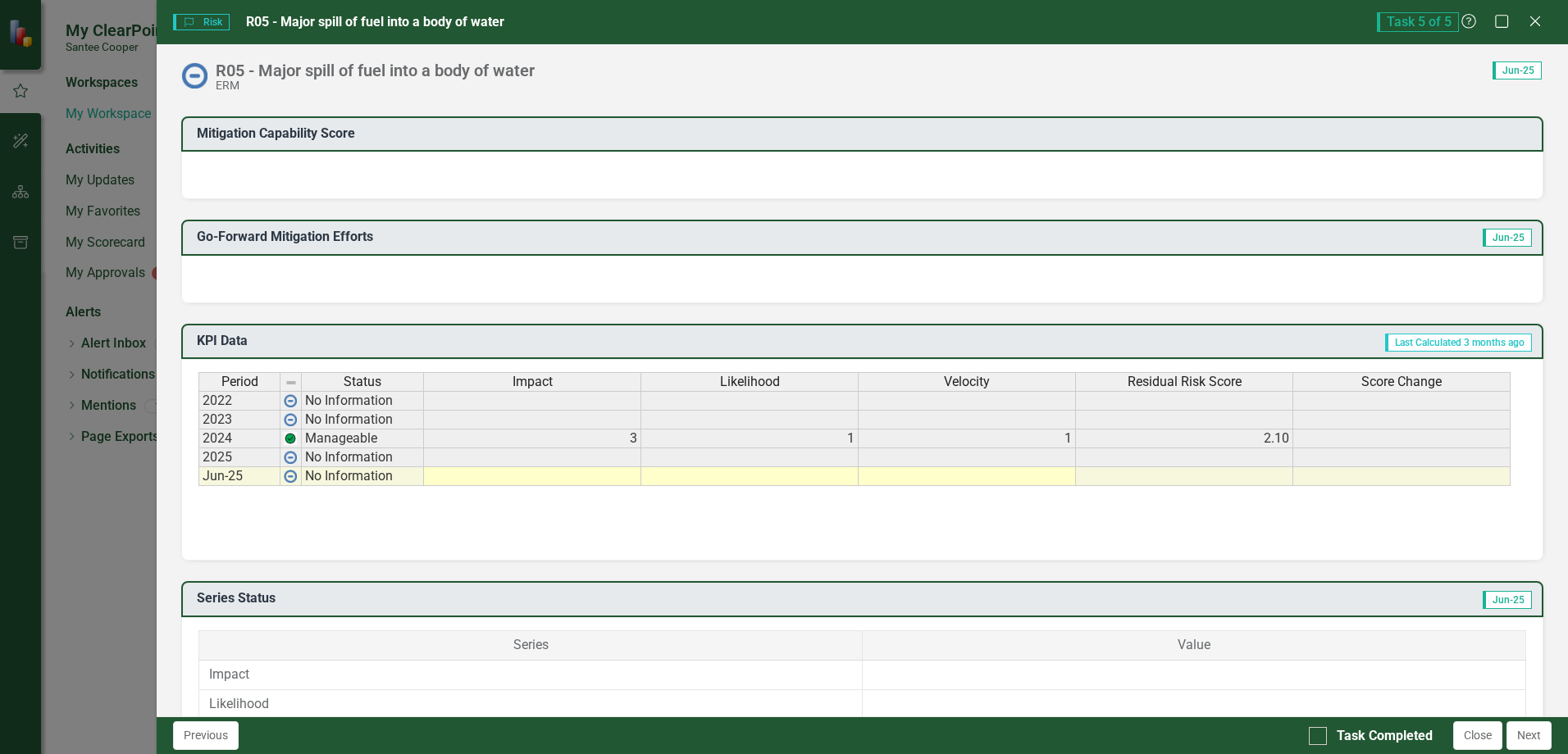 scroll, scrollTop: 574, scrollLeft: 0, axis: vertical 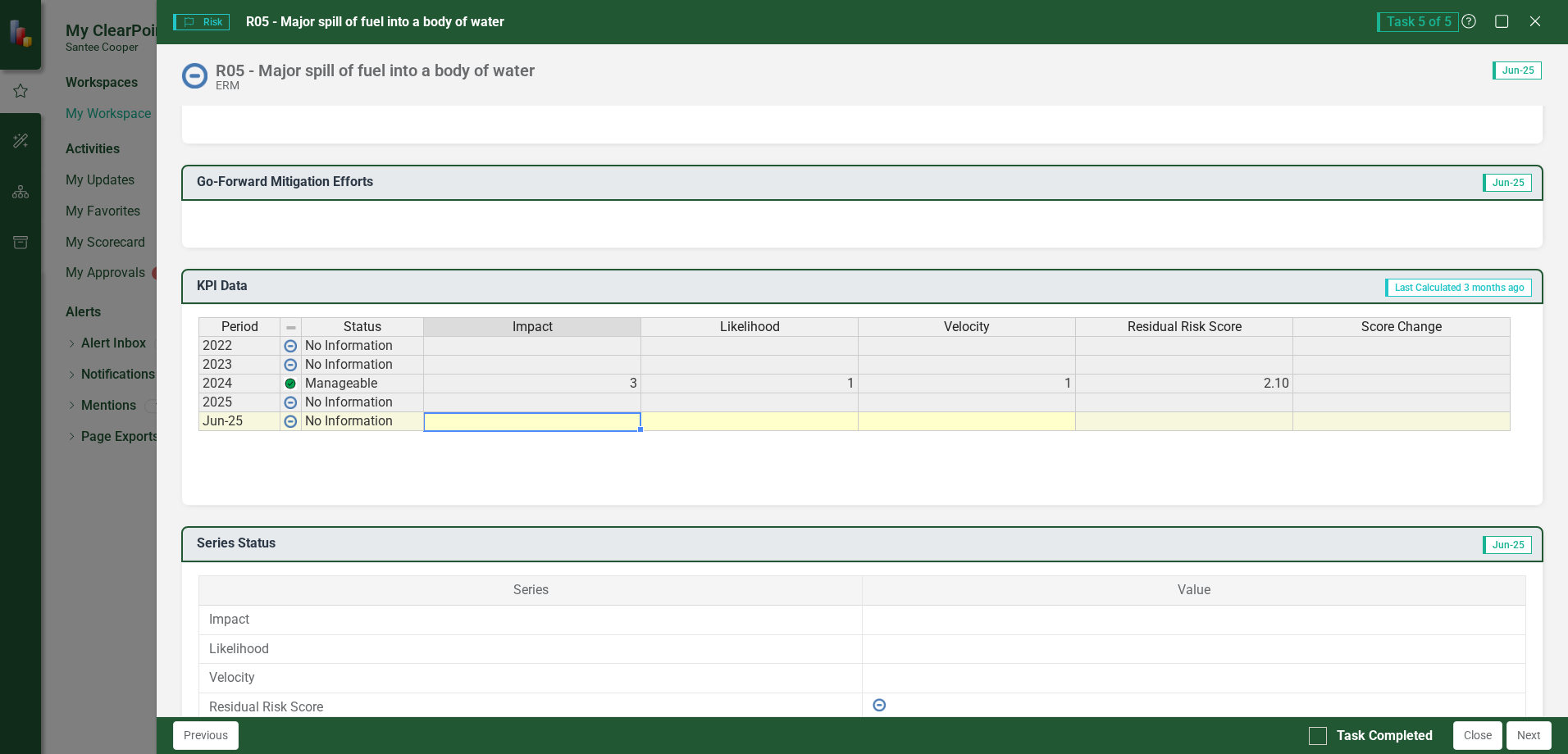 click at bounding box center (532, 421) 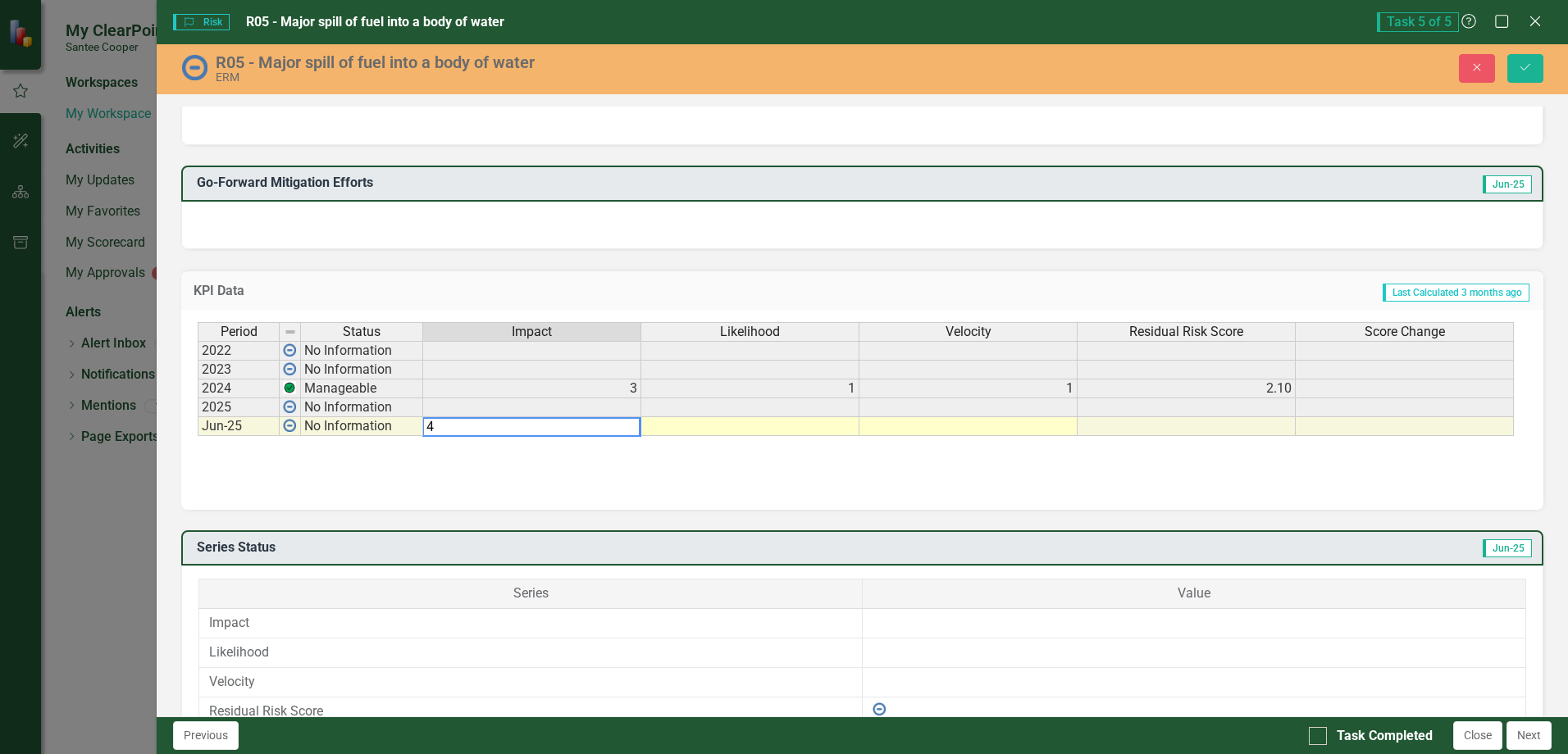 type on "4" 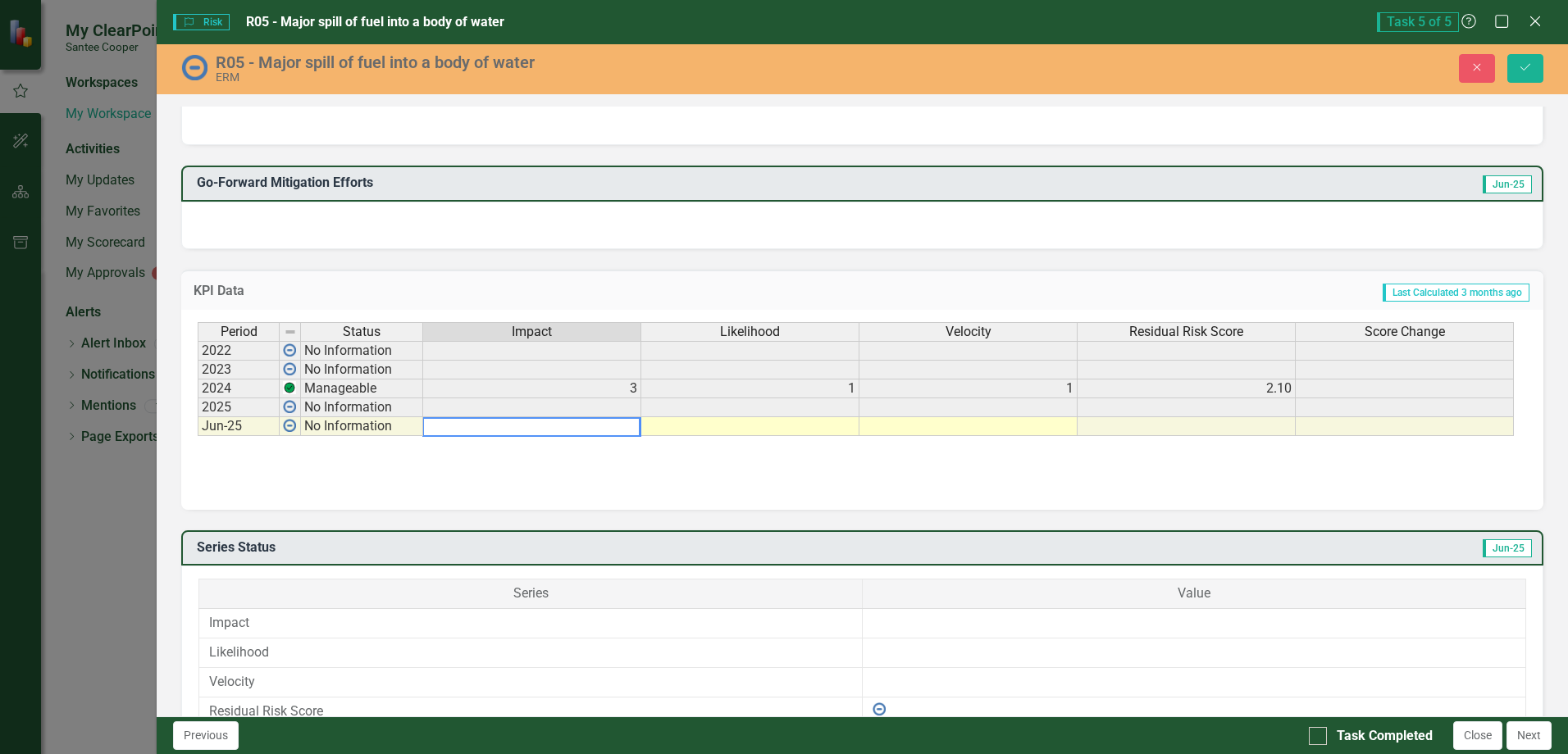 click at bounding box center (750, 426) 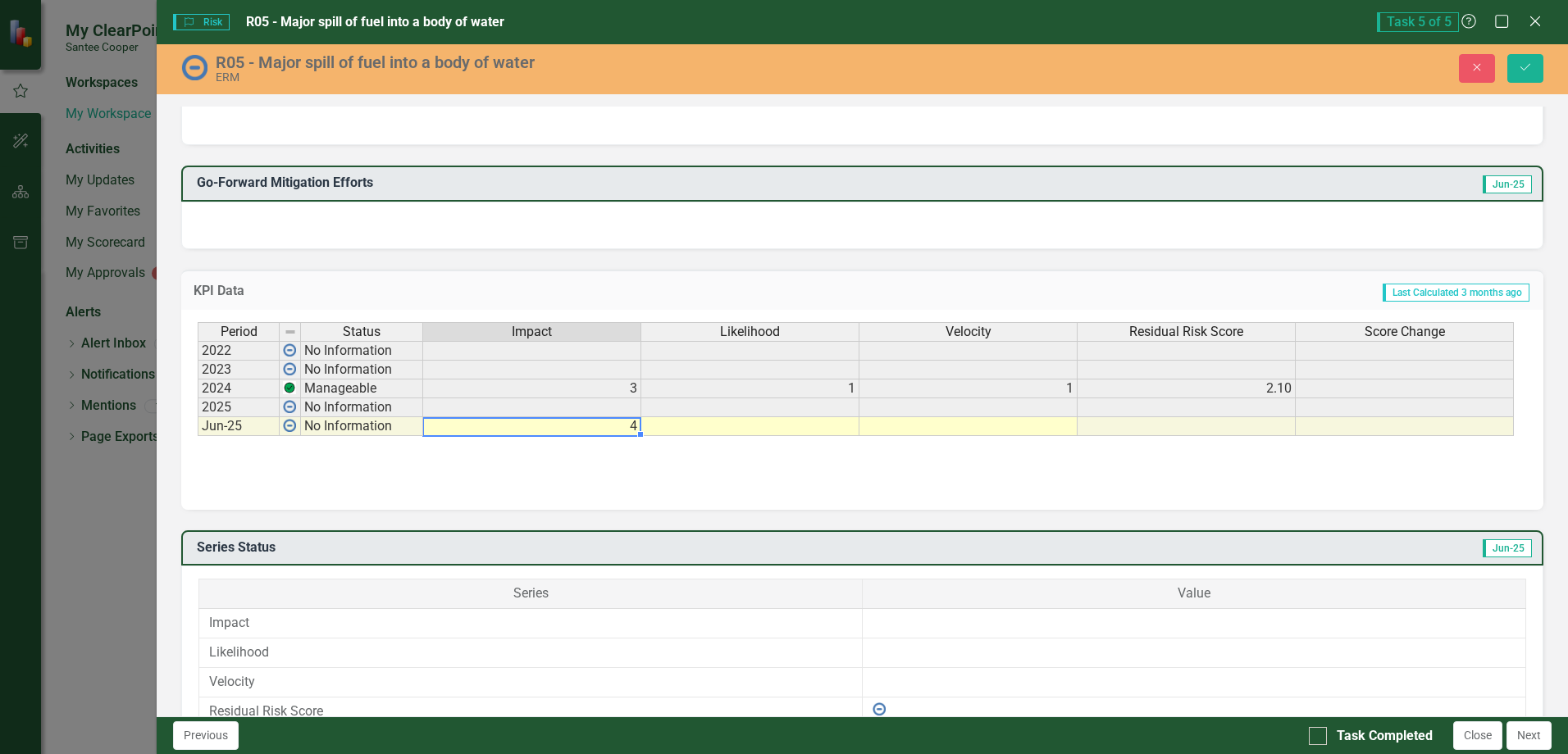 click on "4" at bounding box center (532, 426) 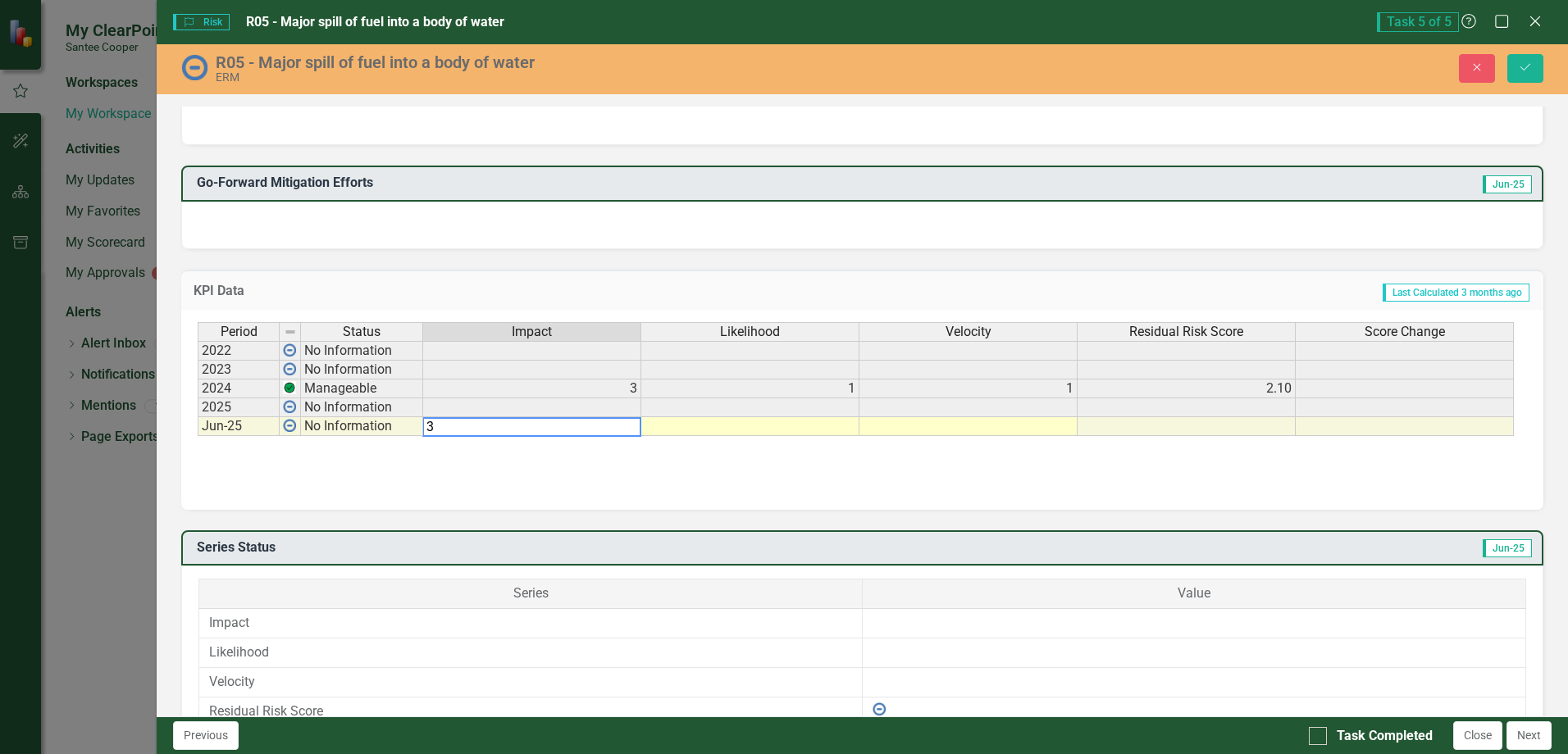 type on "3" 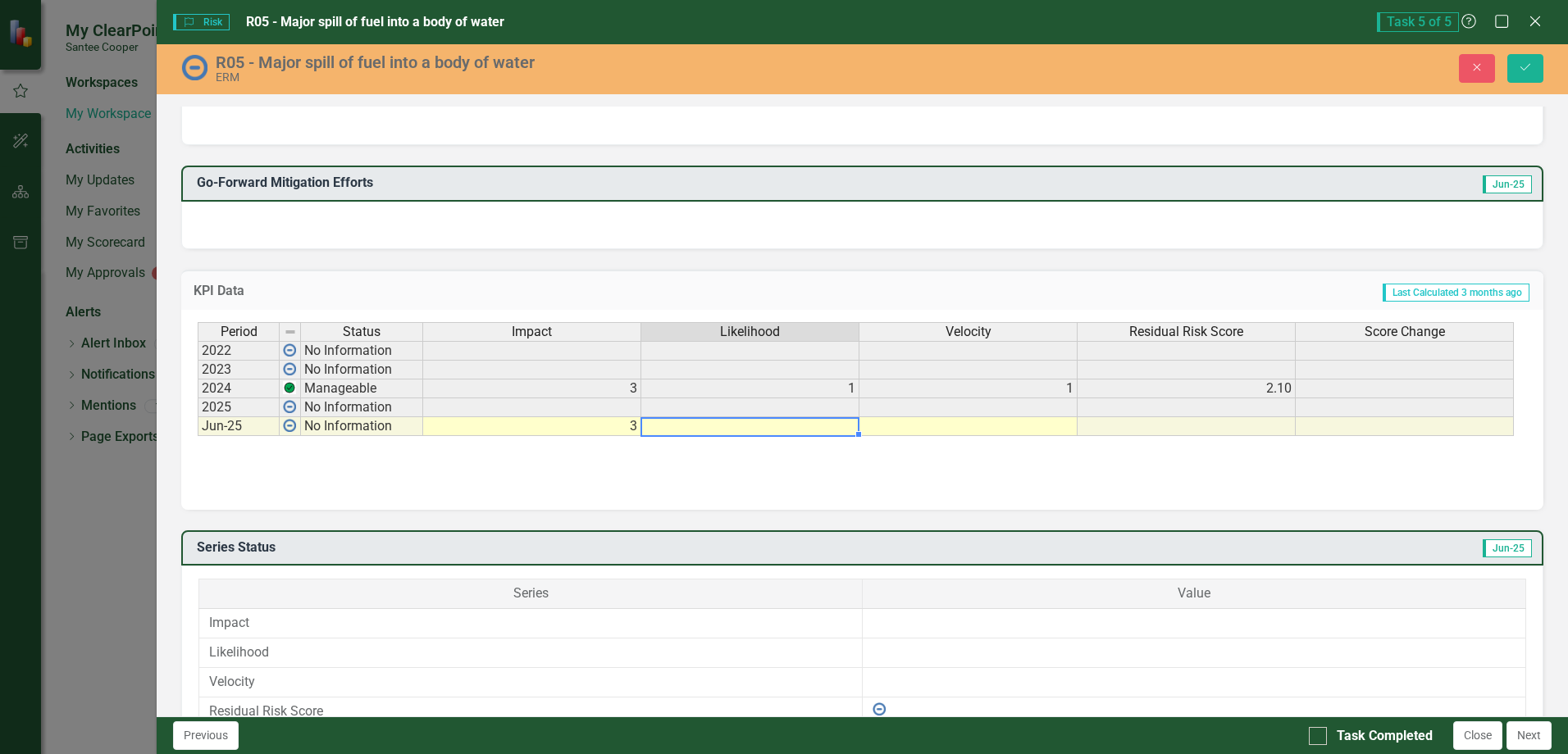 click at bounding box center (750, 426) 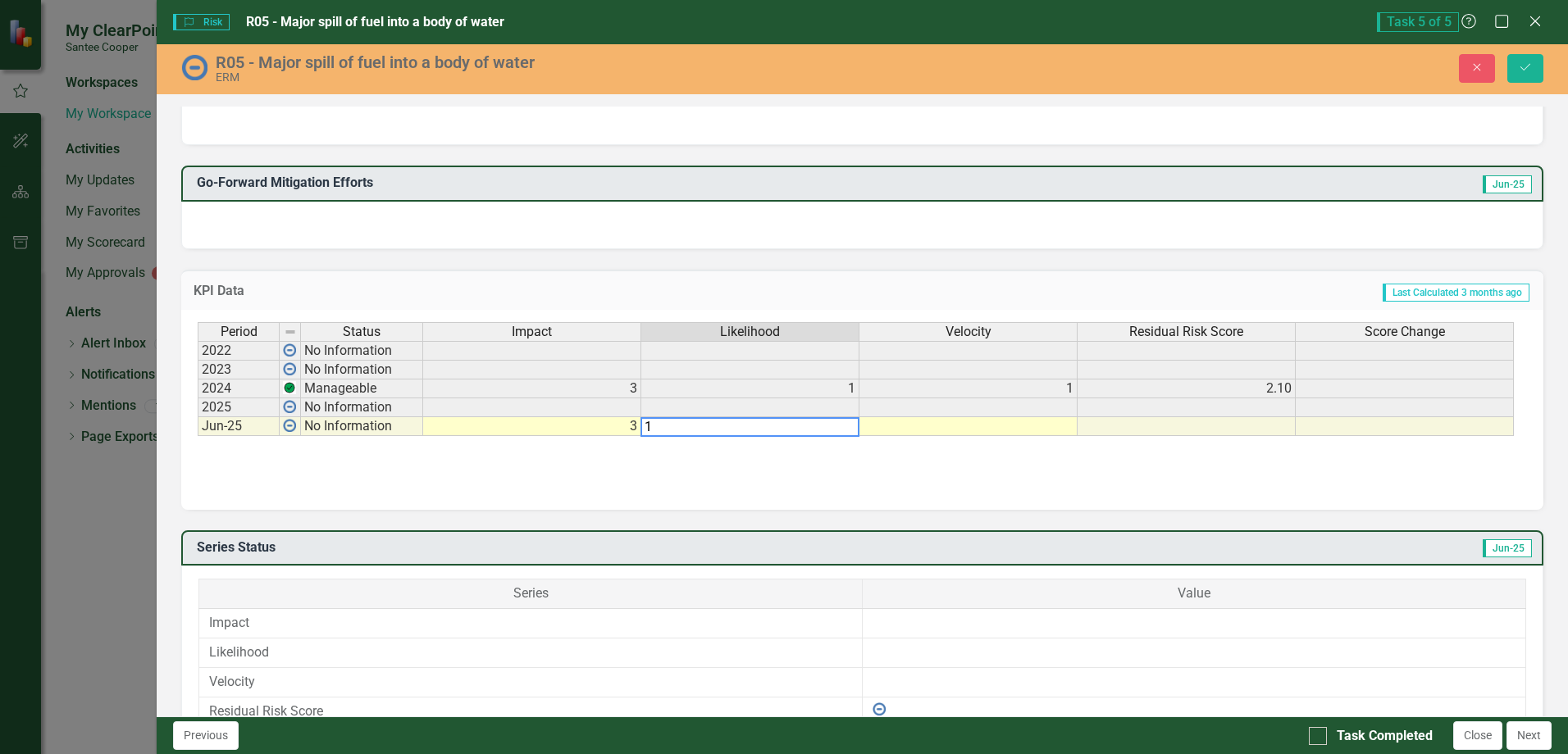 type on "1" 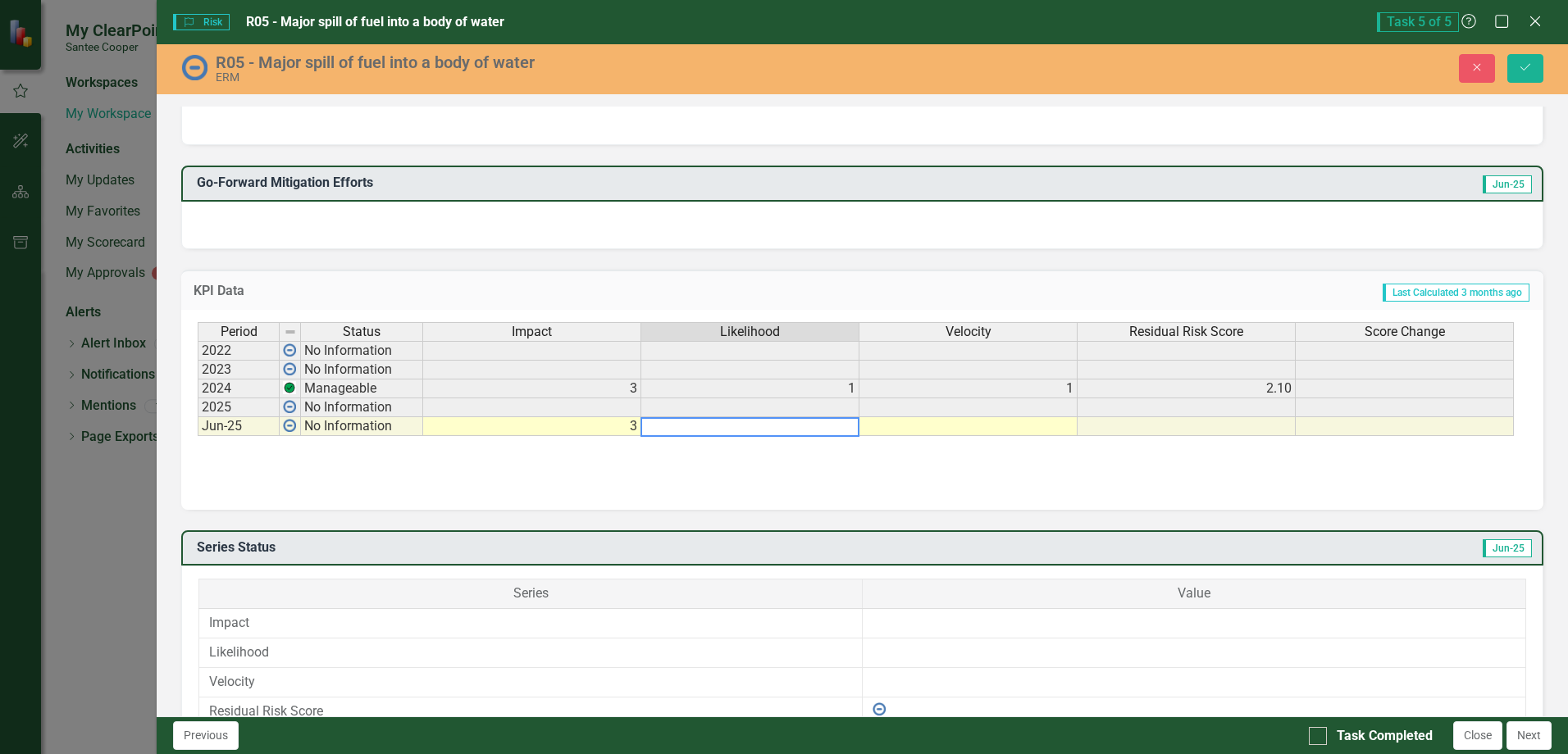 click at bounding box center [969, 426] 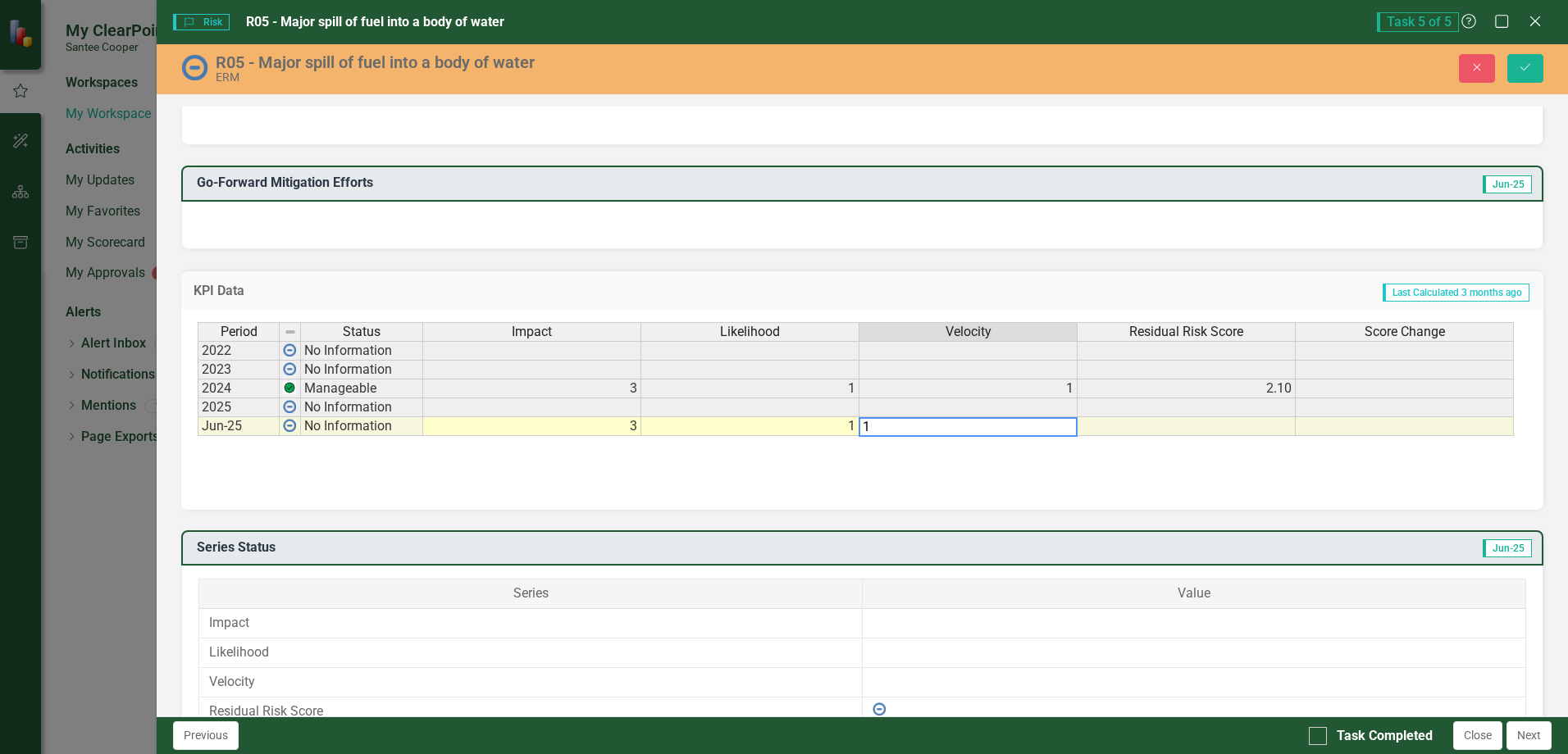 type on "1" 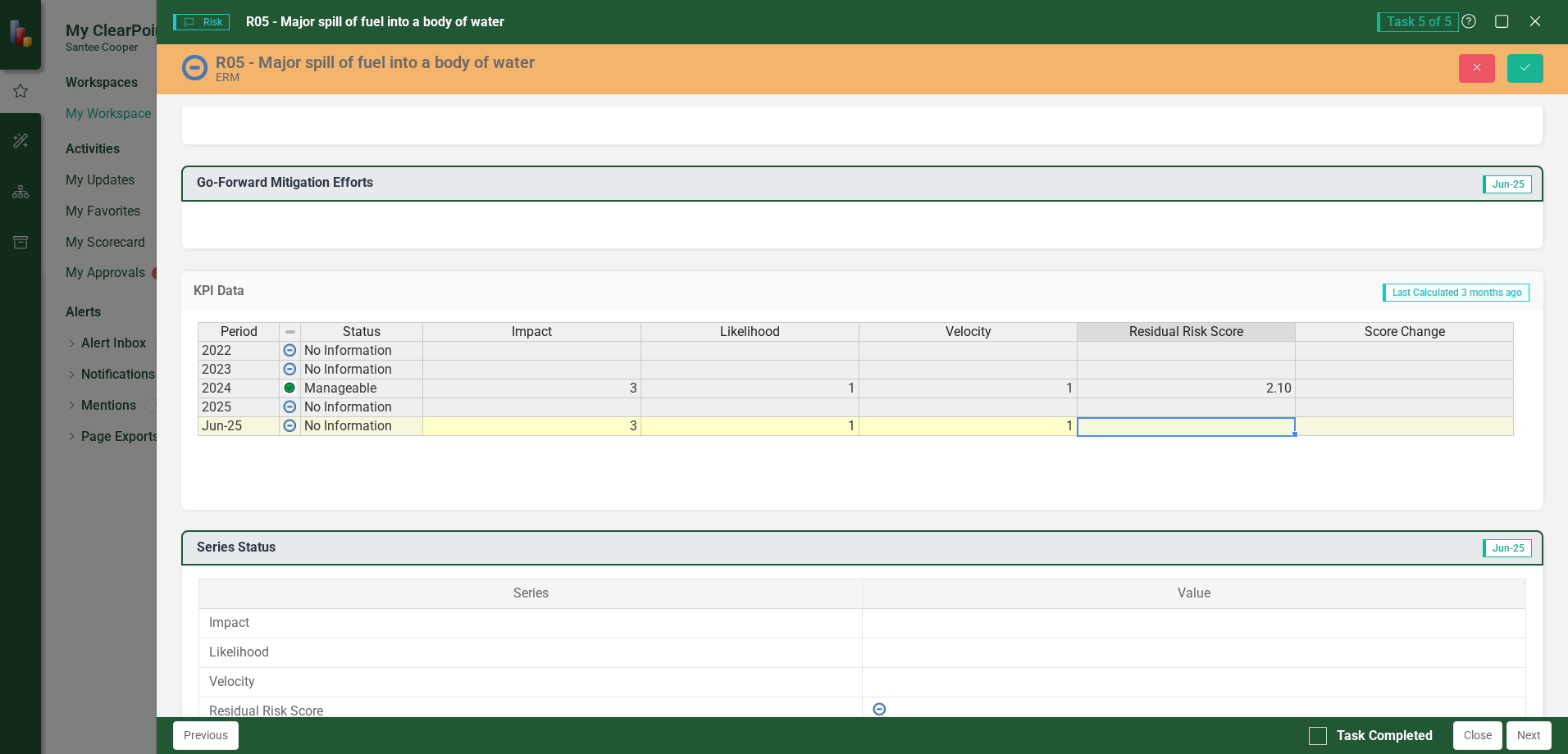 click at bounding box center [1187, 426] 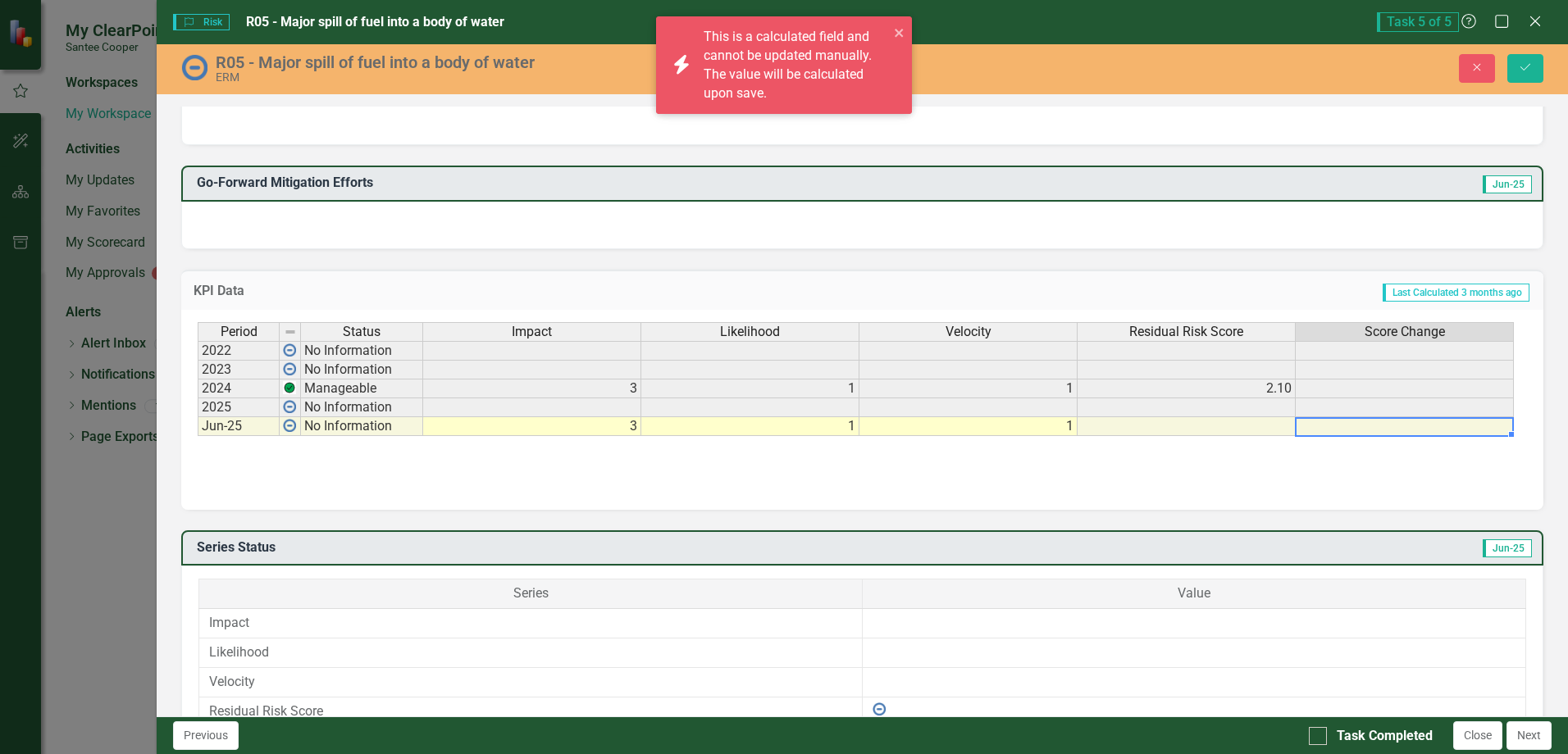 click at bounding box center [1405, 426] 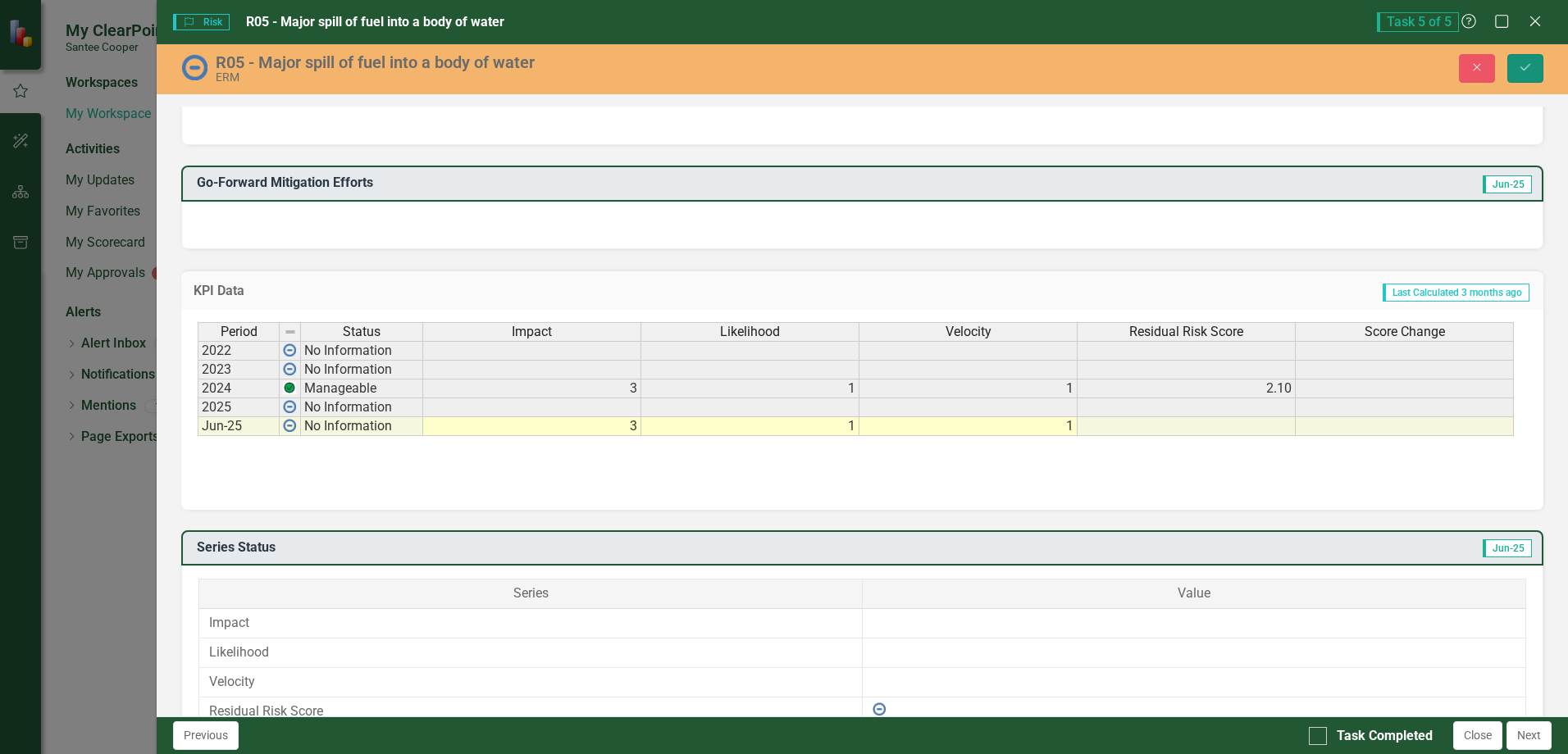 click on "Save" 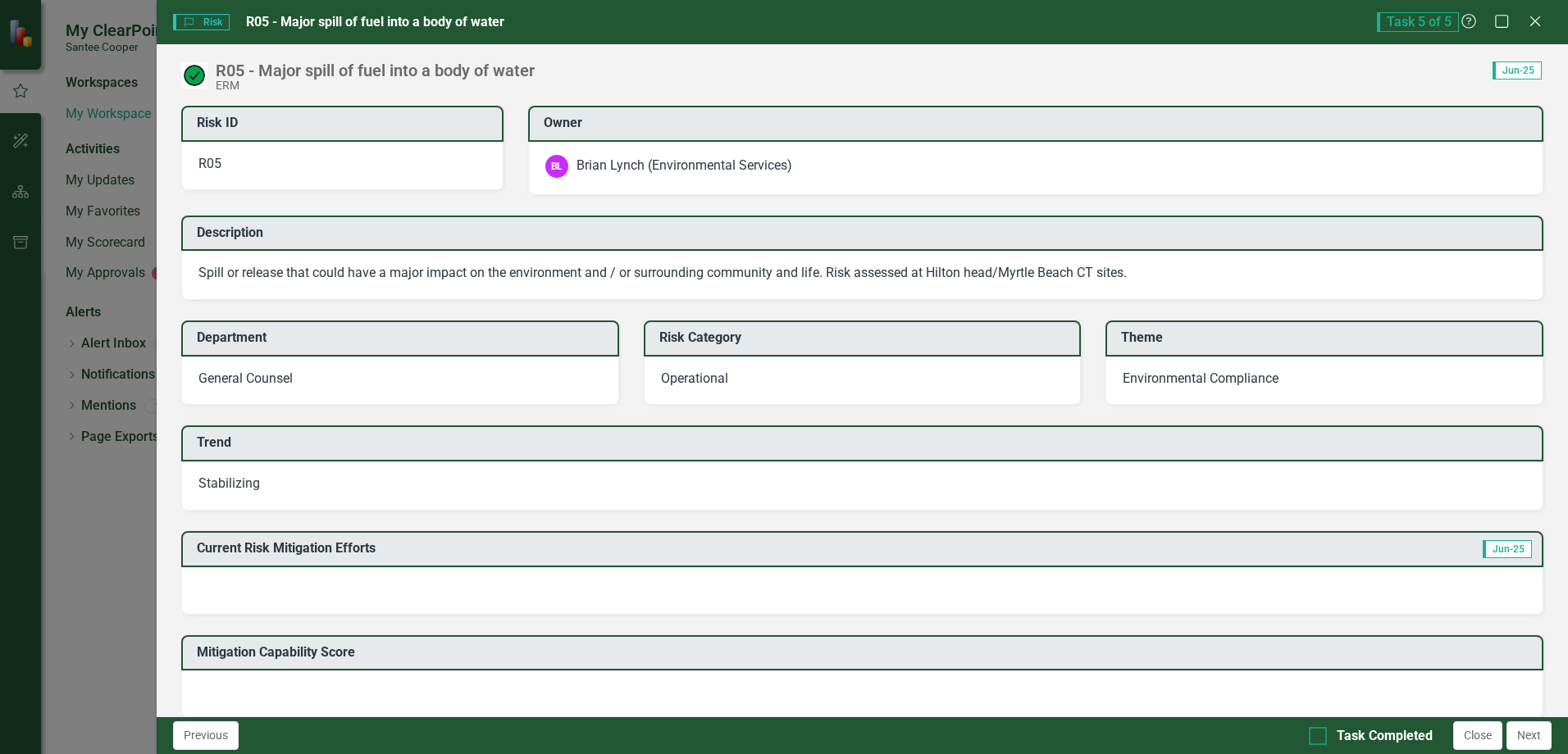 click on "Task Completed" at bounding box center [1370, 736] 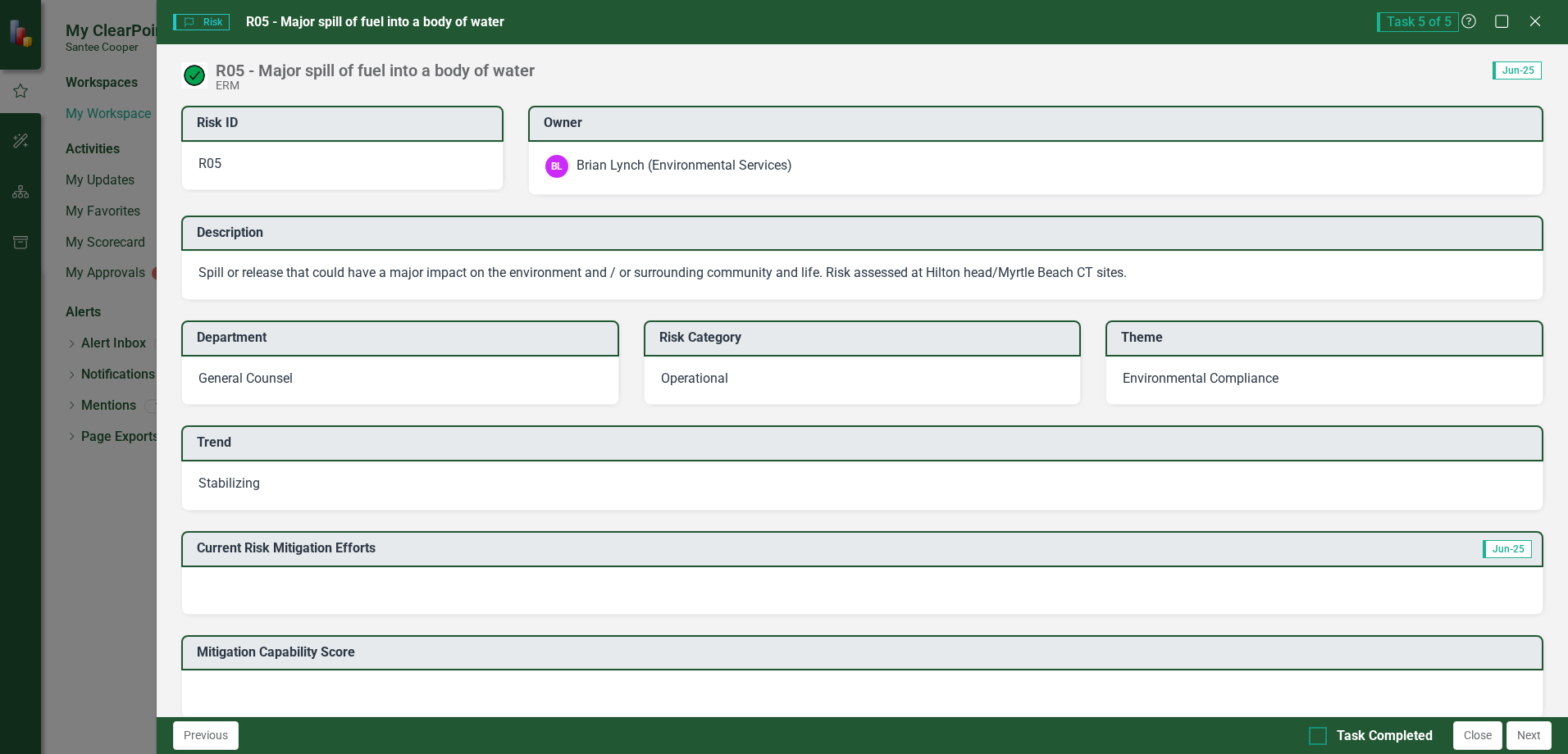 checkbox on "true" 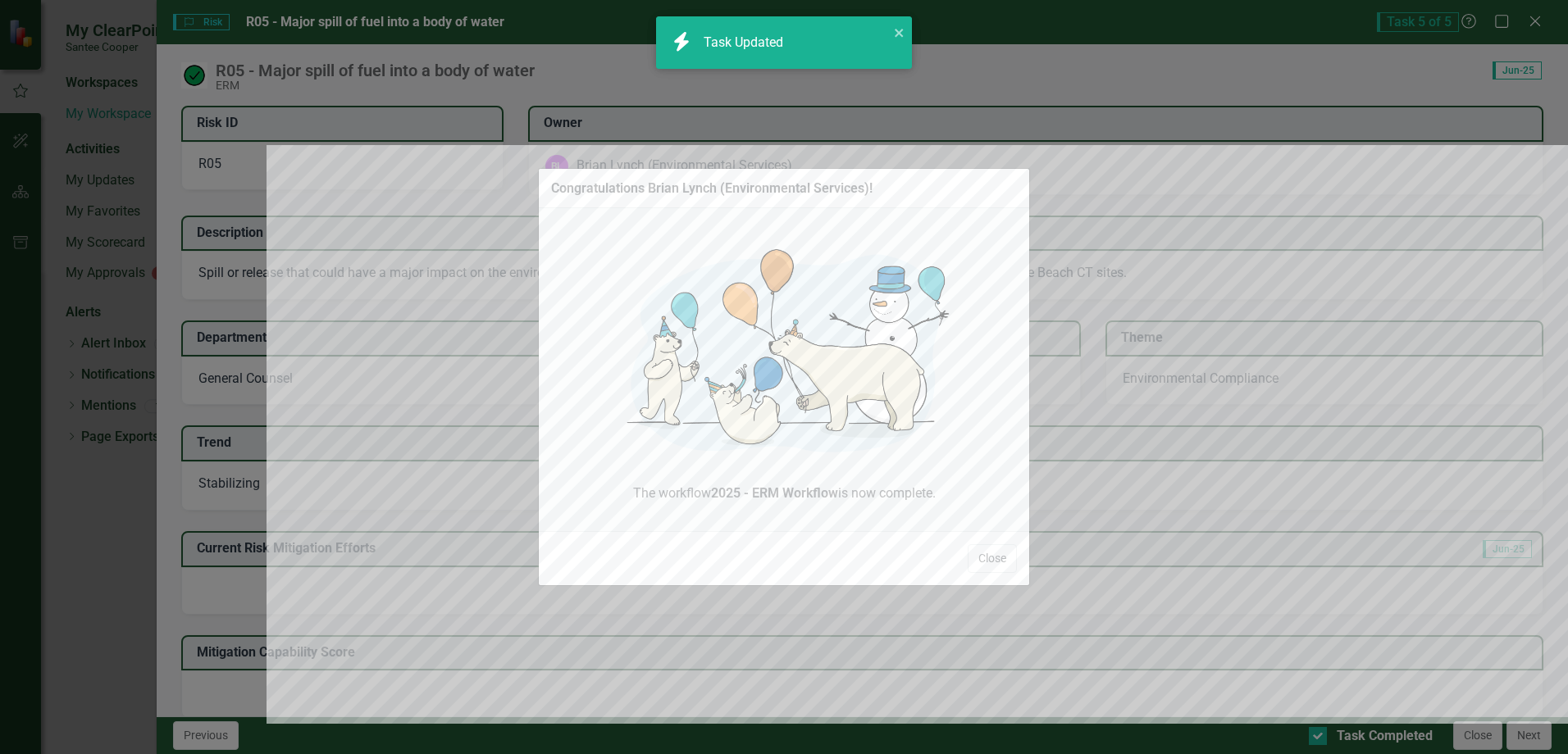 checkbox on "true" 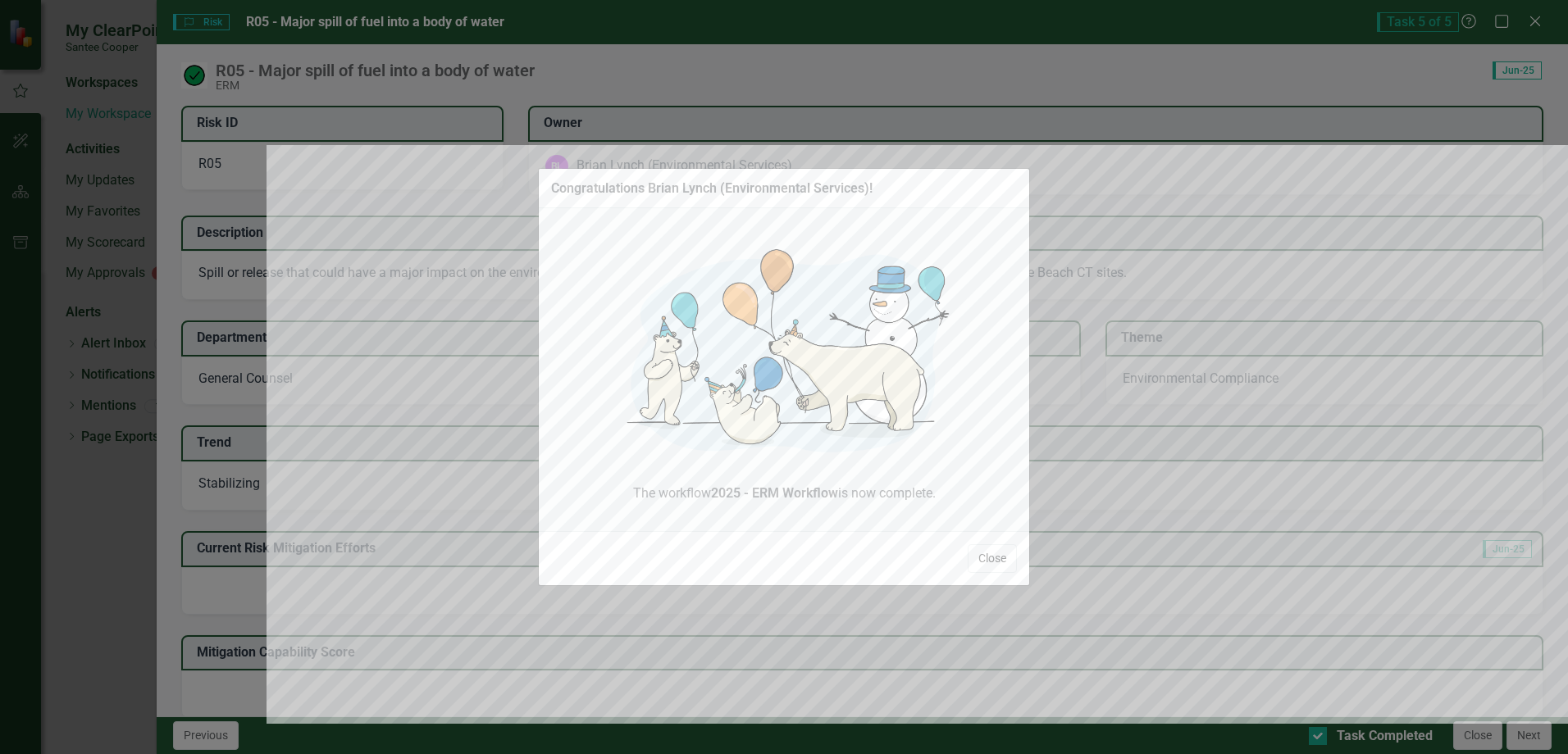 click on "Close" at bounding box center [992, 558] 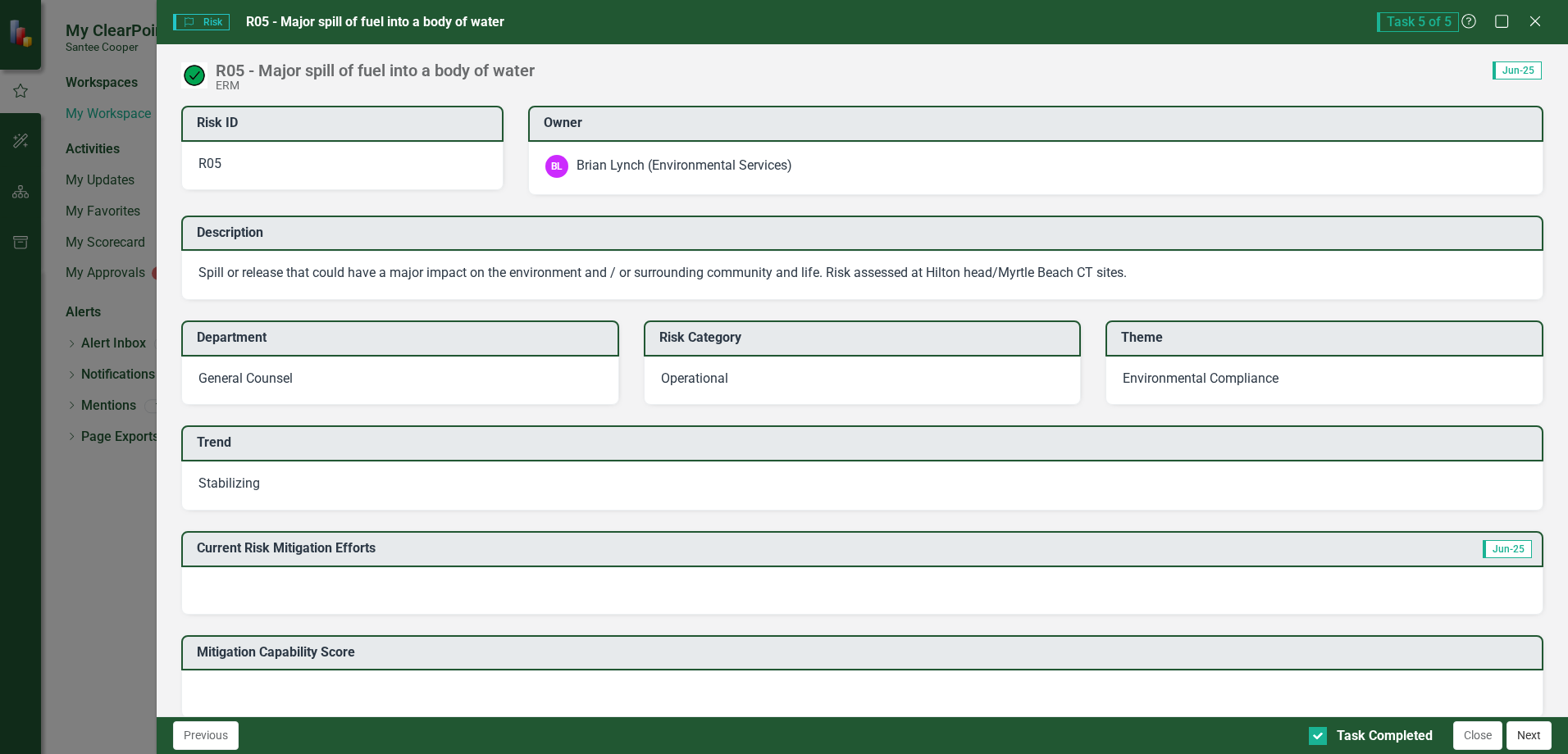 click on "Next" at bounding box center (1529, 735) 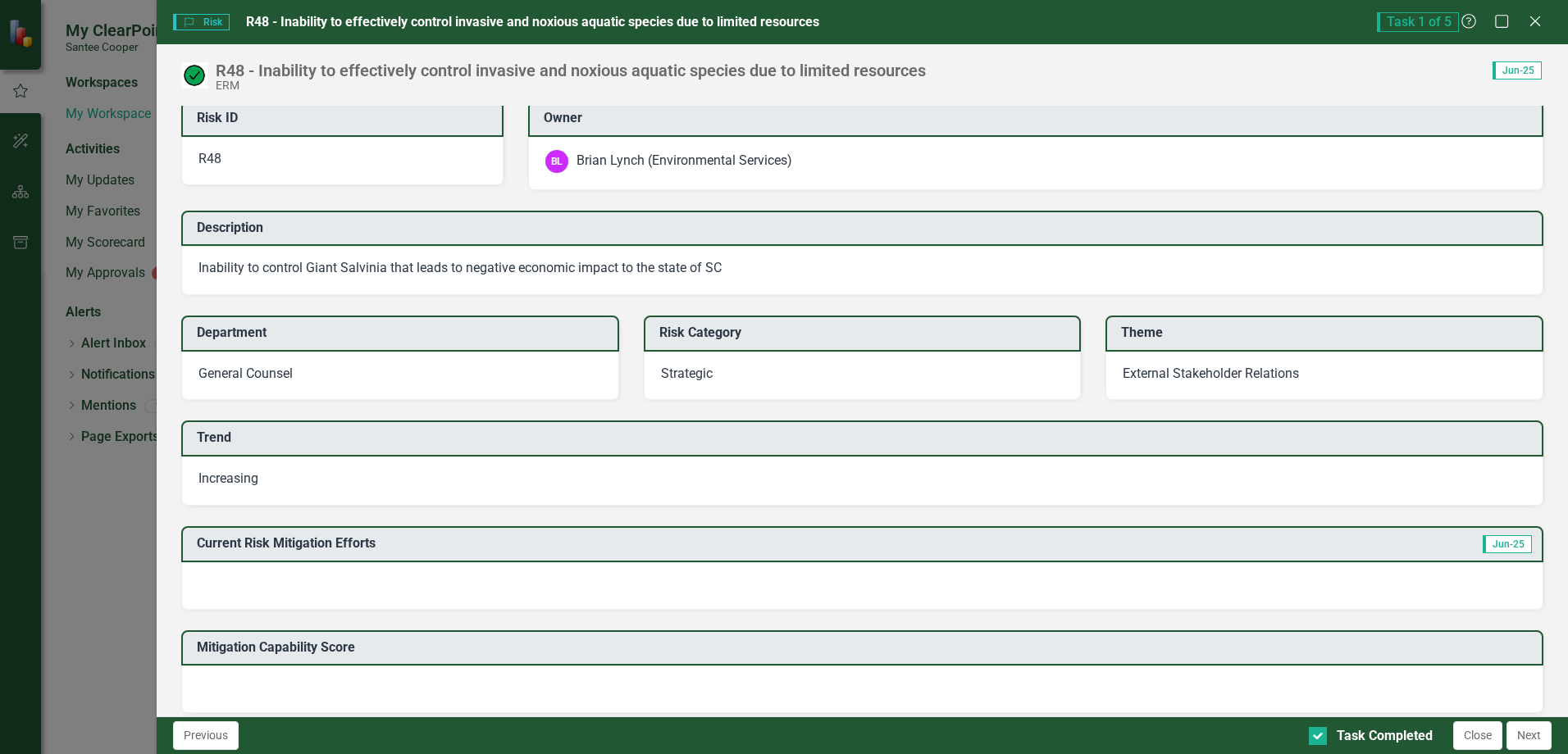 scroll, scrollTop: 0, scrollLeft: 0, axis: both 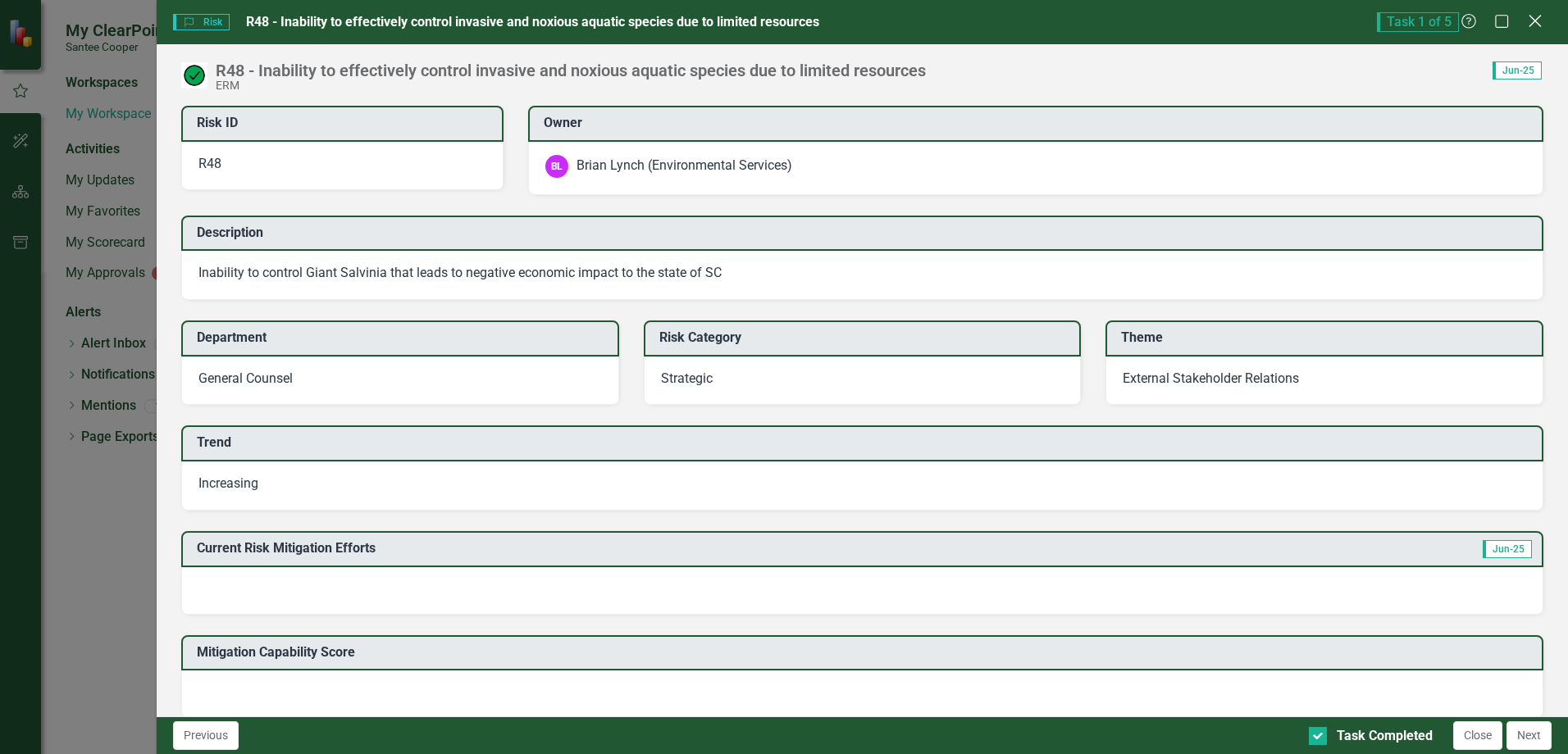 click on "Close" 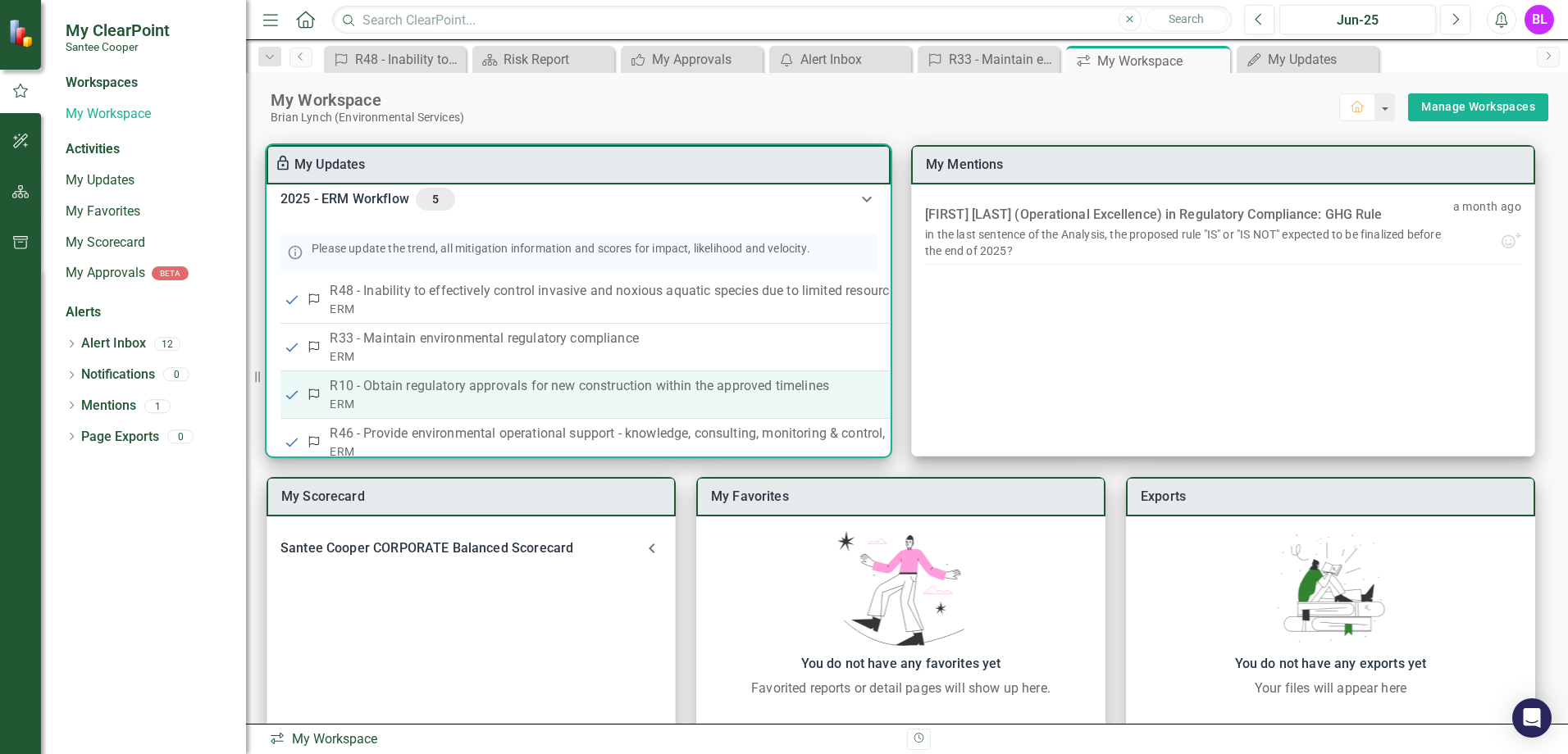 scroll, scrollTop: 0, scrollLeft: 0, axis: both 